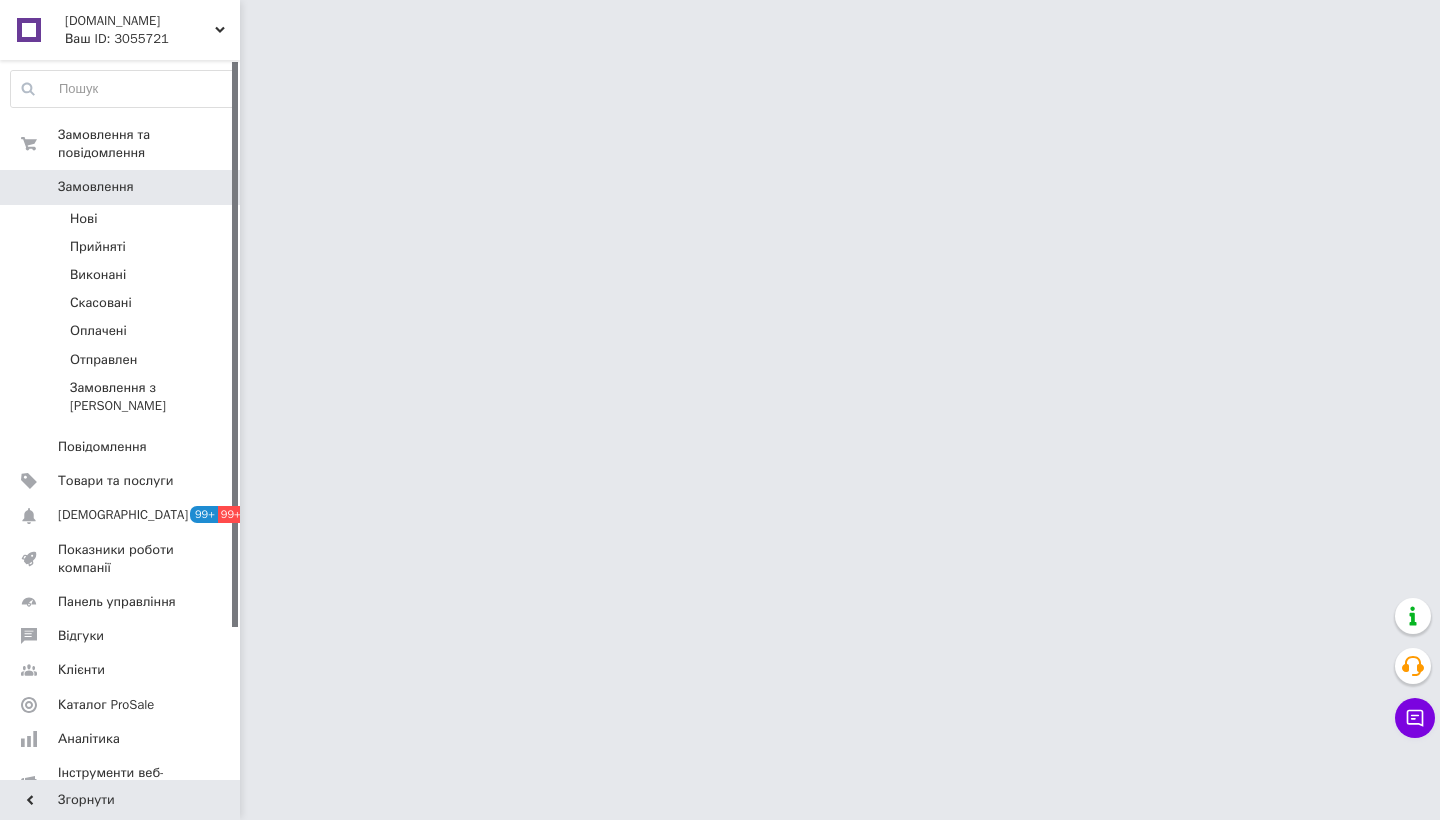 scroll, scrollTop: 0, scrollLeft: 0, axis: both 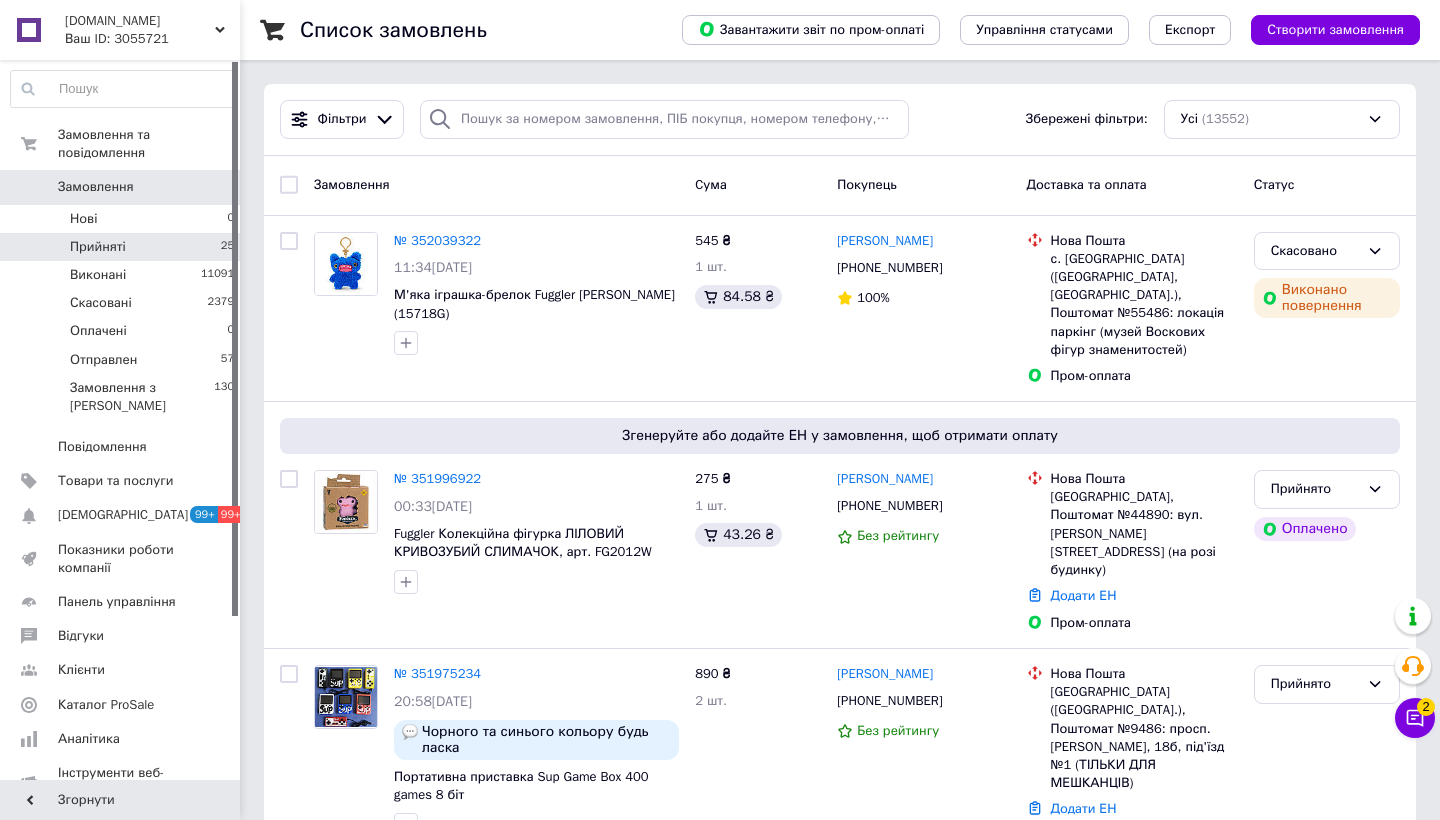 click on "Прийняті" at bounding box center (98, 247) 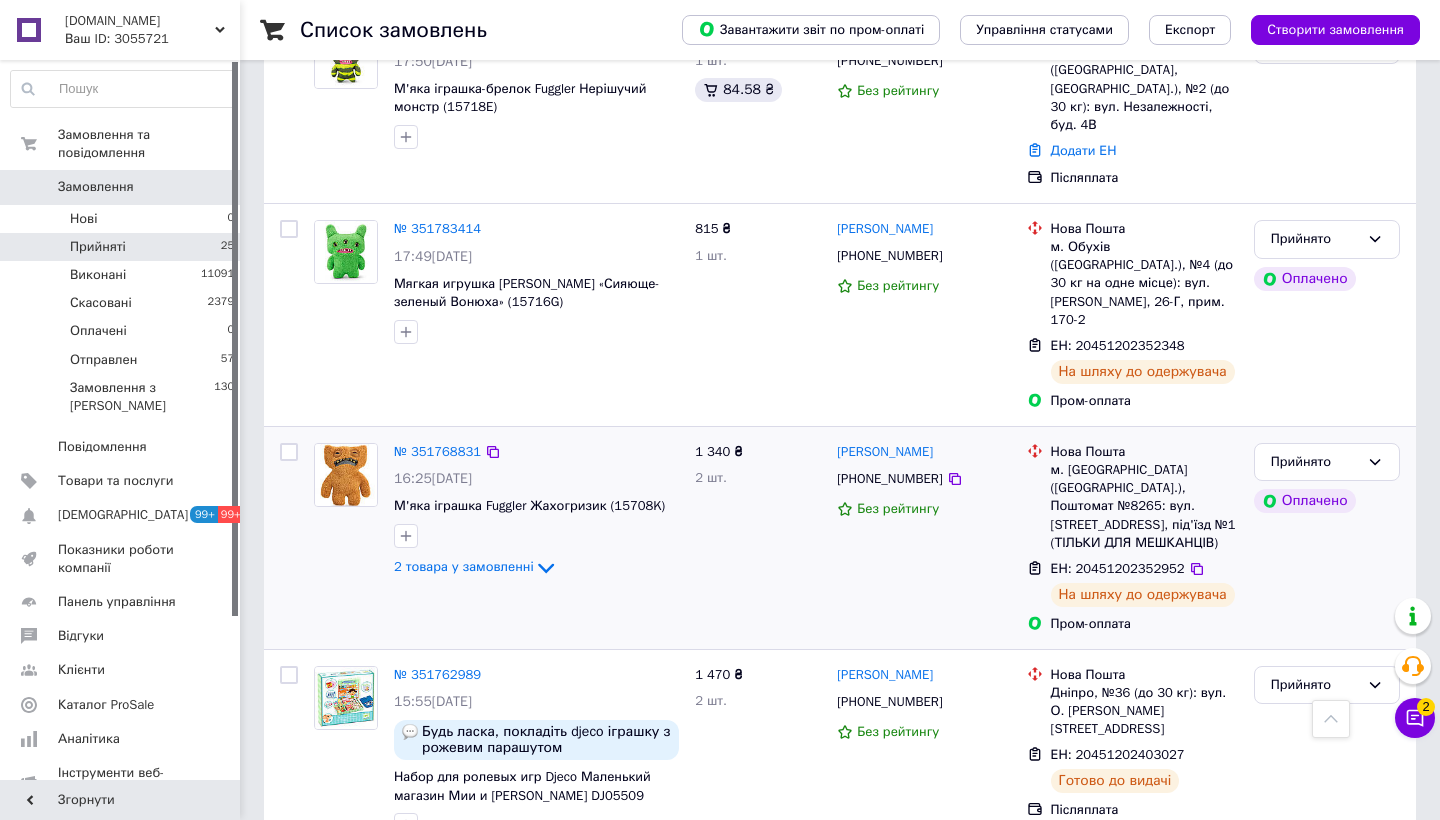 scroll, scrollTop: 3423, scrollLeft: 0, axis: vertical 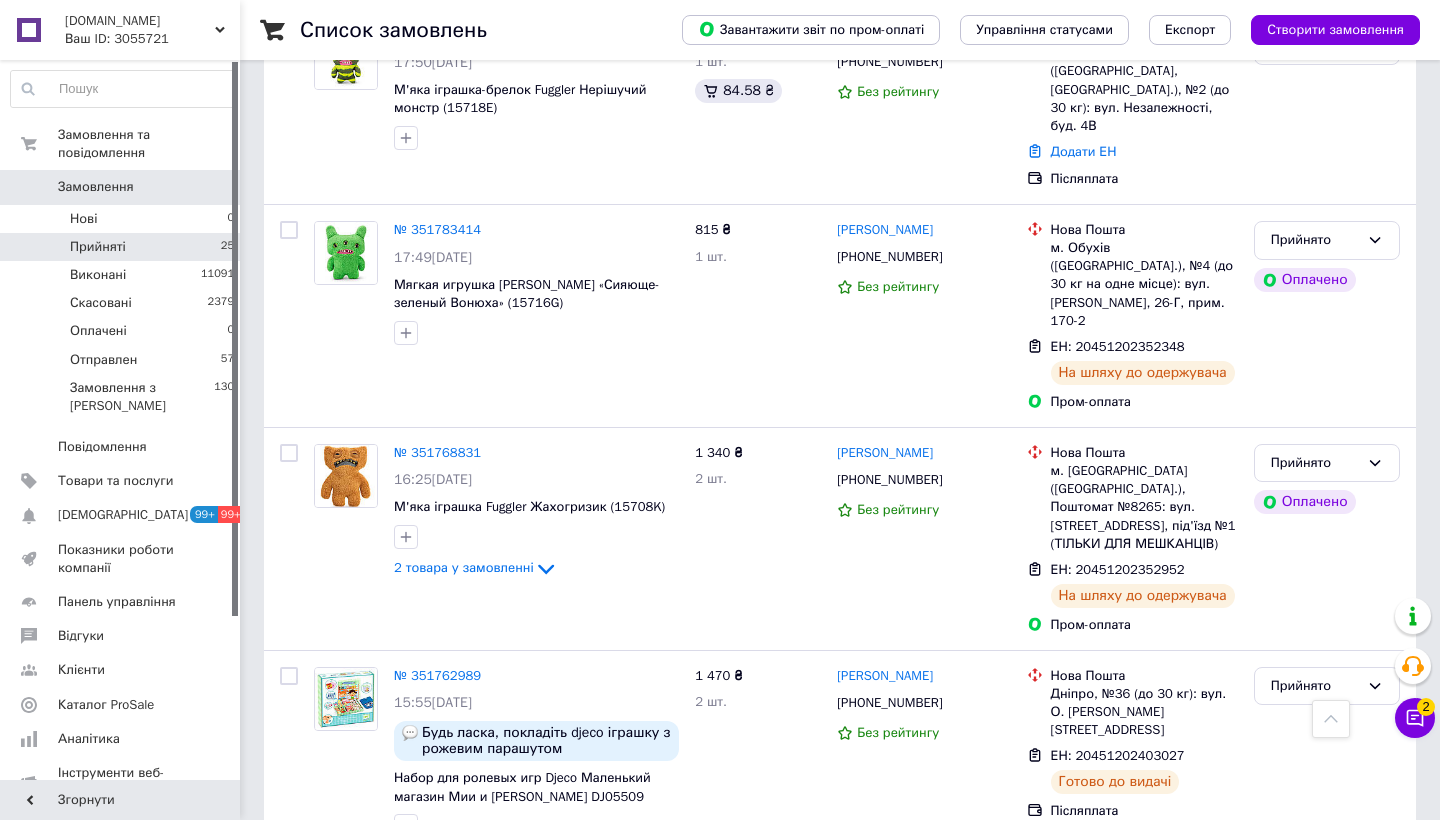 click on "Список замовлень   Завантажити звіт по пром-оплаті Управління статусами Експорт Створити замовлення 1 Фільтри Збережені фільтри: Прийняті (25) Статус: Прийняті Cкинути все Замовлення Cума Покупець Доставка та оплата Статус Згенеруйте або додайте ЕН у замовлення, щоб отримати оплату № 351996922 00:33, 10.07.2025 Fuggler Колекційна фігурка ЛІЛОВИЙ КРИВОЗУБИЙ СЛИМАЧОК, арт. FG2012W 275 ₴ 1 шт. 43.26 ₴ Марта Бачинська +380638605608 Без рейтингу Нова Пошта Львів, Поштомат №44890: вул. Карманського, 6А (на розі будинку) Додати ЕН Пром-оплата Прийнято Оплачено № 351975234 20:58, 09.07.2025 890 ₴ 2 шт. +380505949523 1" at bounding box center (840, -1225) 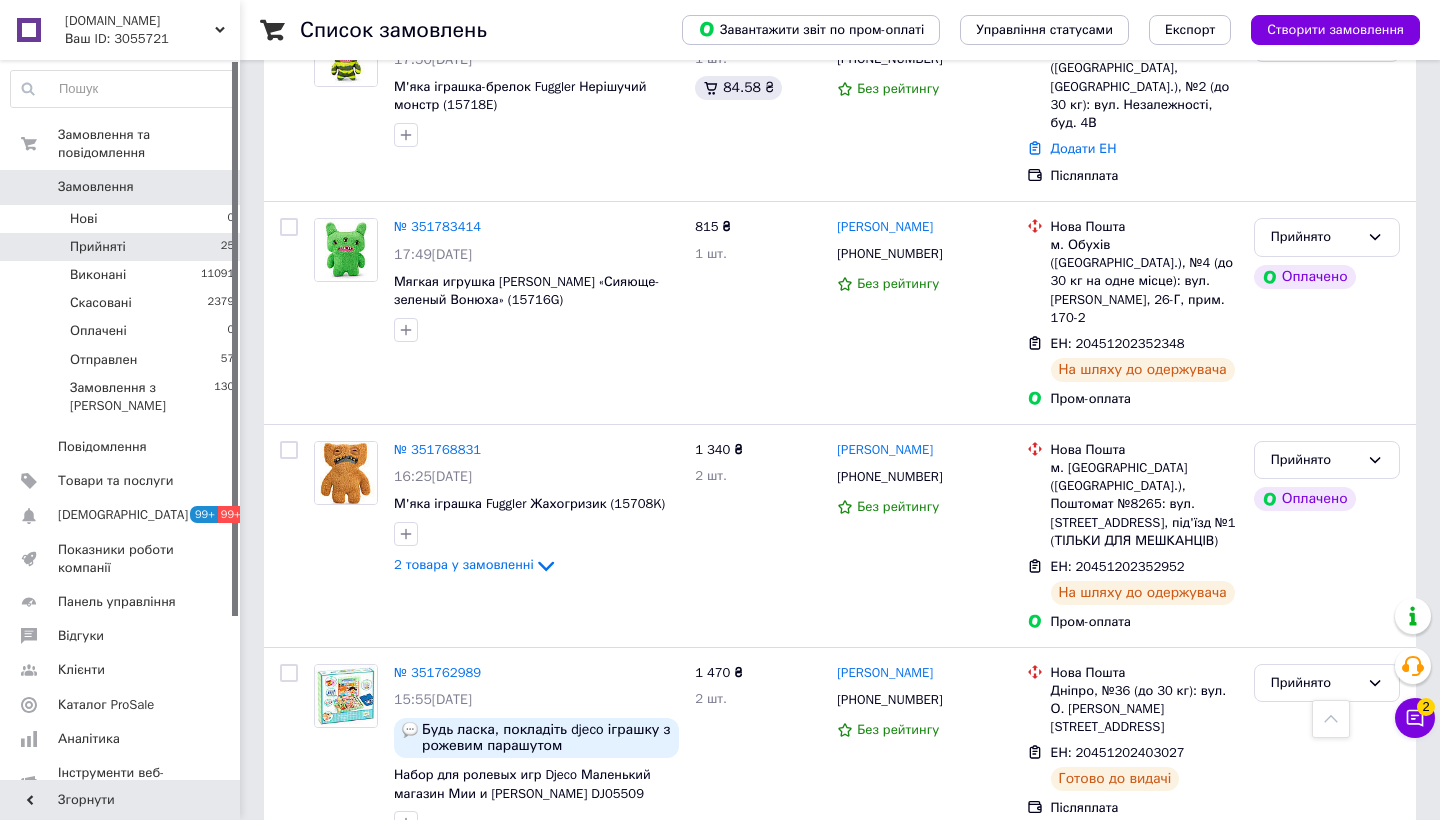 scroll, scrollTop: 3423, scrollLeft: 0, axis: vertical 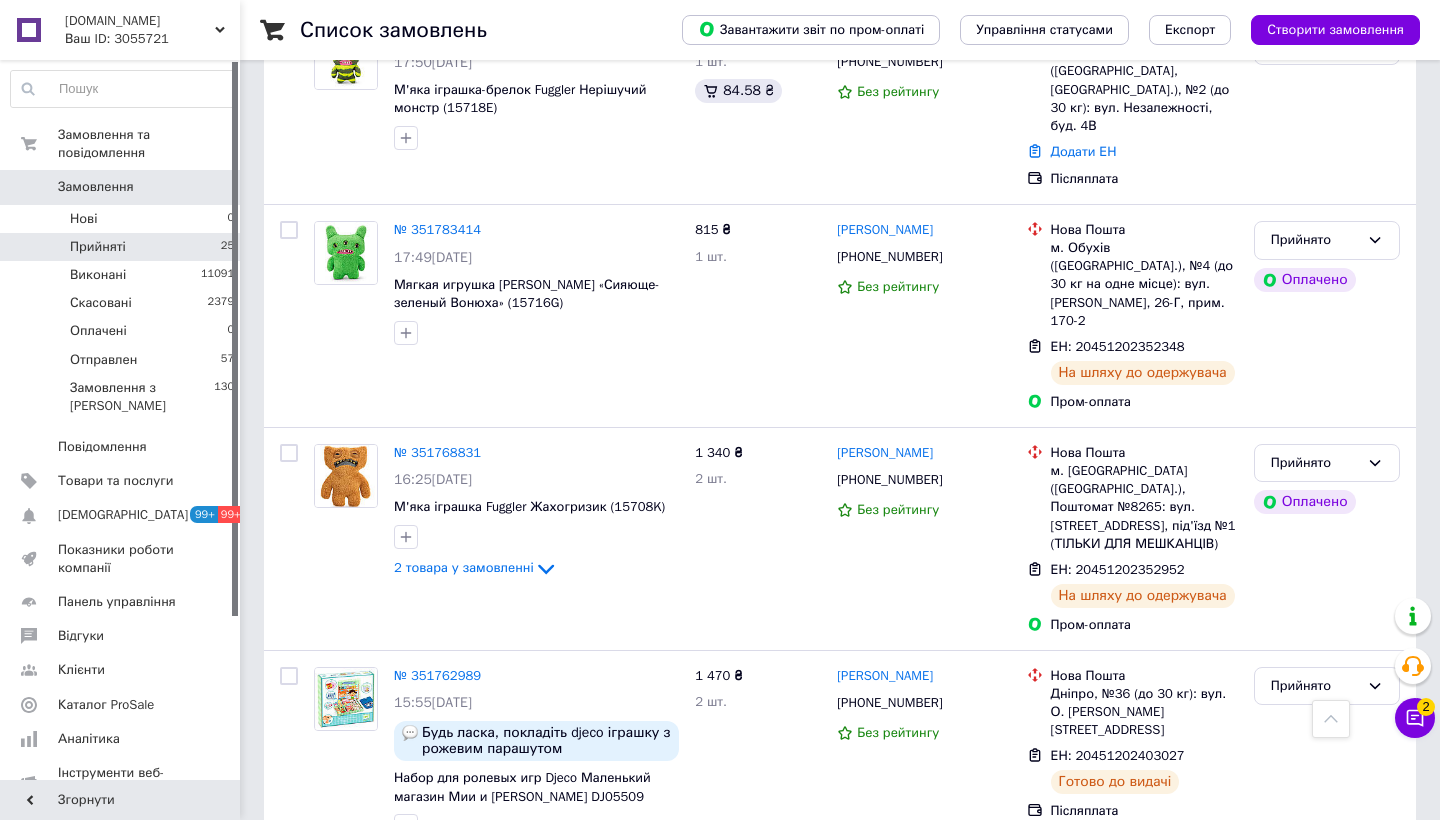click on "по 20 позицій" at bounding box center [552, 931] 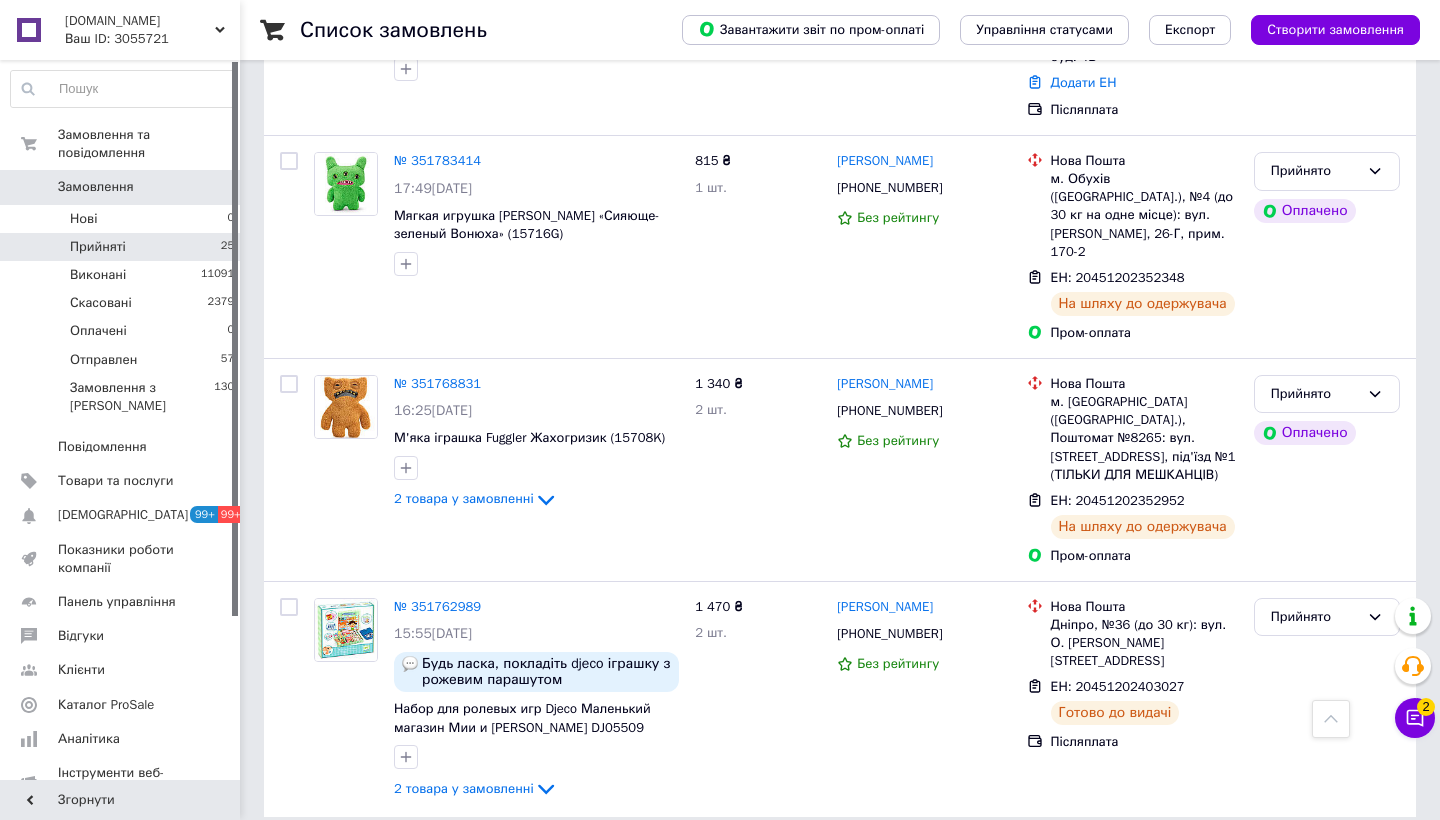 scroll, scrollTop: 3495, scrollLeft: 0, axis: vertical 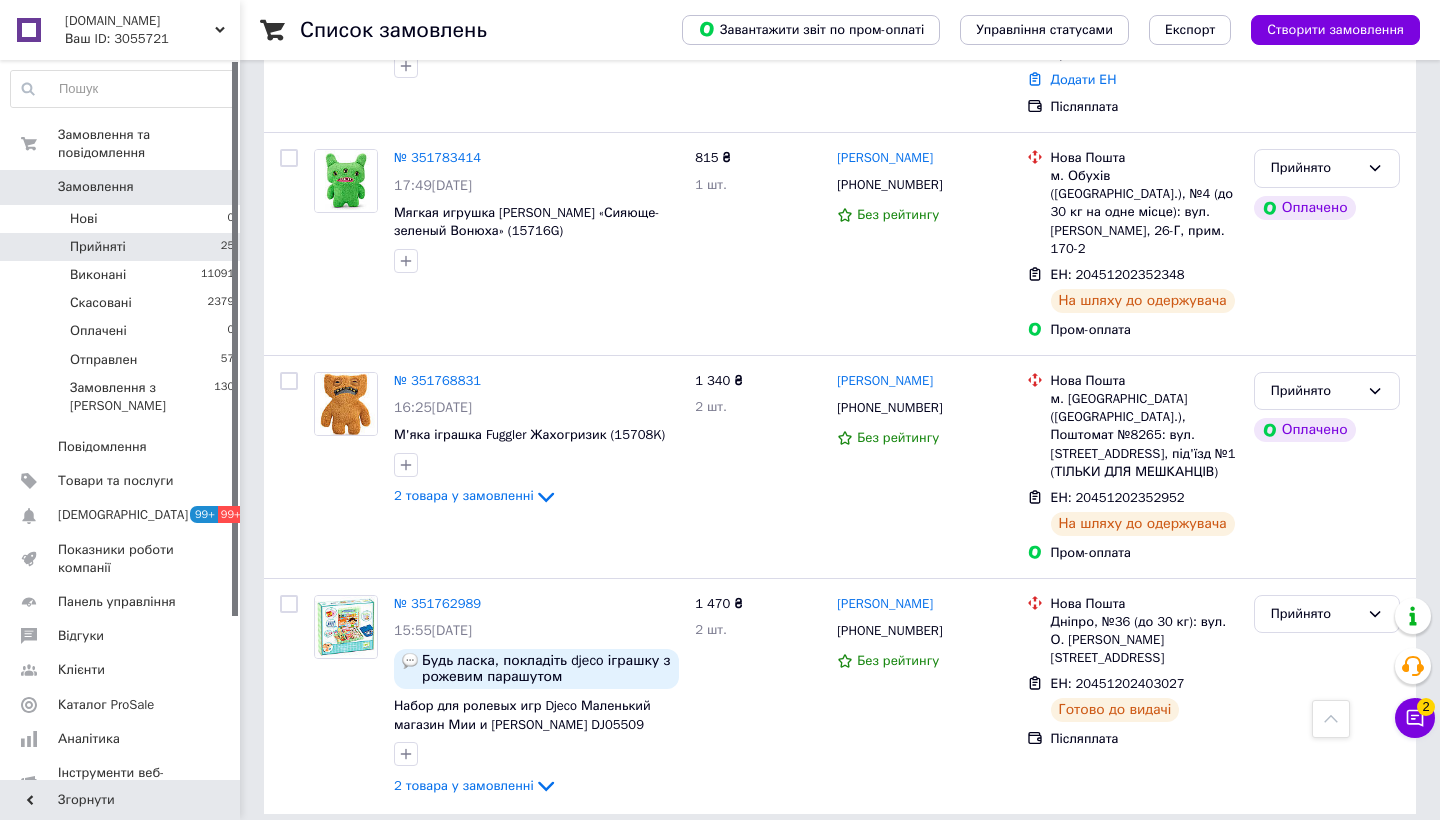click on "по 100 позицій" at bounding box center (552, 960) 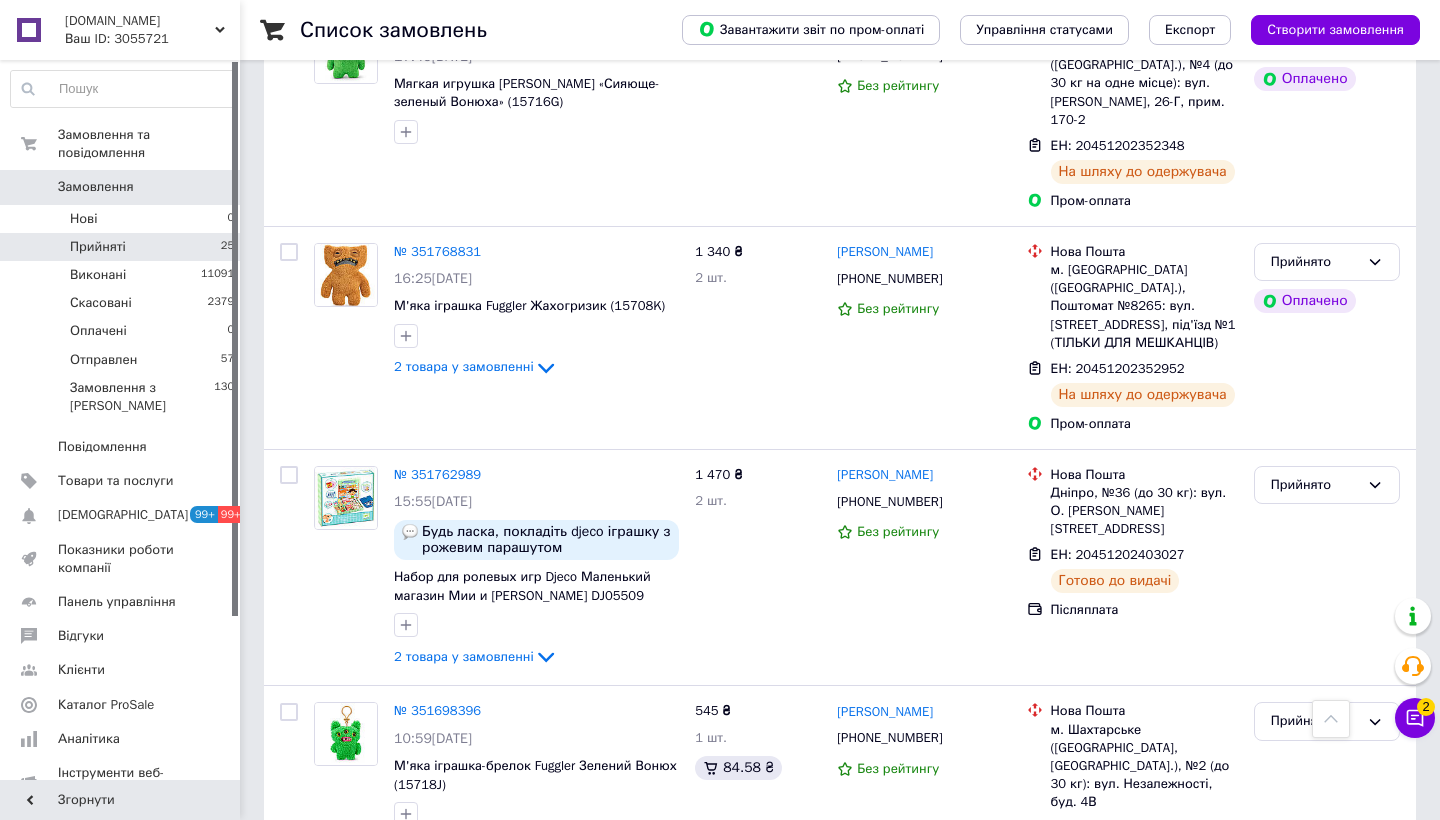 scroll, scrollTop: 3620, scrollLeft: 0, axis: vertical 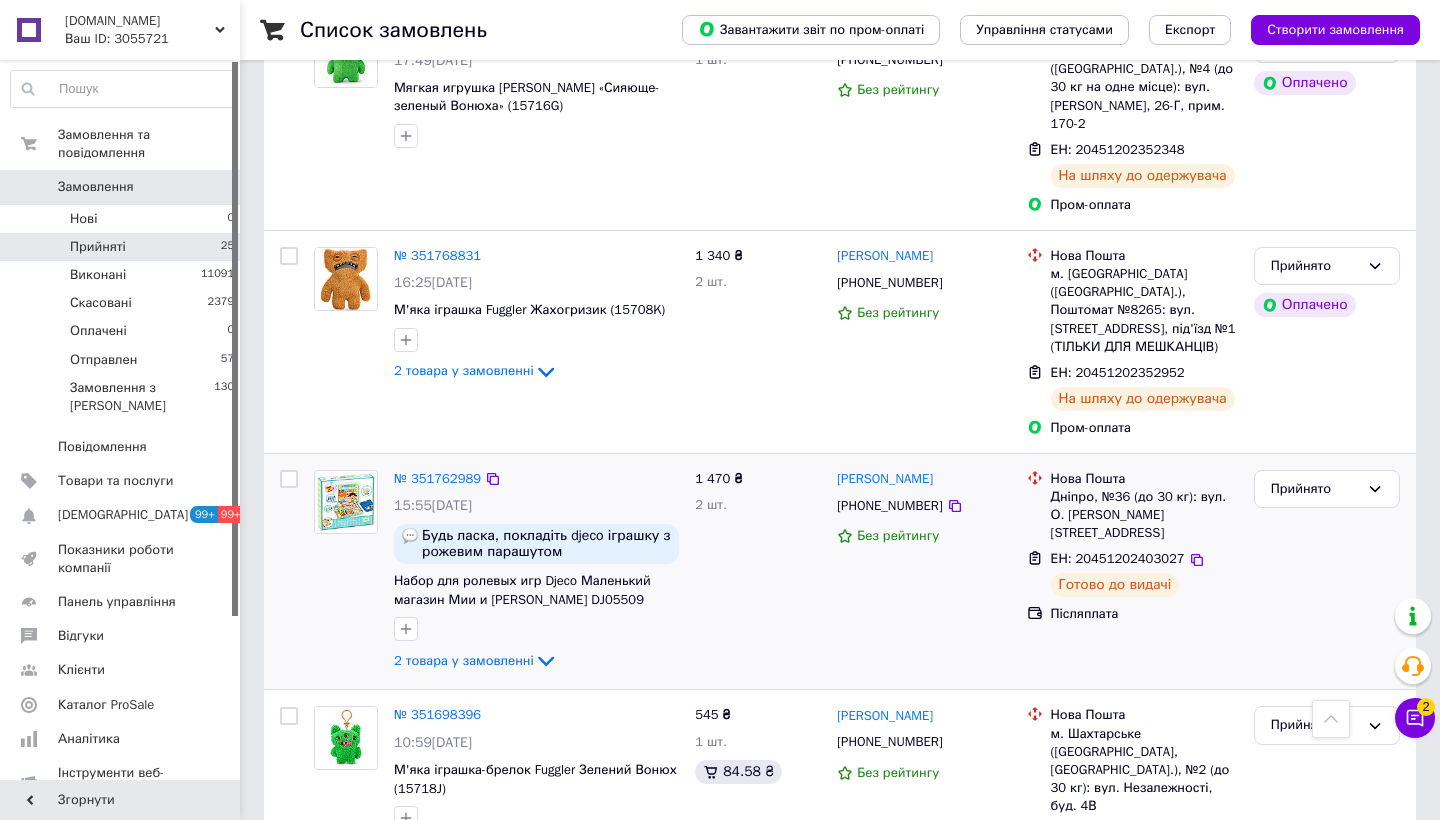 click at bounding box center (289, 479) 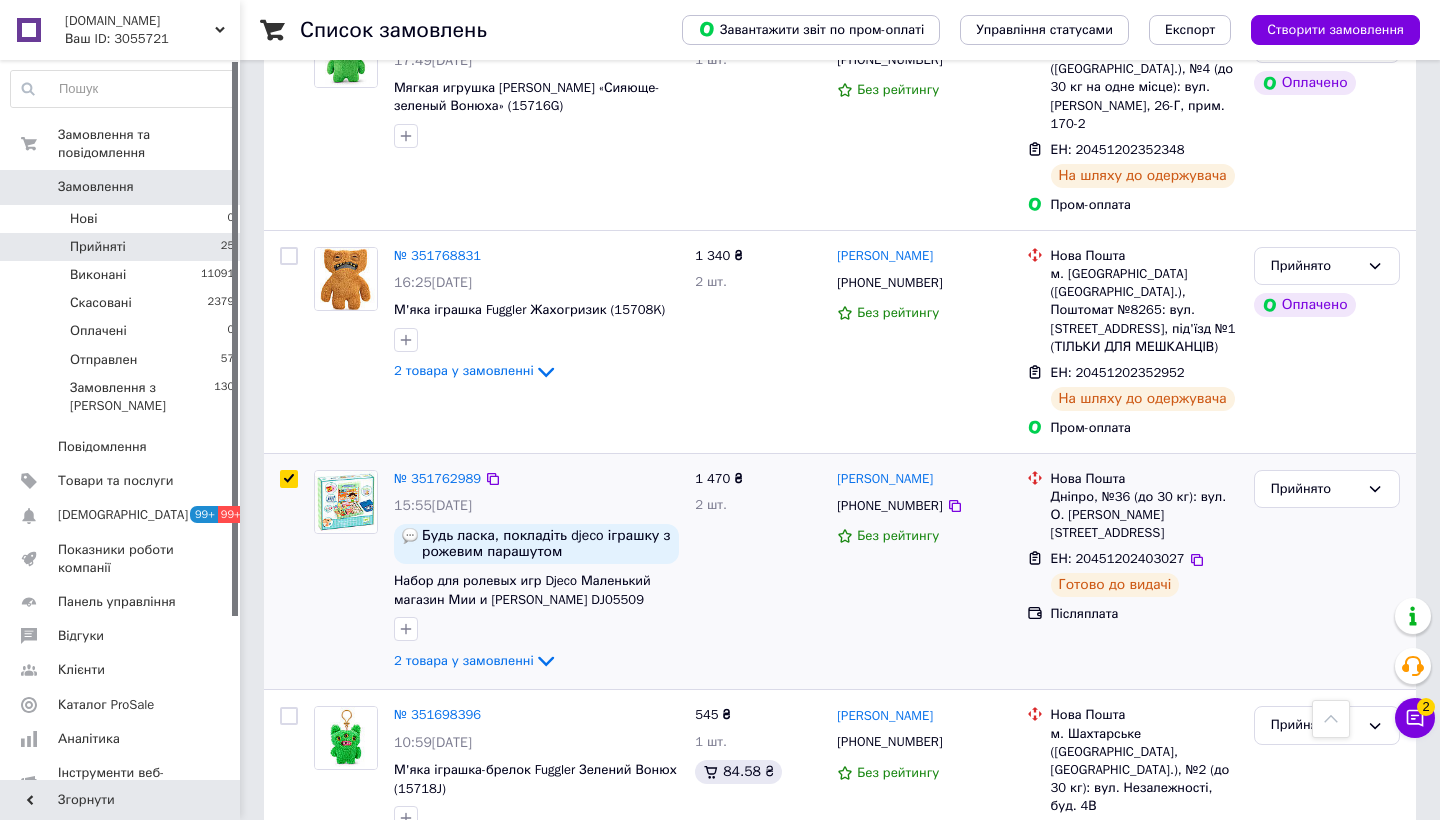 checkbox on "true" 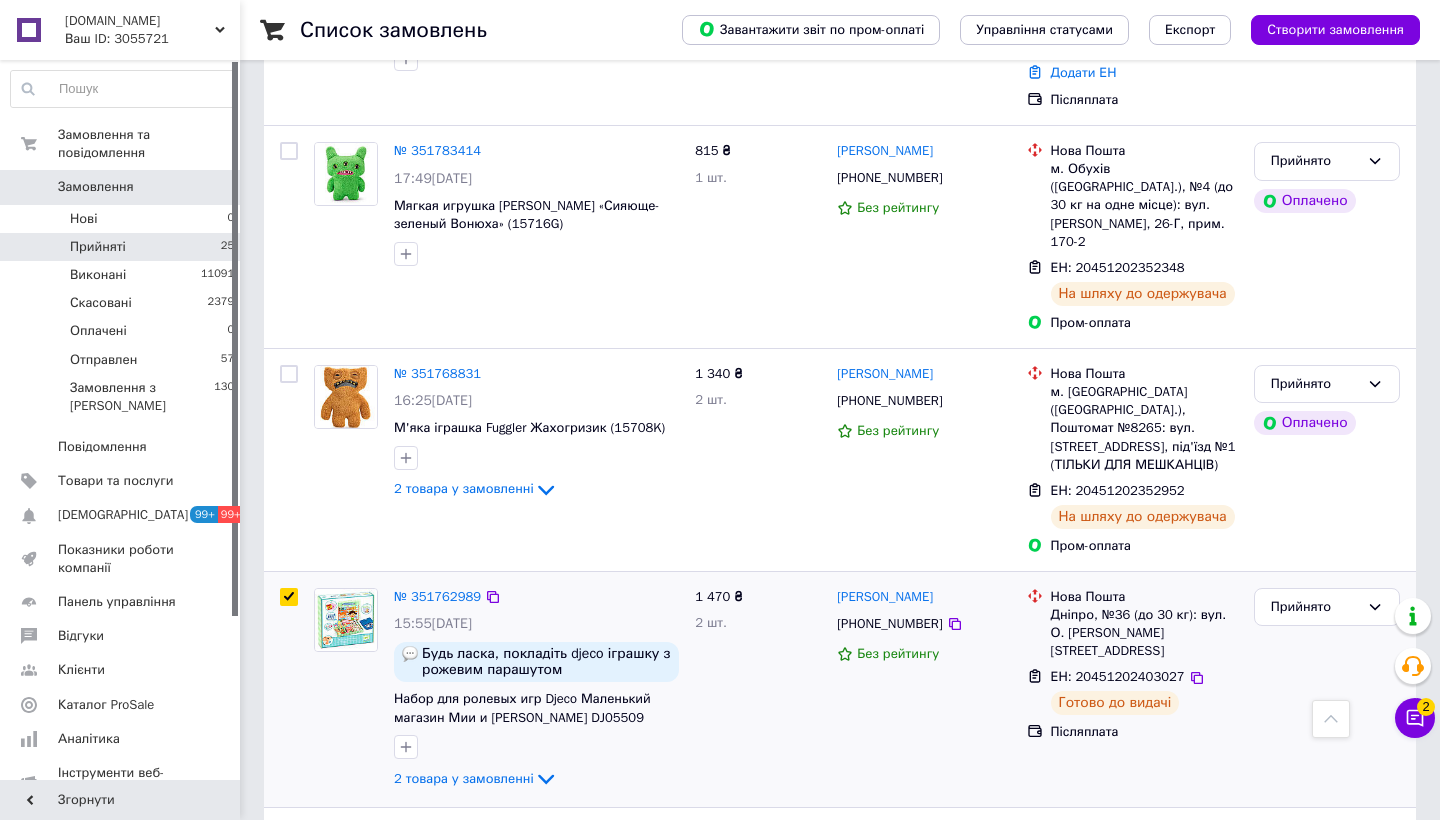 scroll, scrollTop: 3496, scrollLeft: 0, axis: vertical 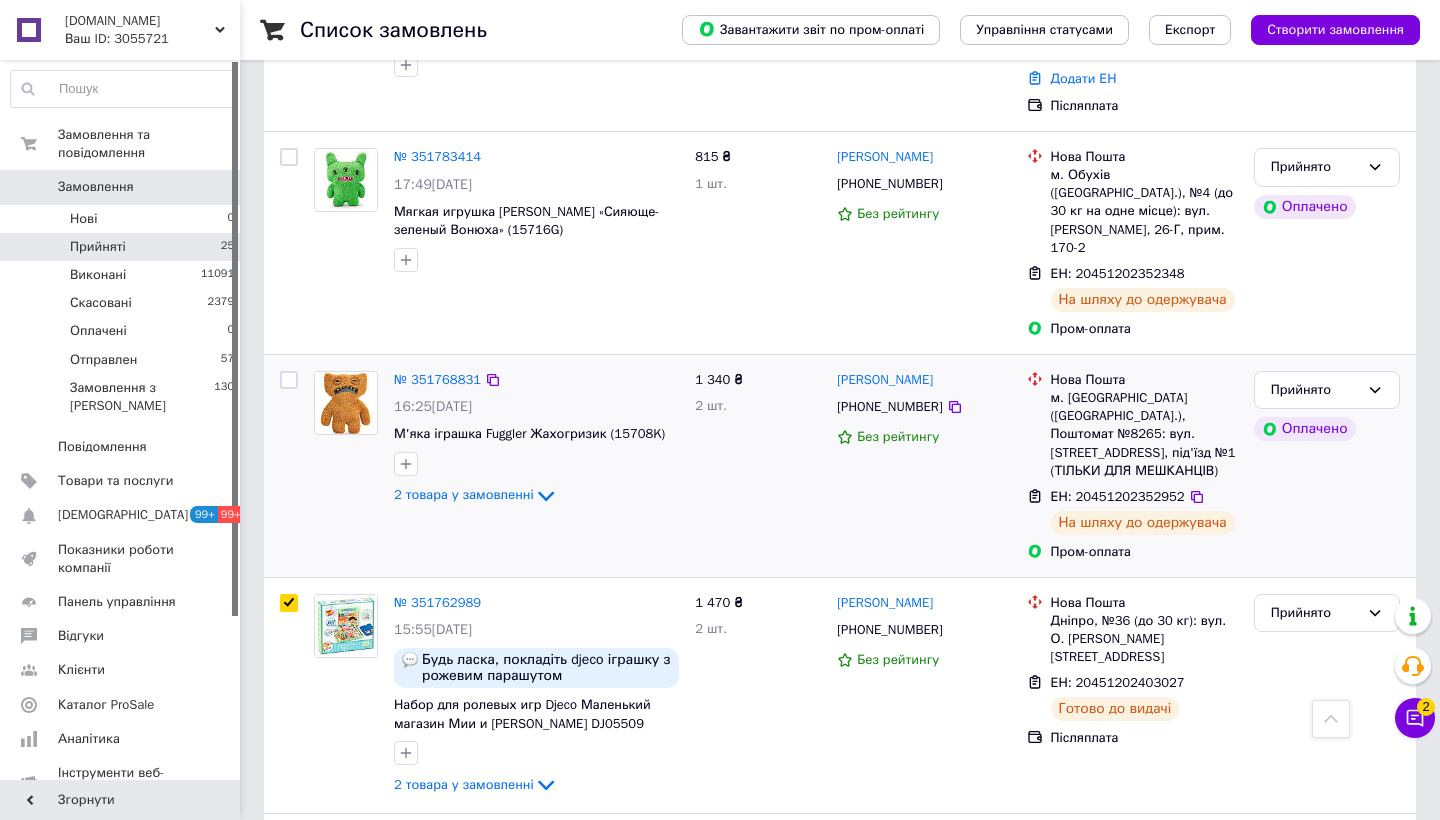 click at bounding box center (289, 380) 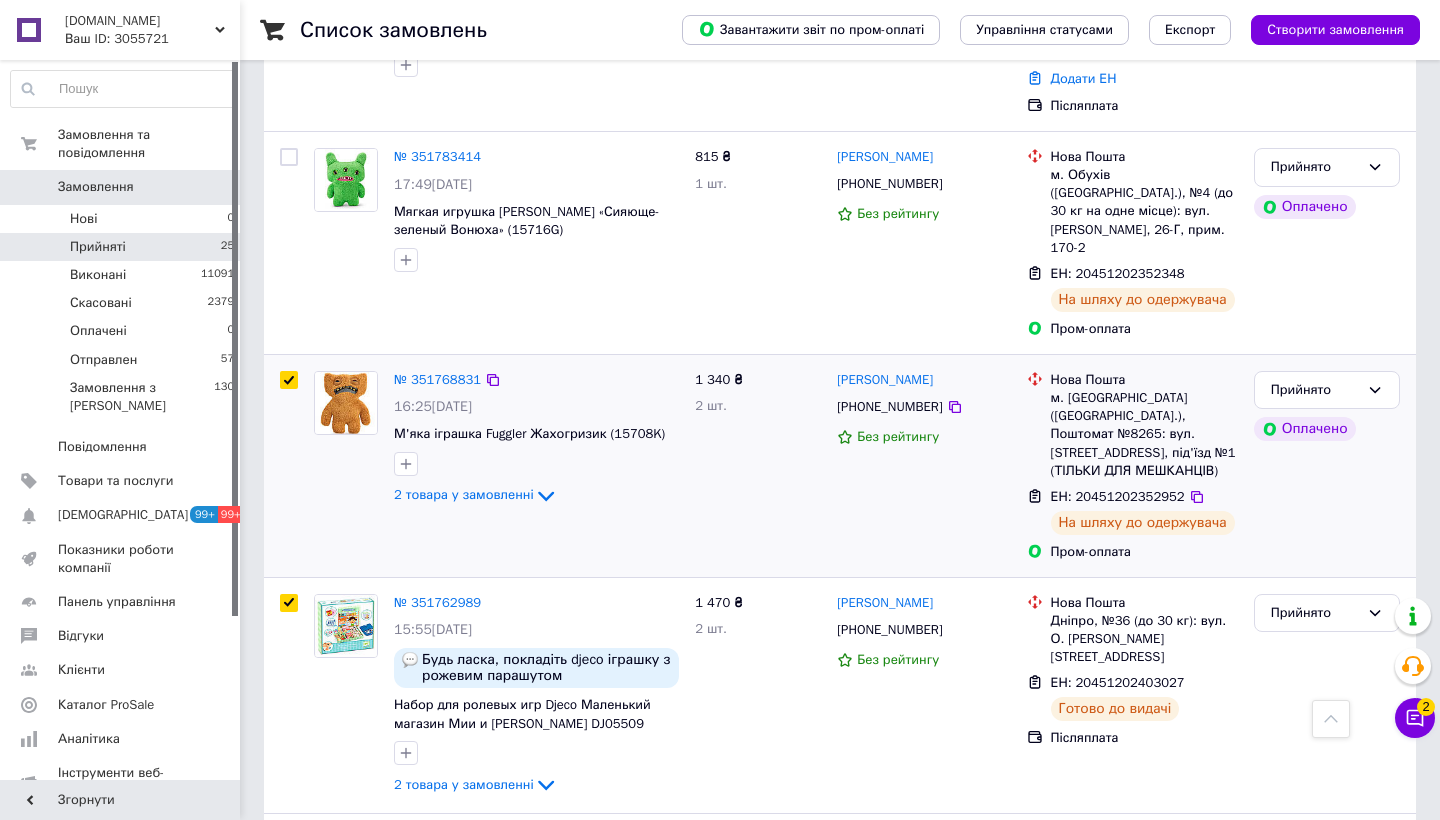 checkbox on "true" 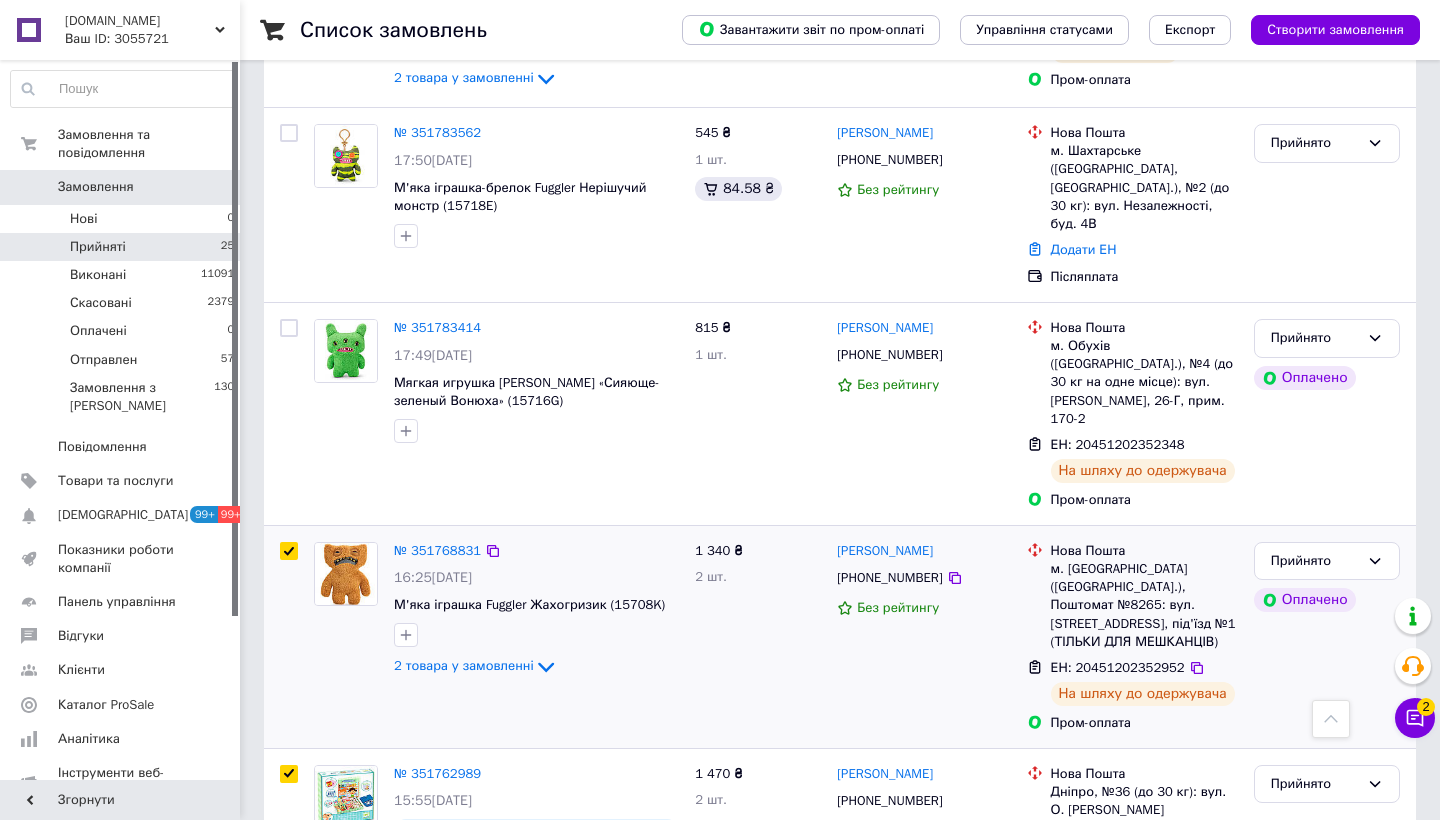 scroll, scrollTop: 3322, scrollLeft: 0, axis: vertical 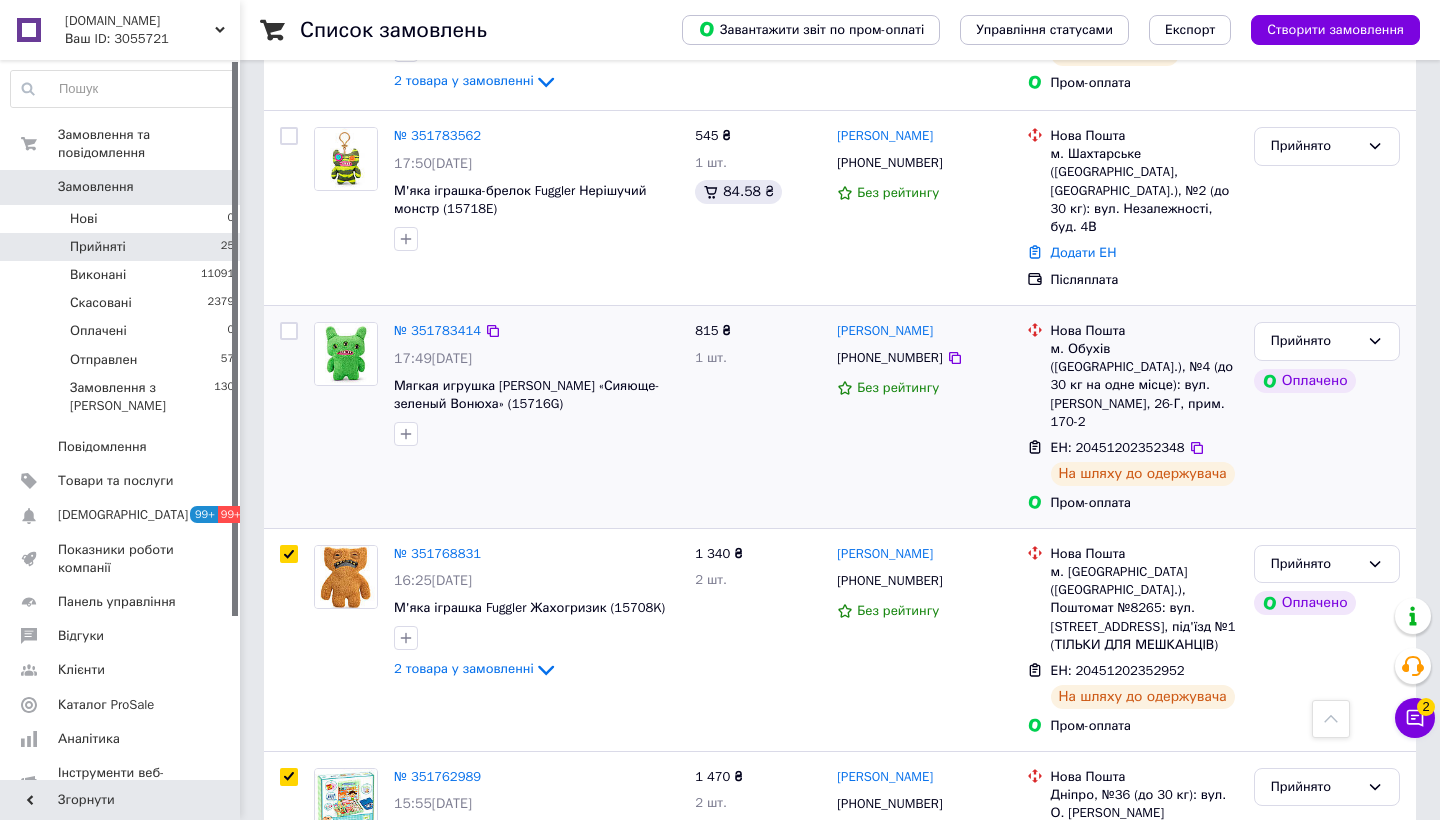 click at bounding box center [289, 331] 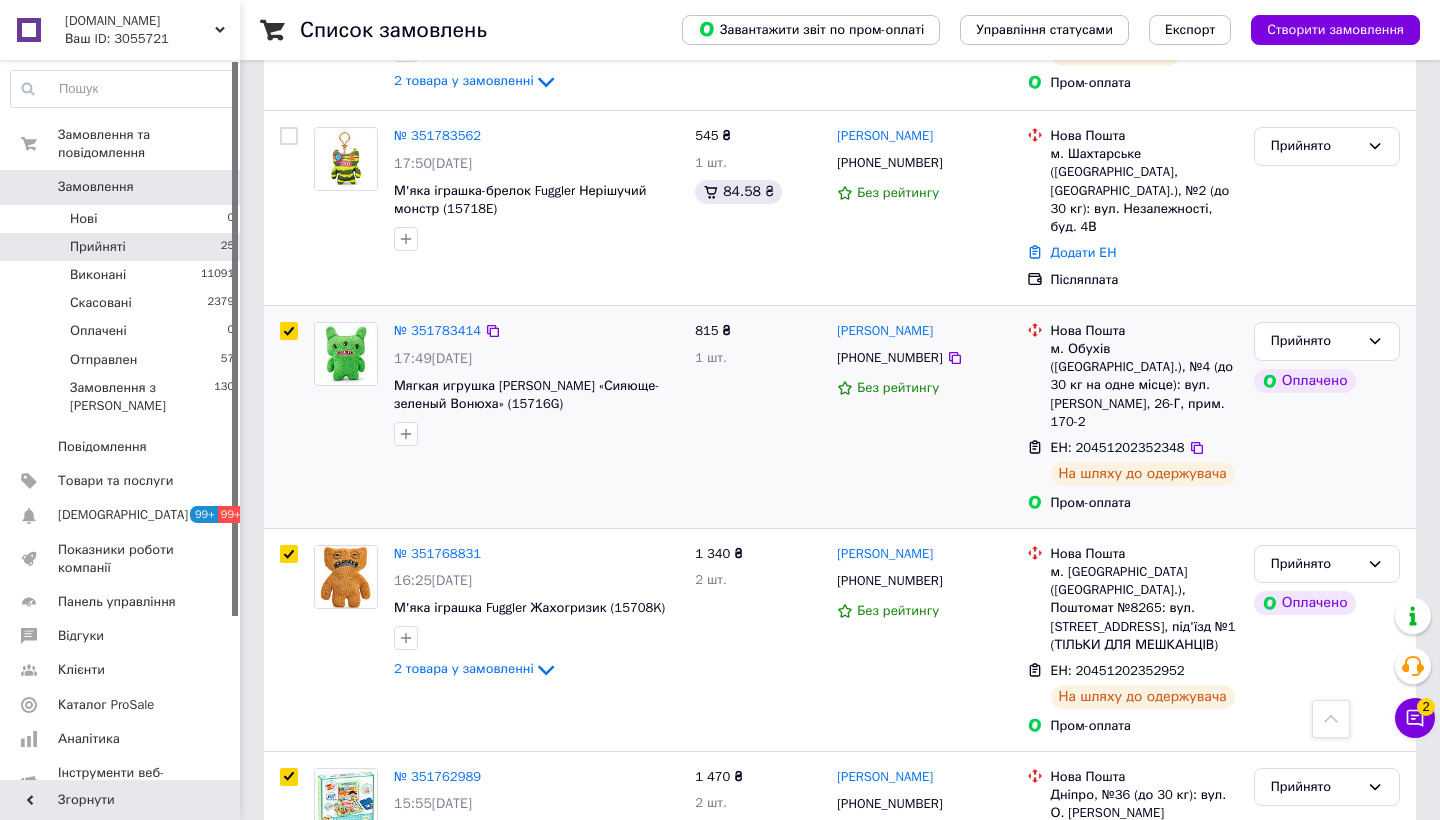 checkbox on "true" 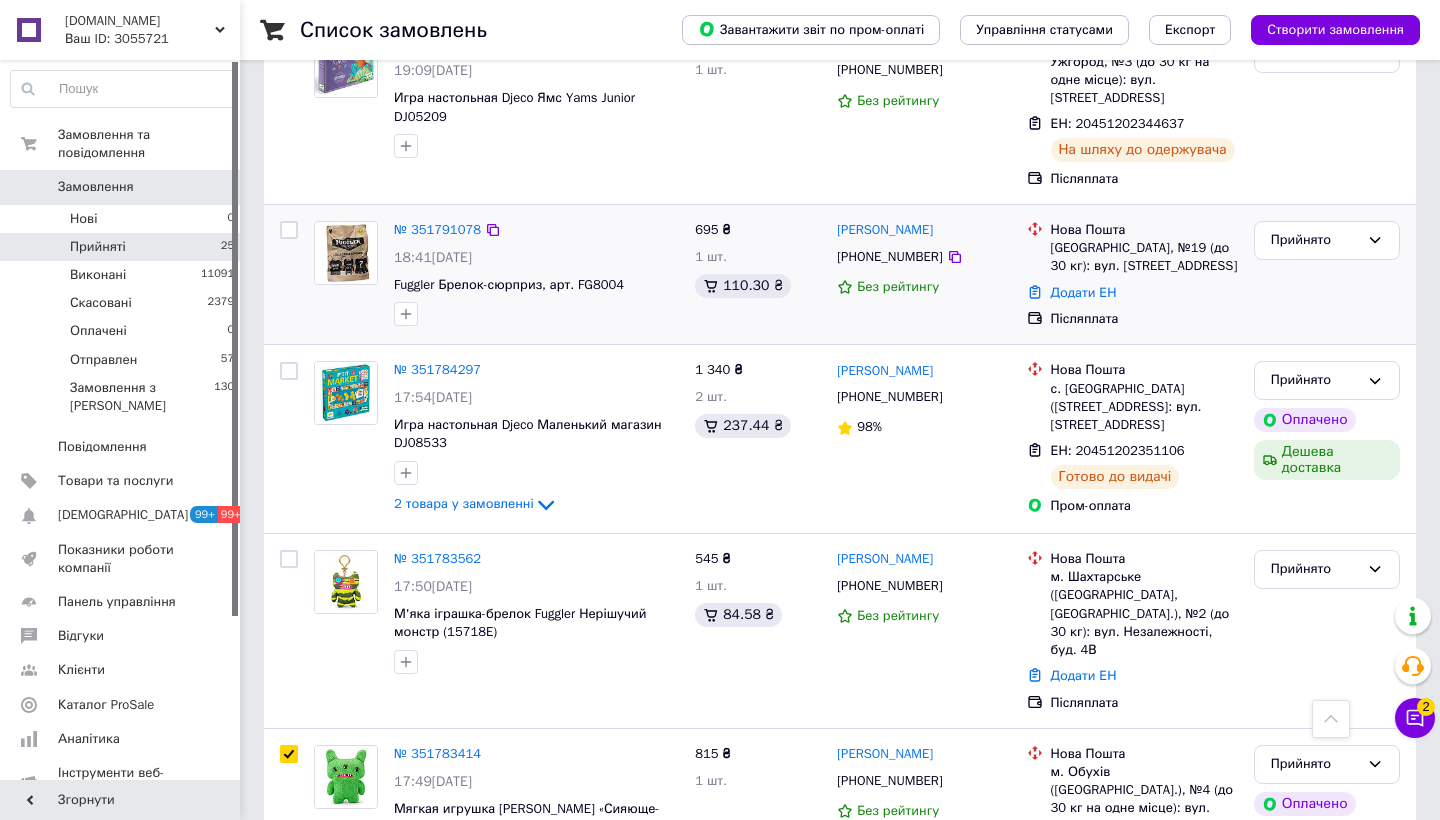 scroll, scrollTop: 2898, scrollLeft: 0, axis: vertical 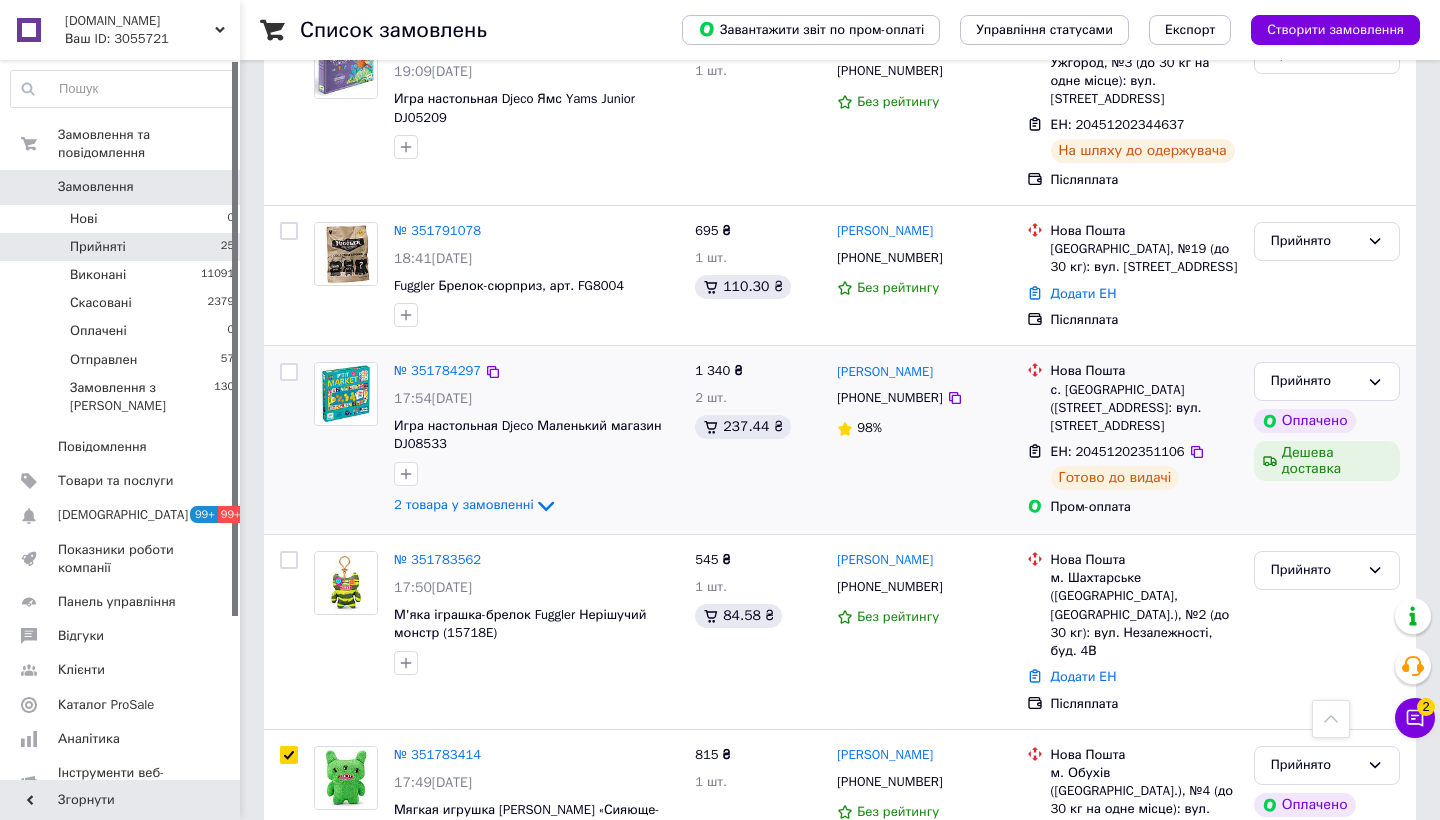 click at bounding box center [289, 372] 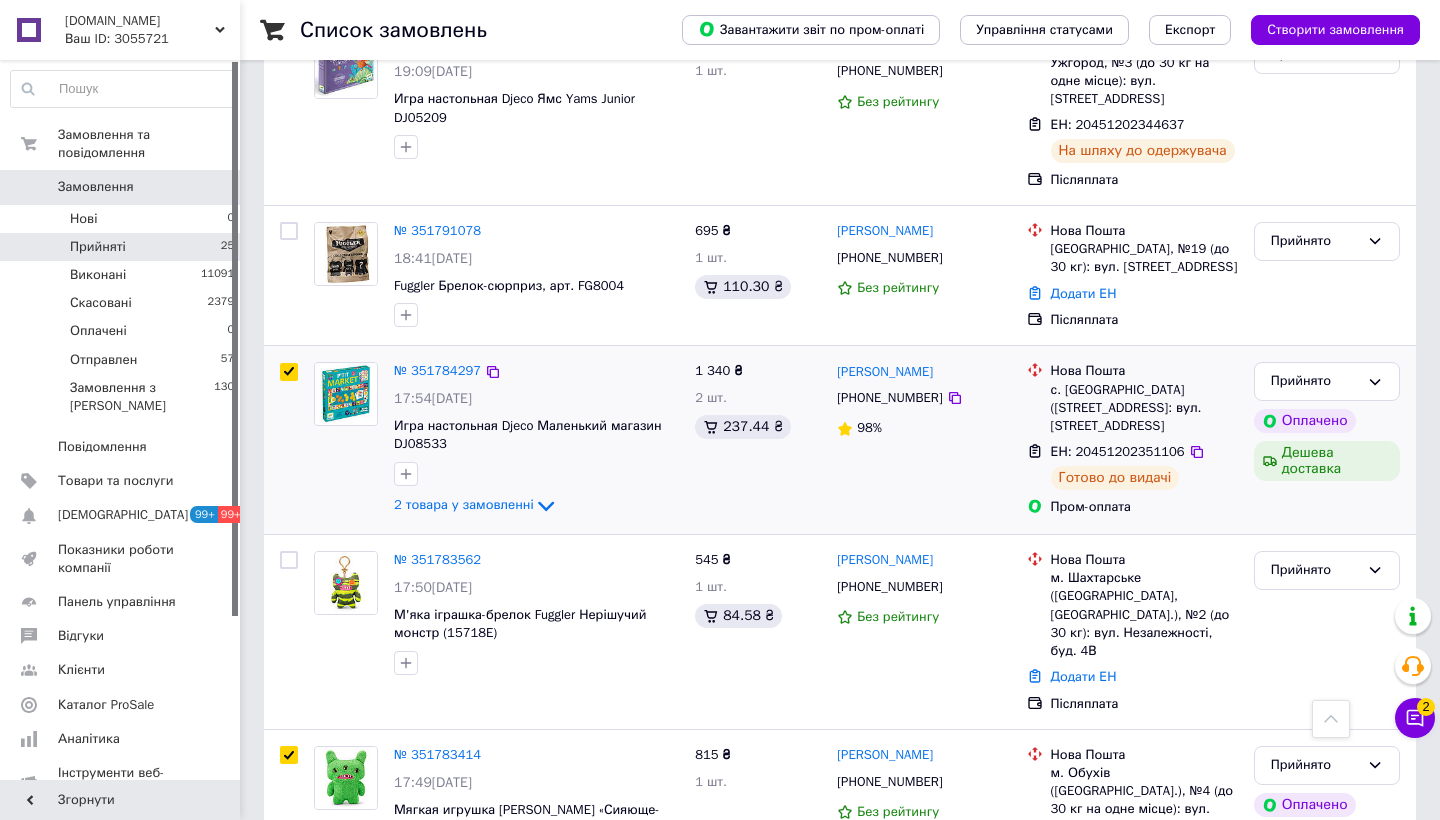 checkbox on "true" 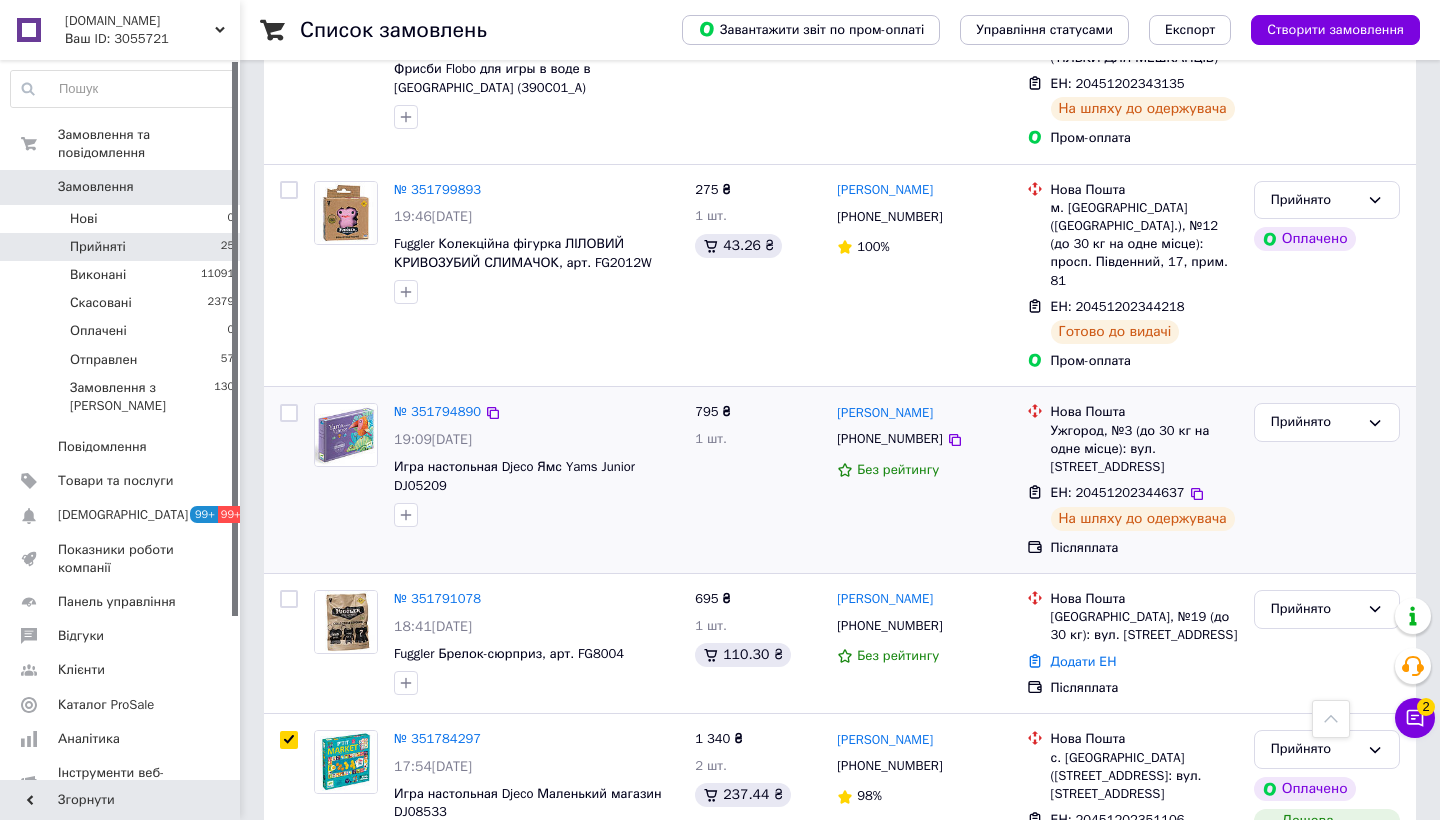 scroll, scrollTop: 2513, scrollLeft: 0, axis: vertical 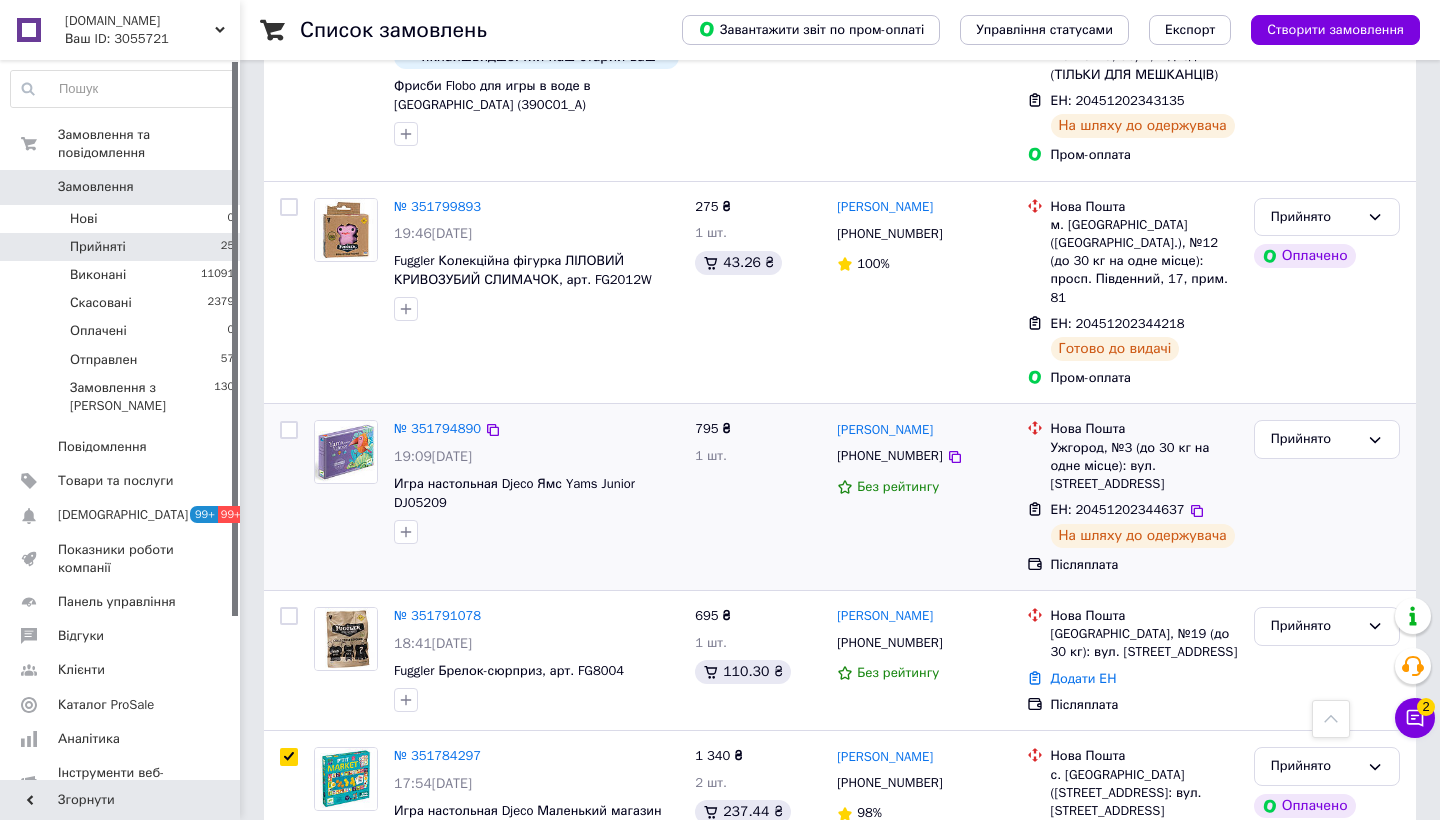 click at bounding box center (289, 430) 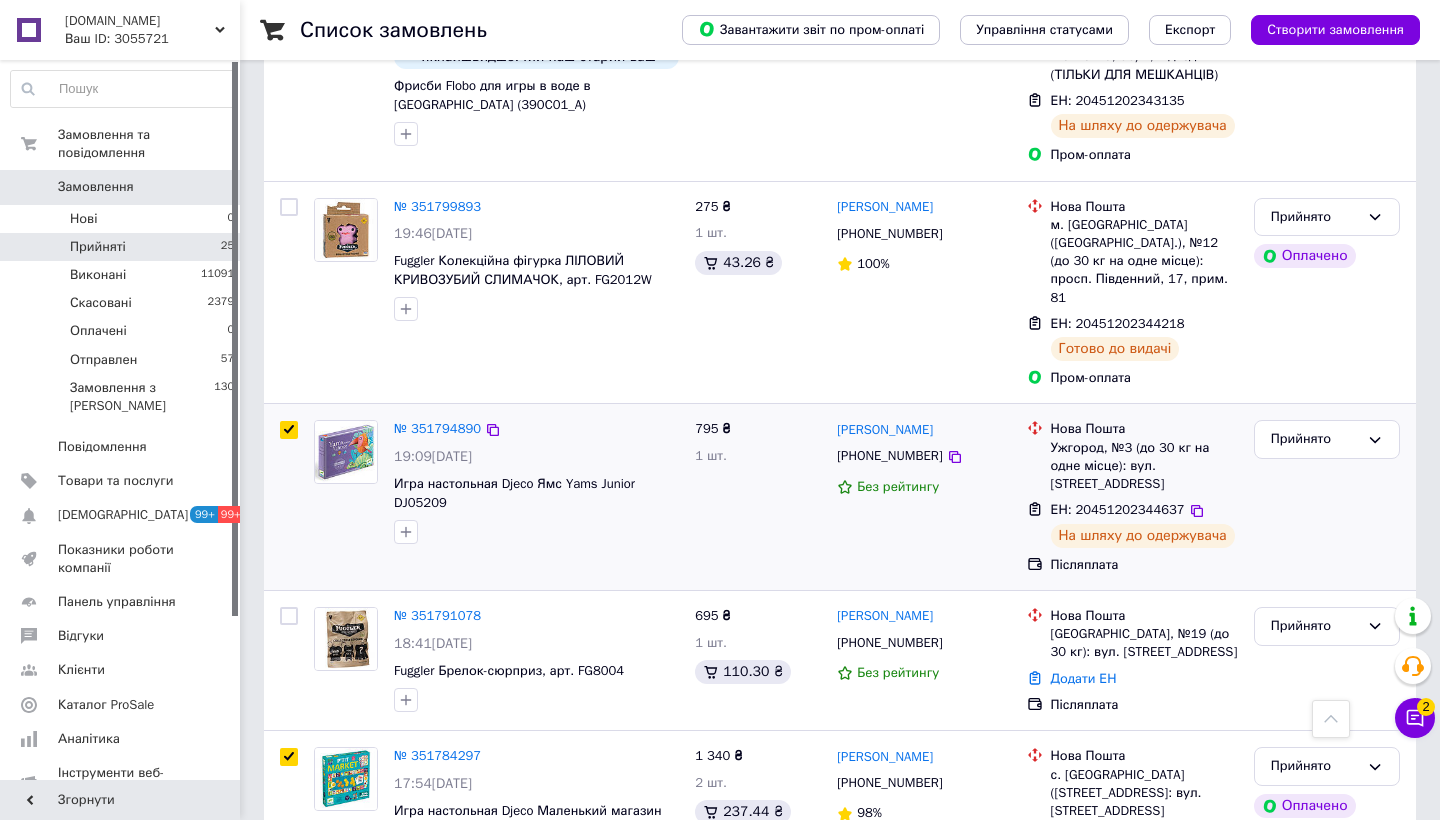 checkbox on "true" 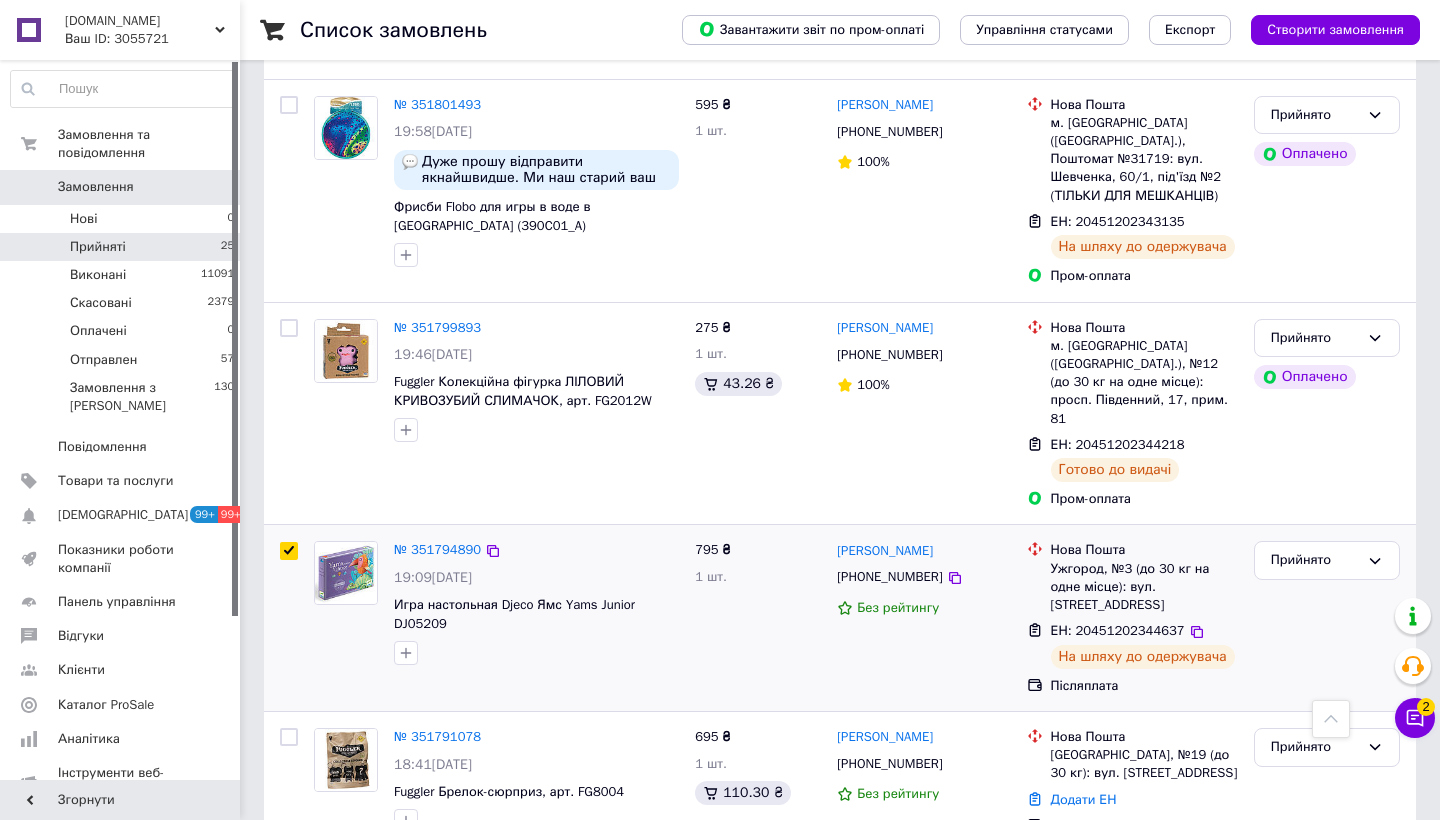 scroll, scrollTop: 2379, scrollLeft: 0, axis: vertical 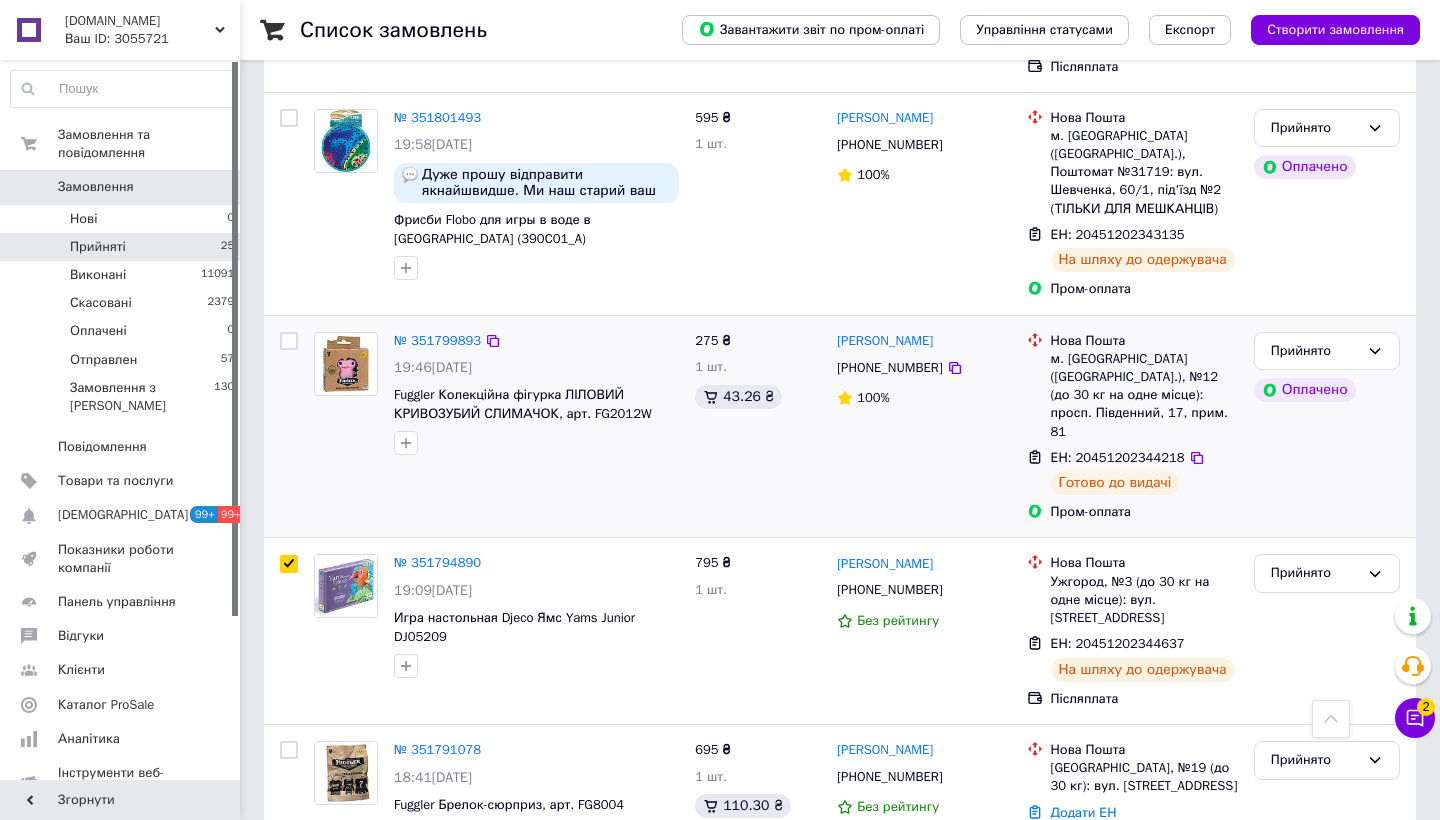 click at bounding box center (289, 341) 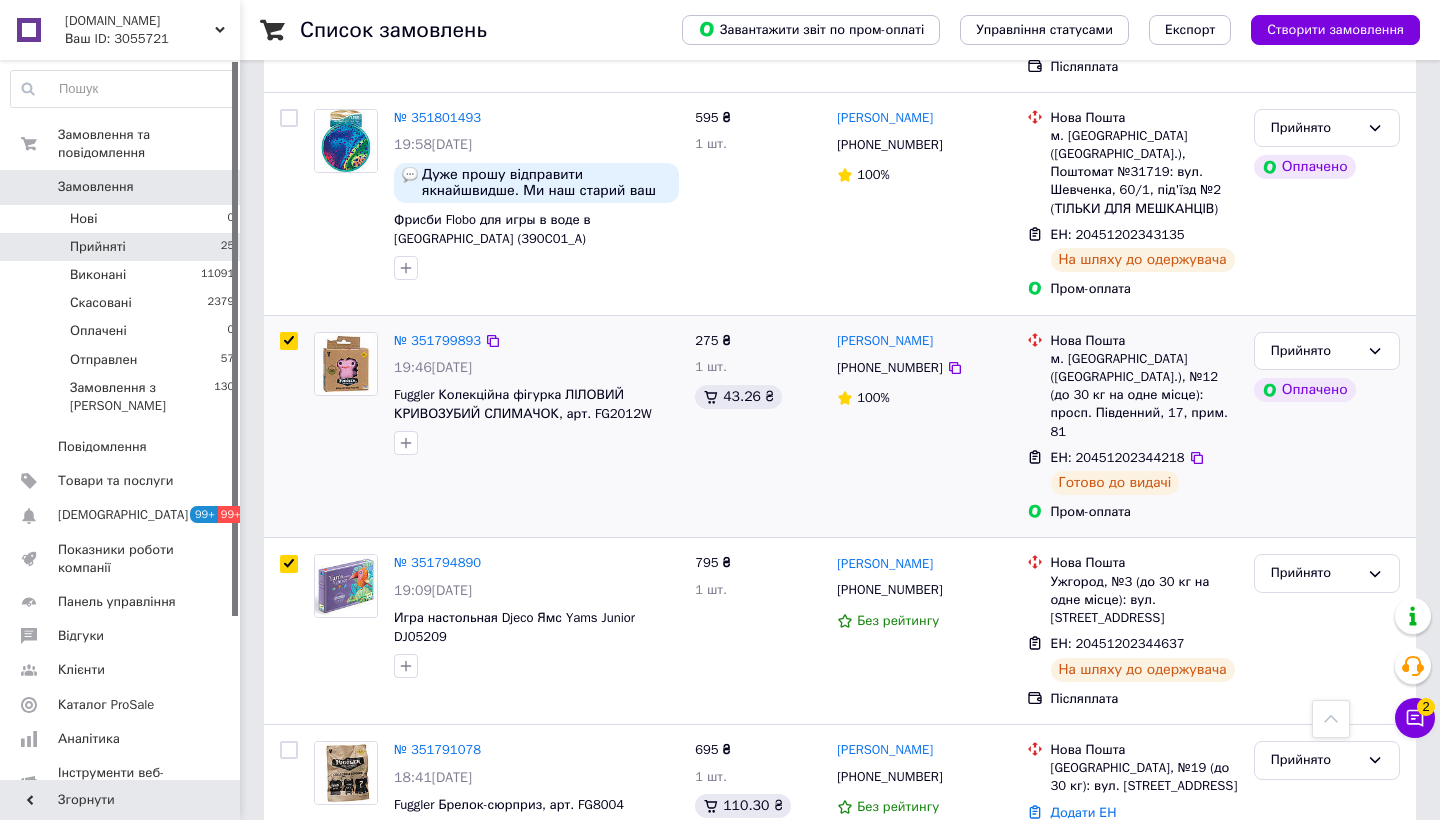 checkbox on "true" 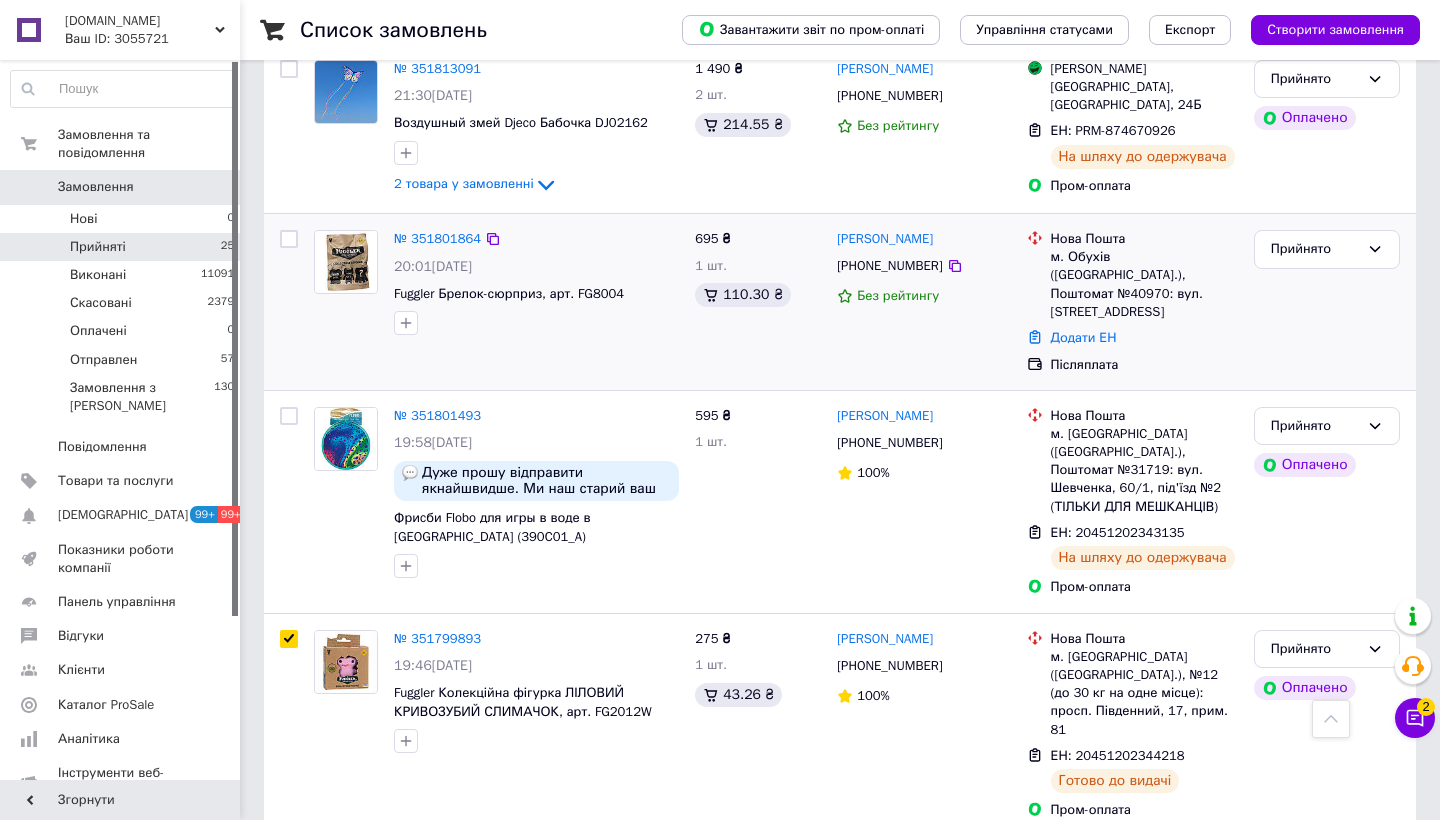 scroll, scrollTop: 2058, scrollLeft: 0, axis: vertical 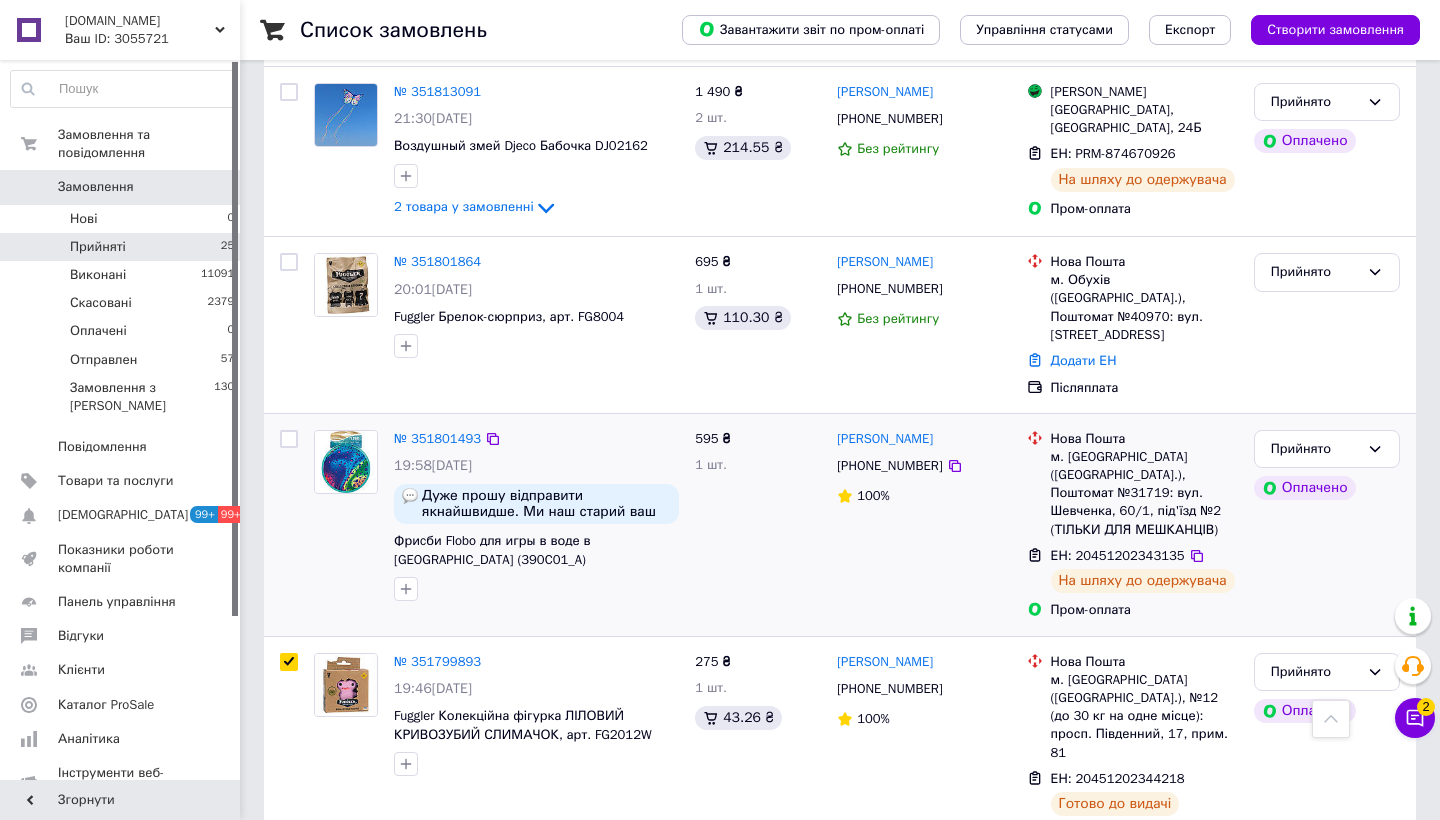 click at bounding box center [289, 525] 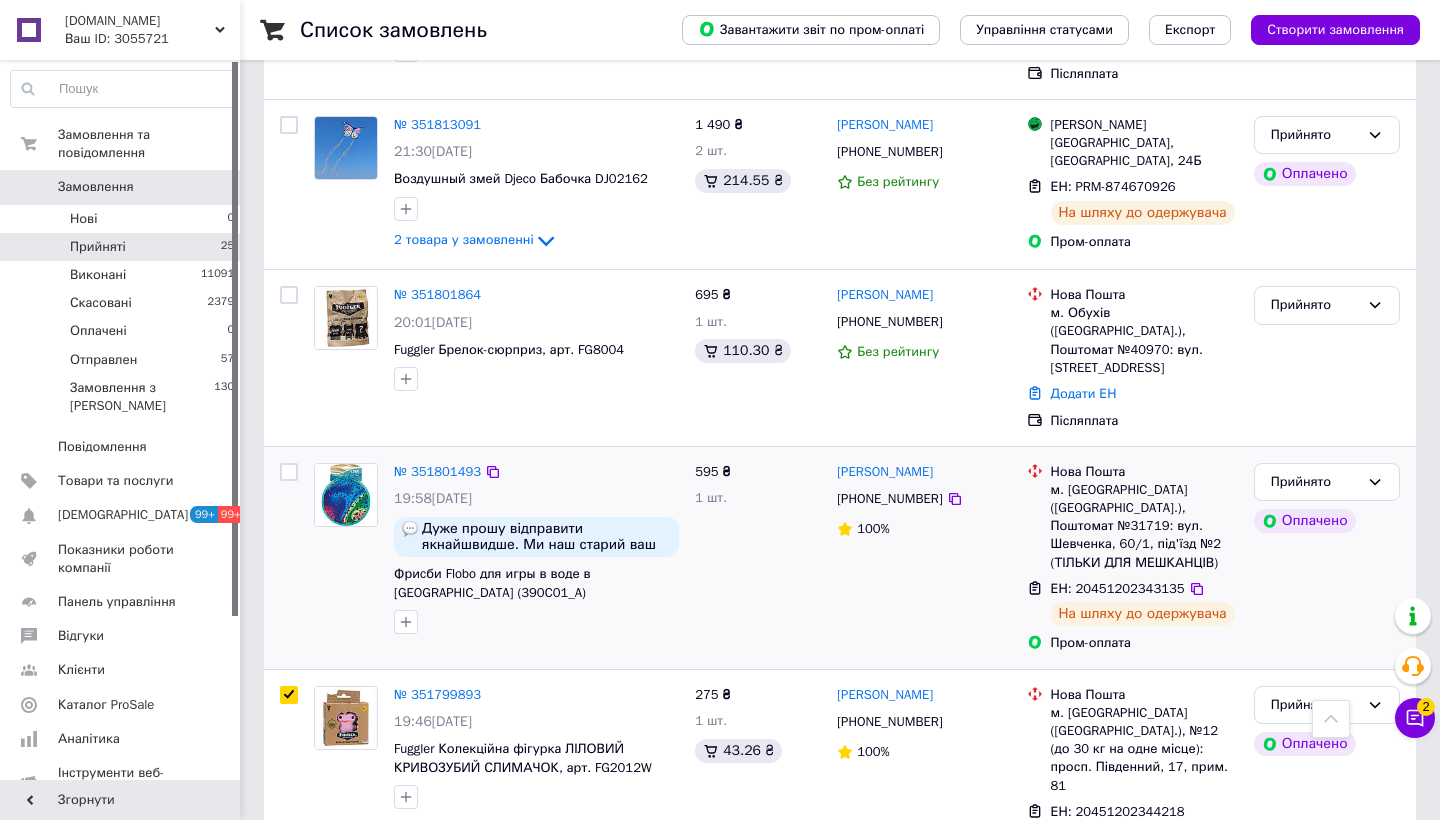 click at bounding box center (289, 472) 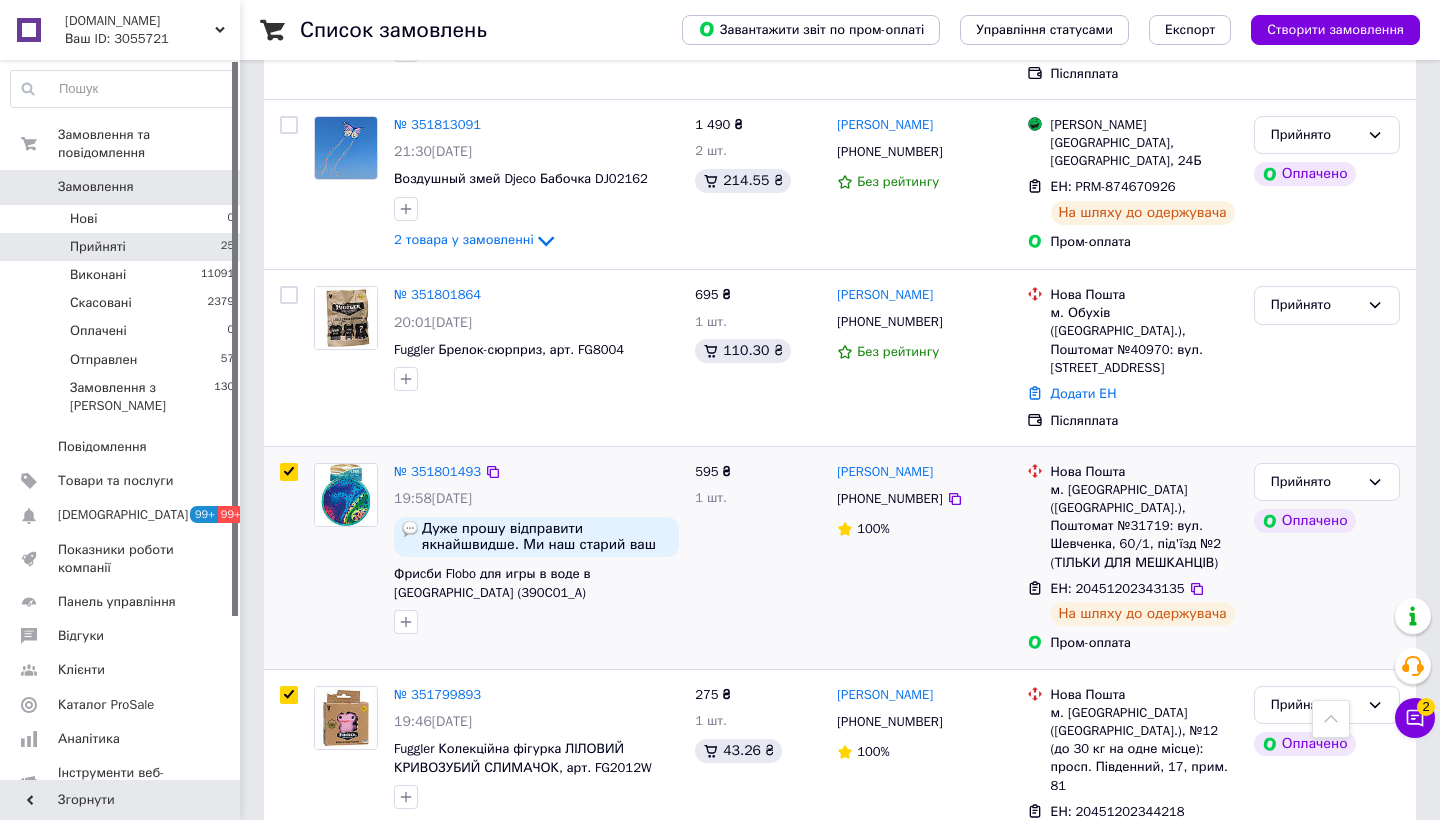 checkbox on "true" 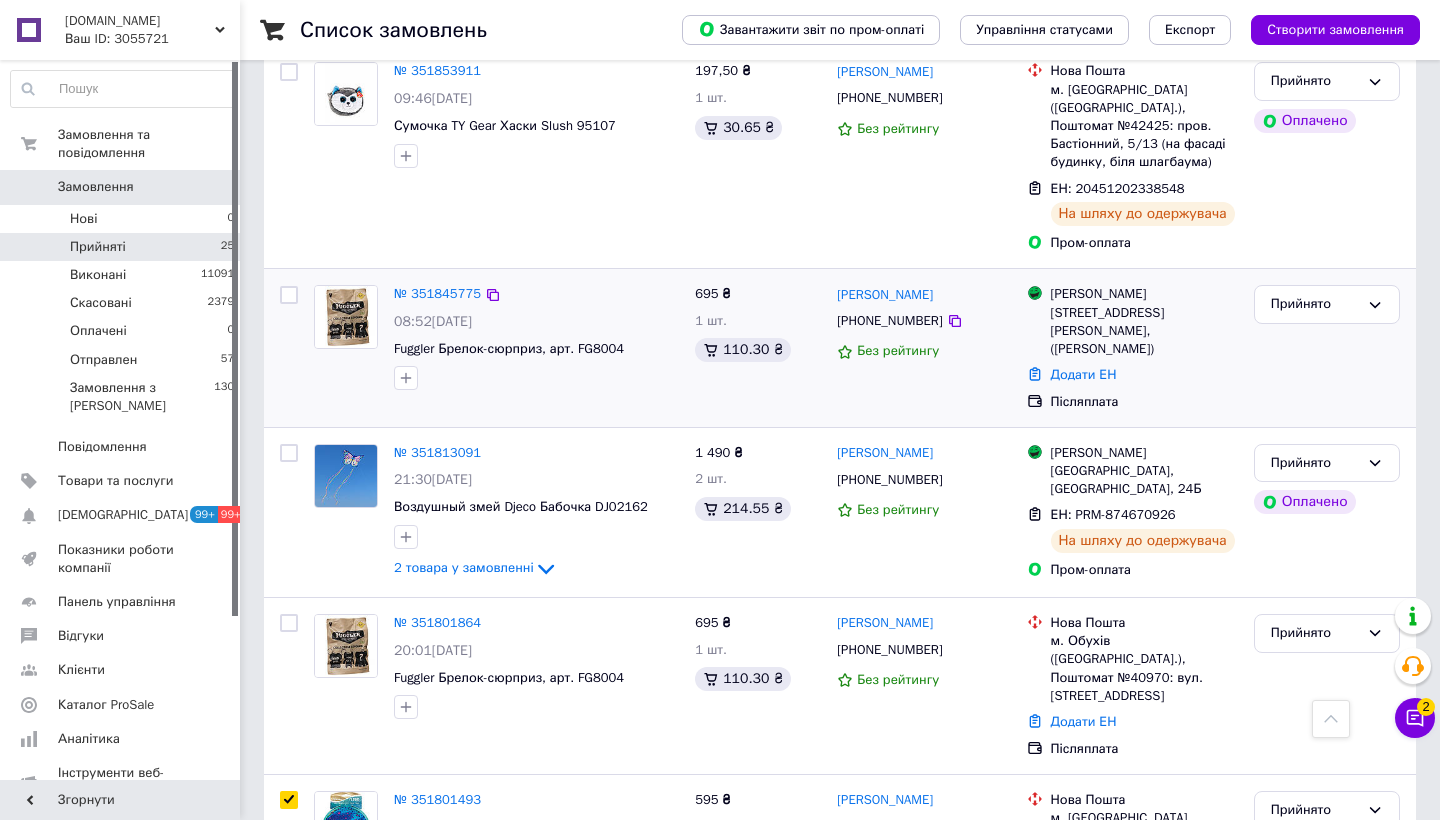 scroll, scrollTop: 1689, scrollLeft: 0, axis: vertical 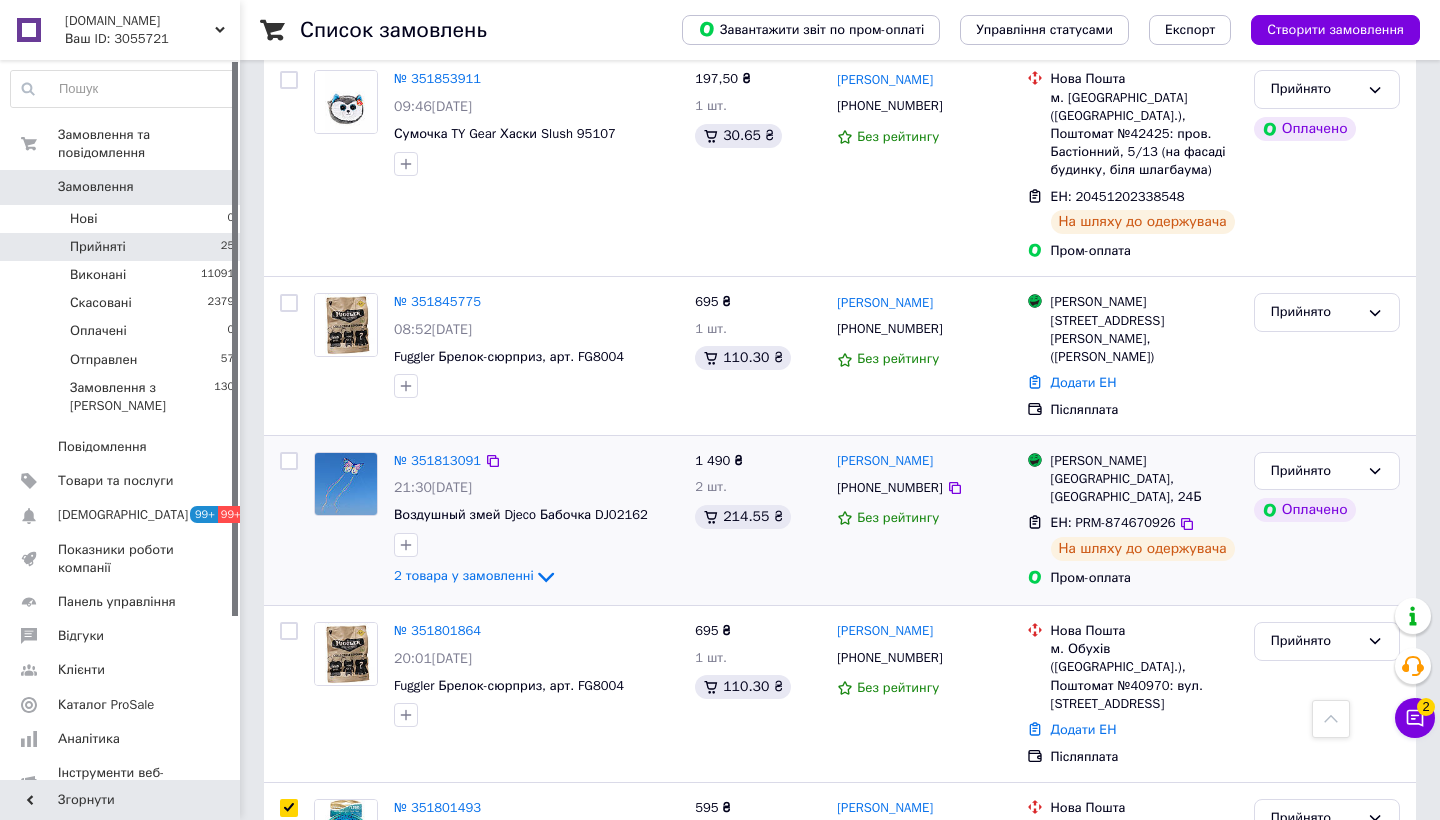click at bounding box center [289, 461] 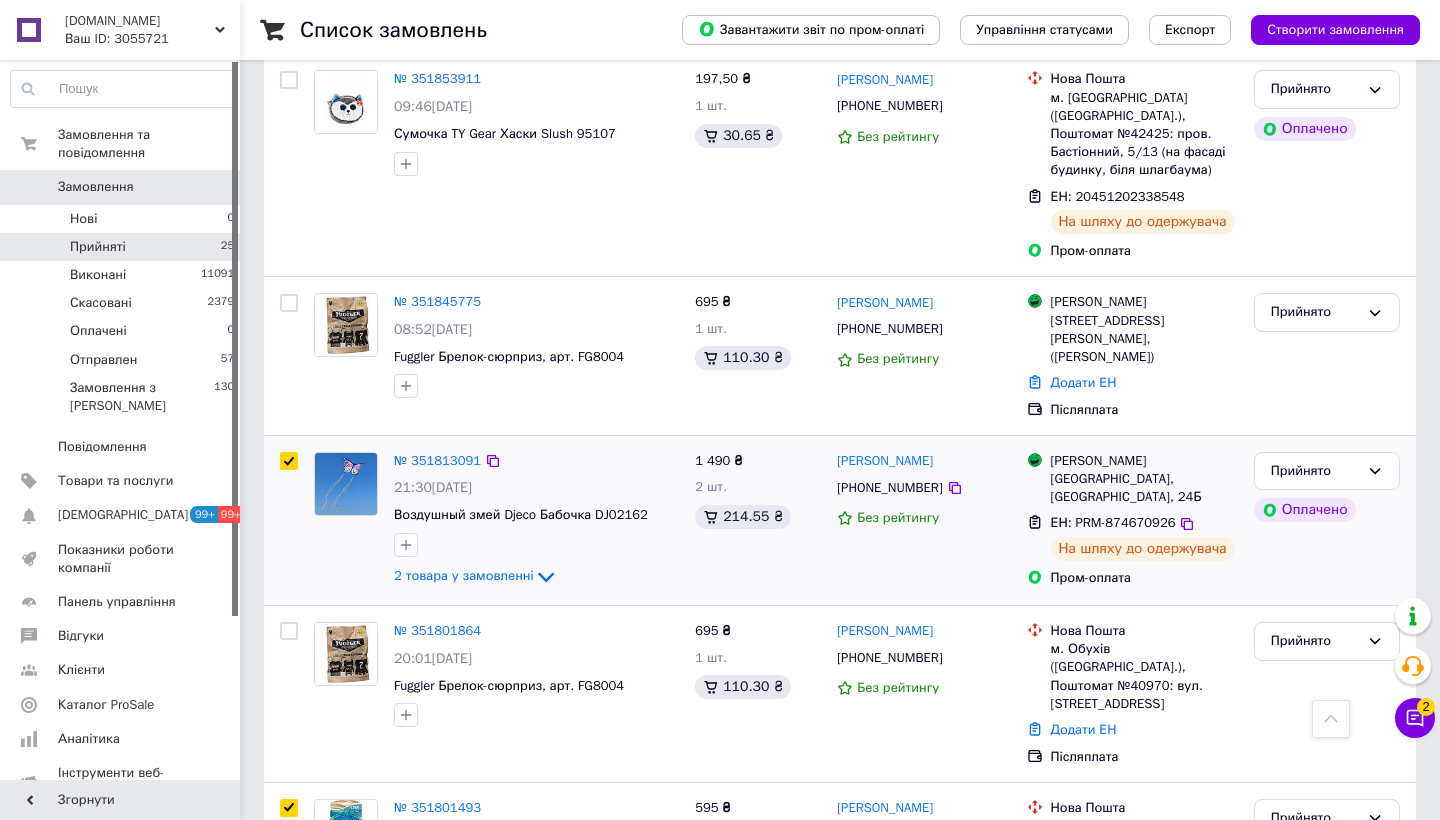 checkbox on "true" 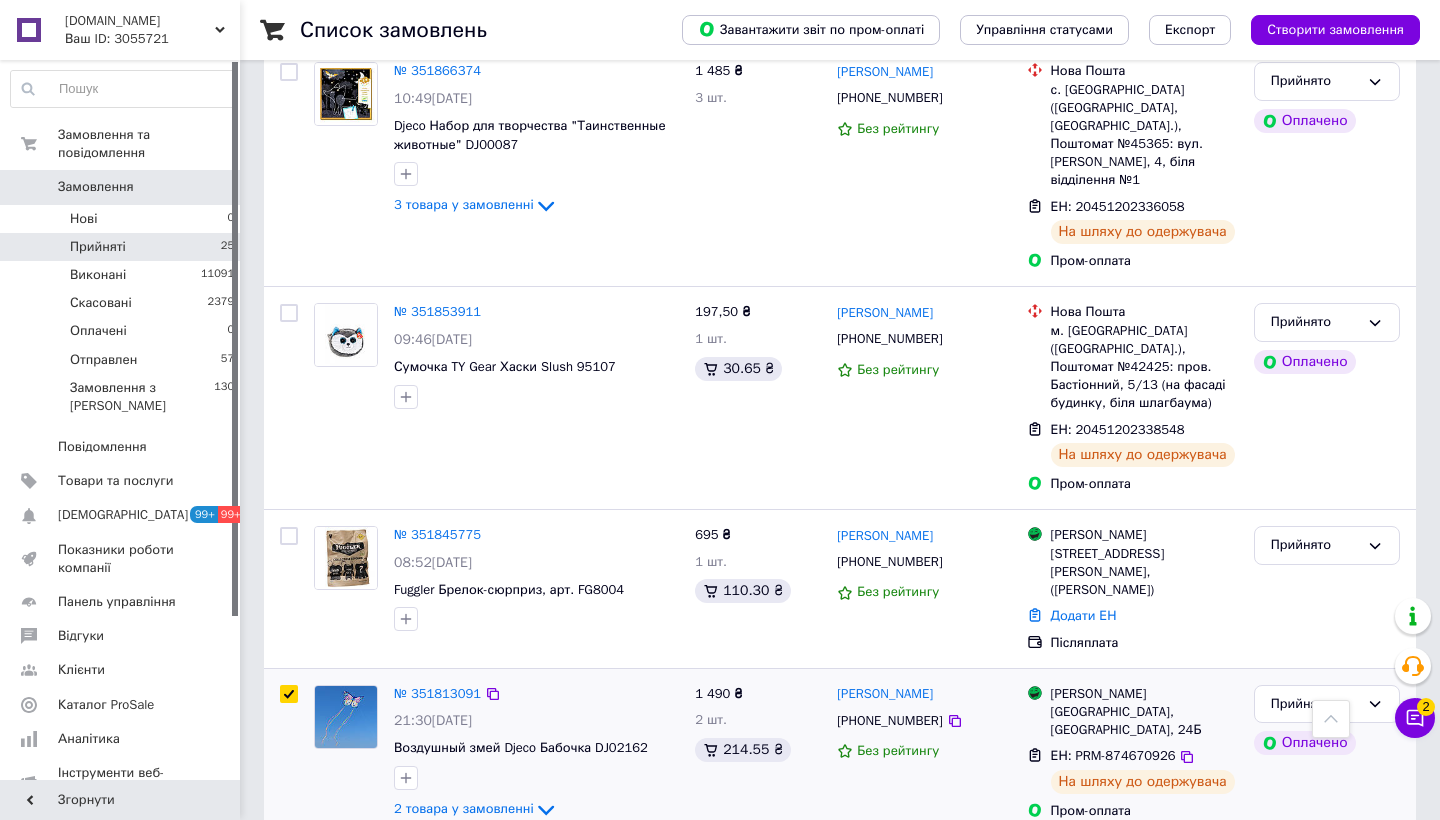 scroll, scrollTop: 1456, scrollLeft: 0, axis: vertical 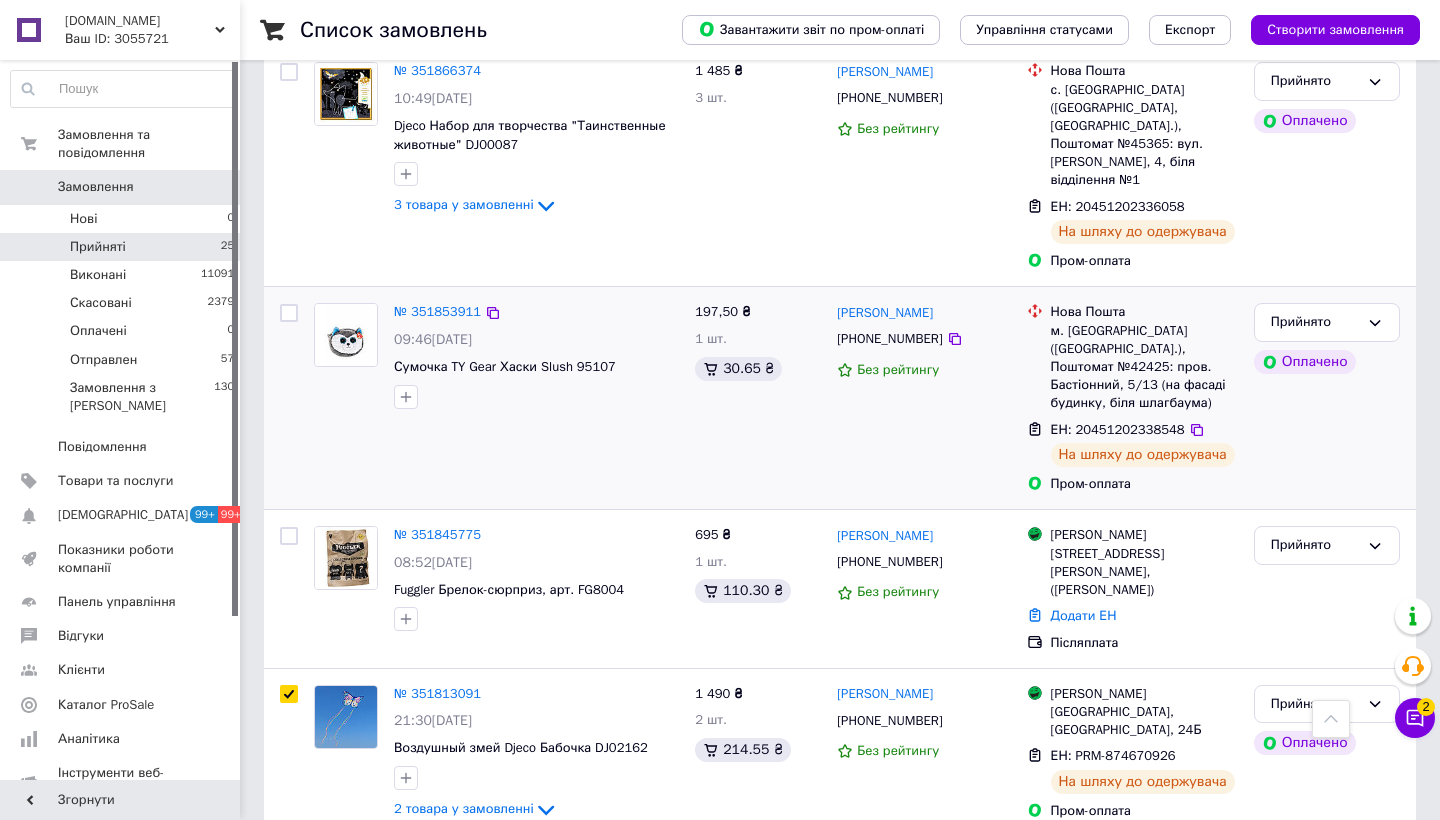 click at bounding box center [289, 398] 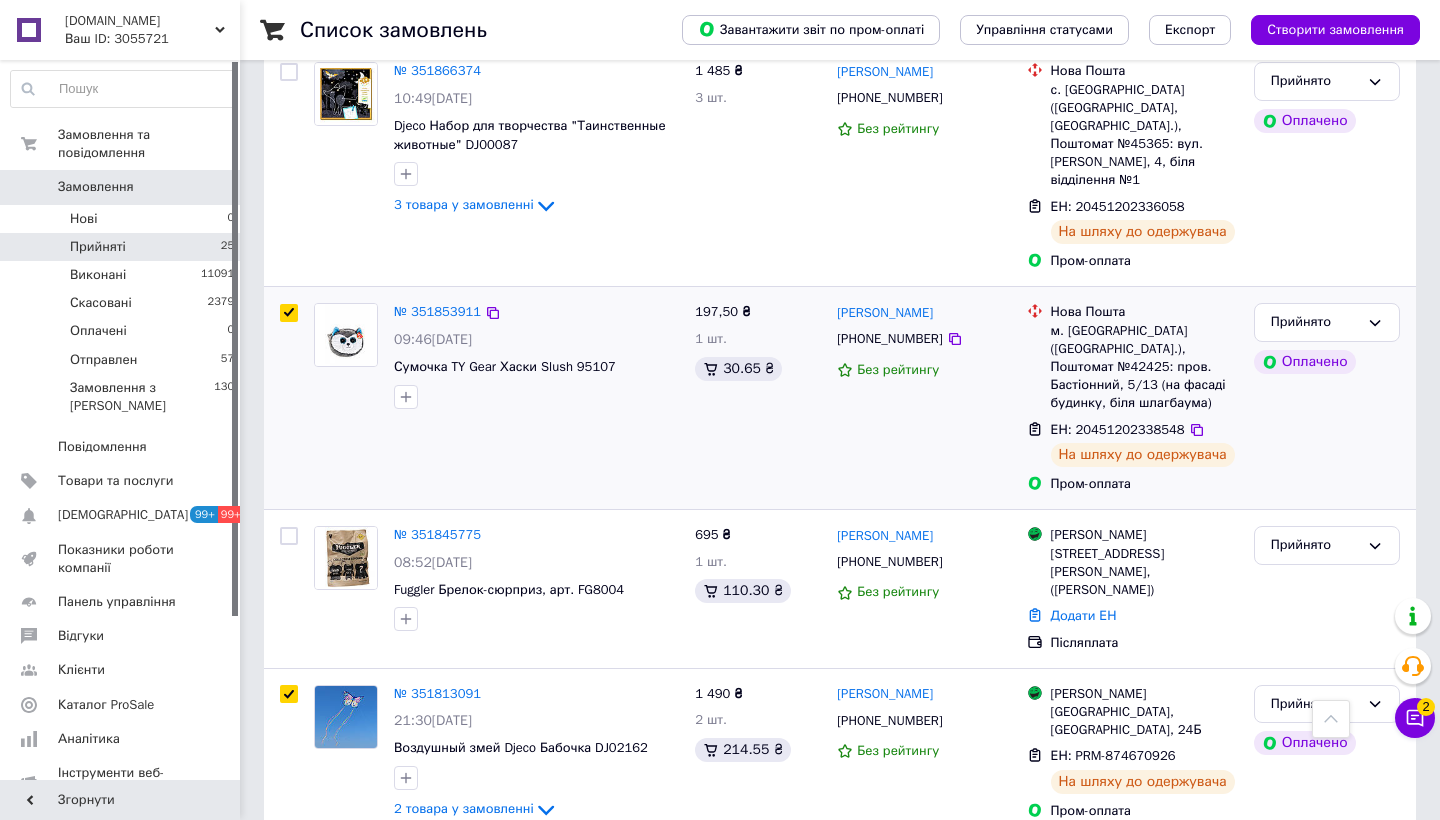 checkbox on "true" 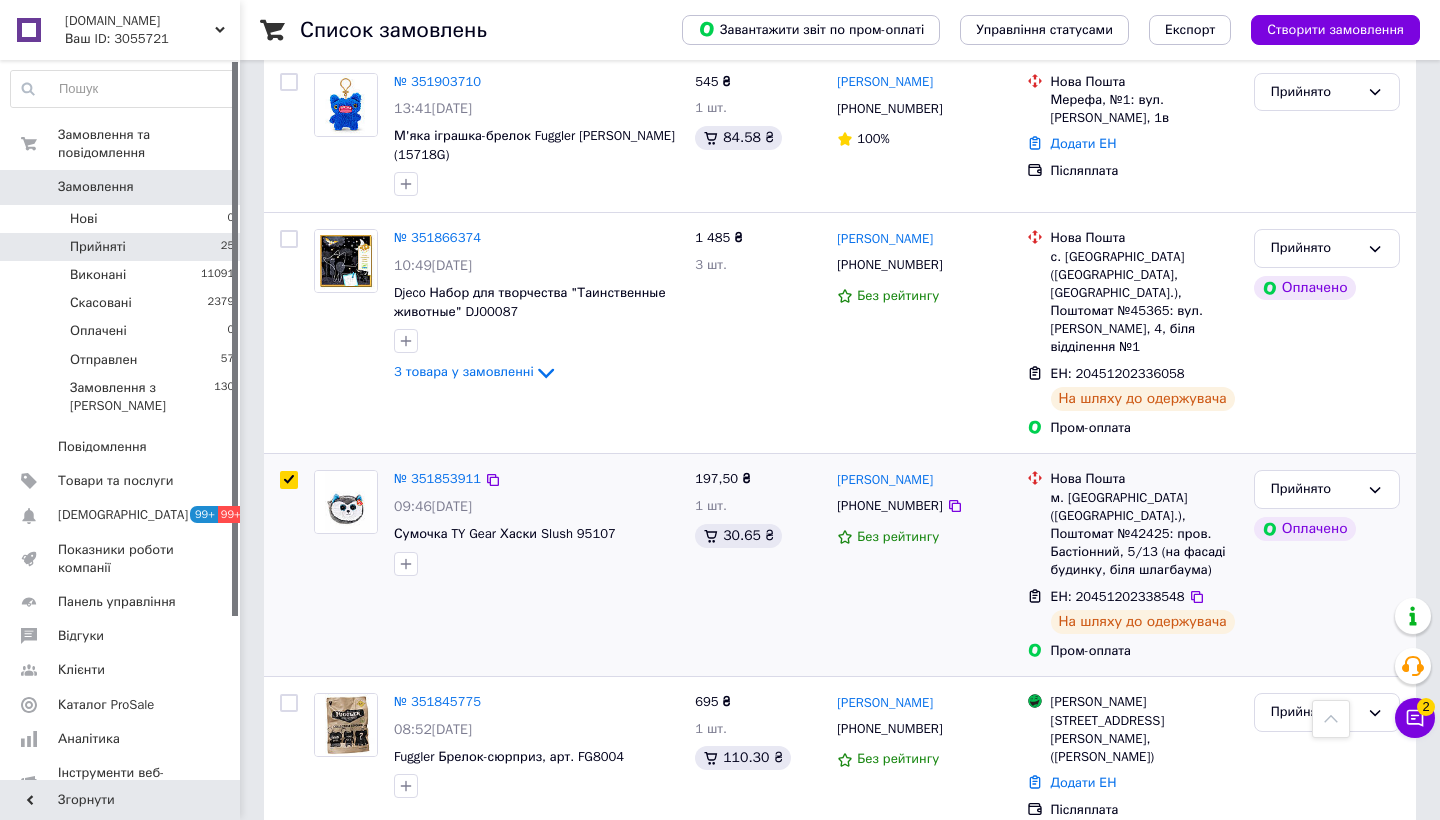 scroll, scrollTop: 1224, scrollLeft: 0, axis: vertical 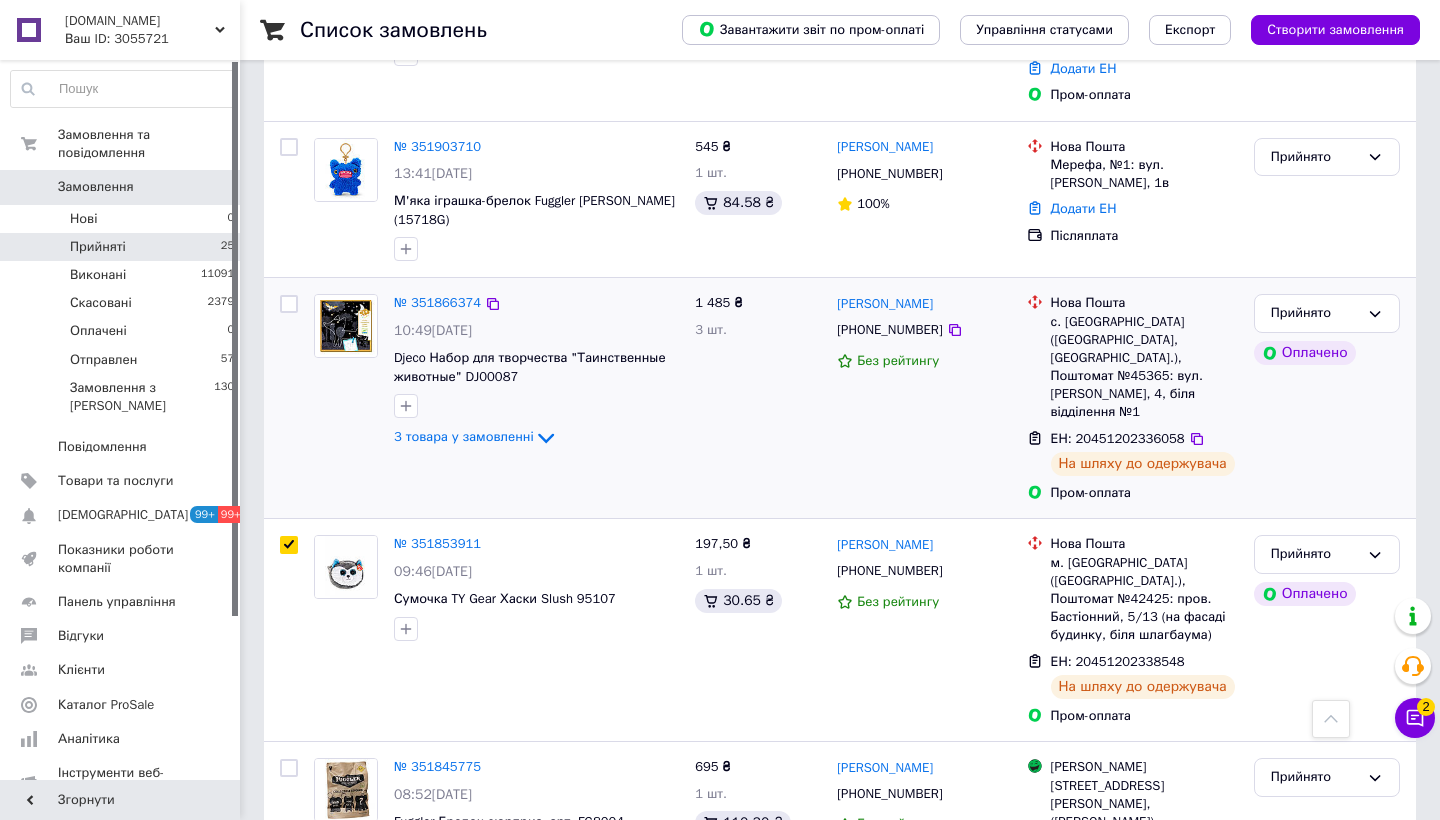 click at bounding box center [289, 304] 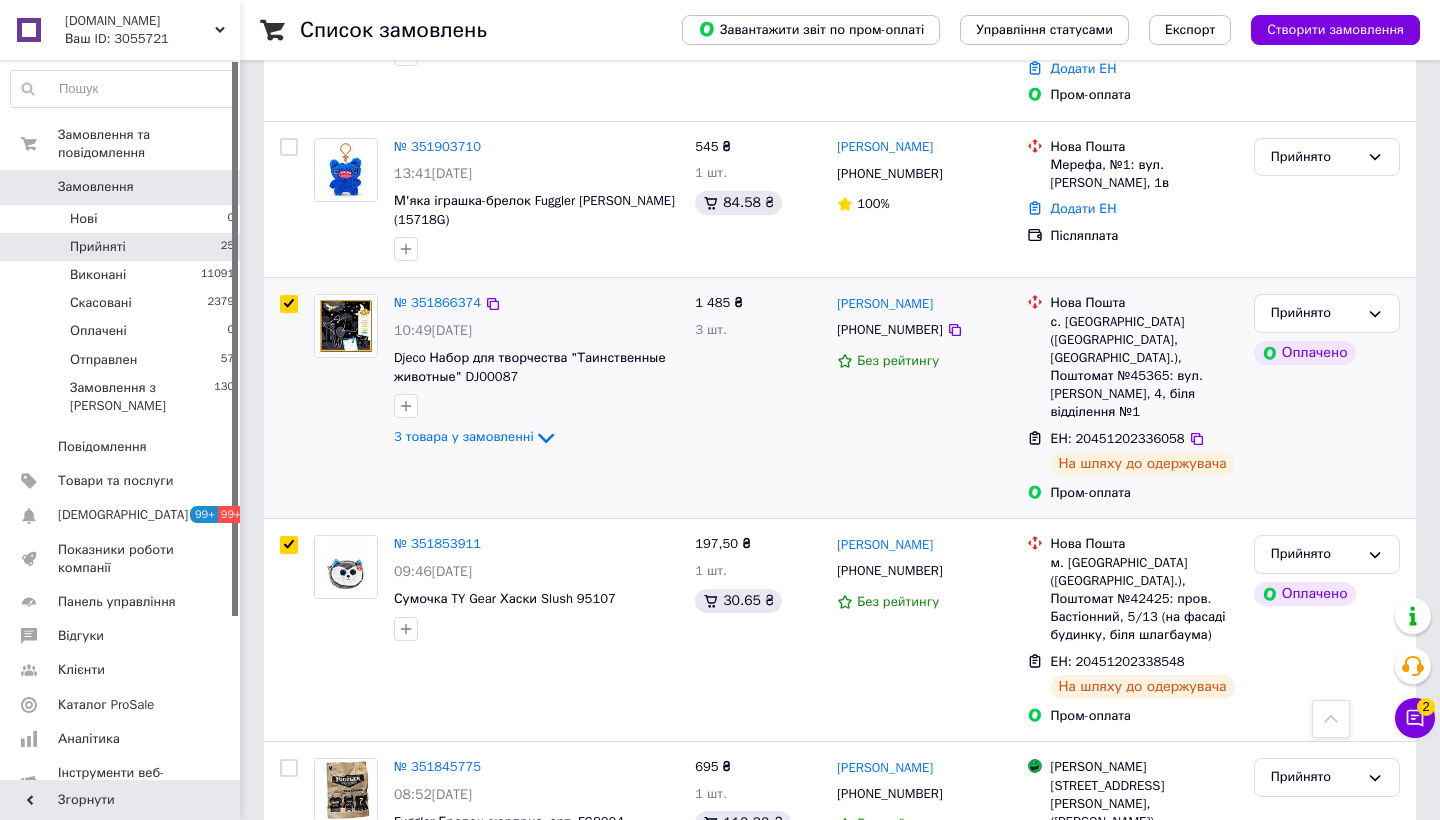 checkbox on "true" 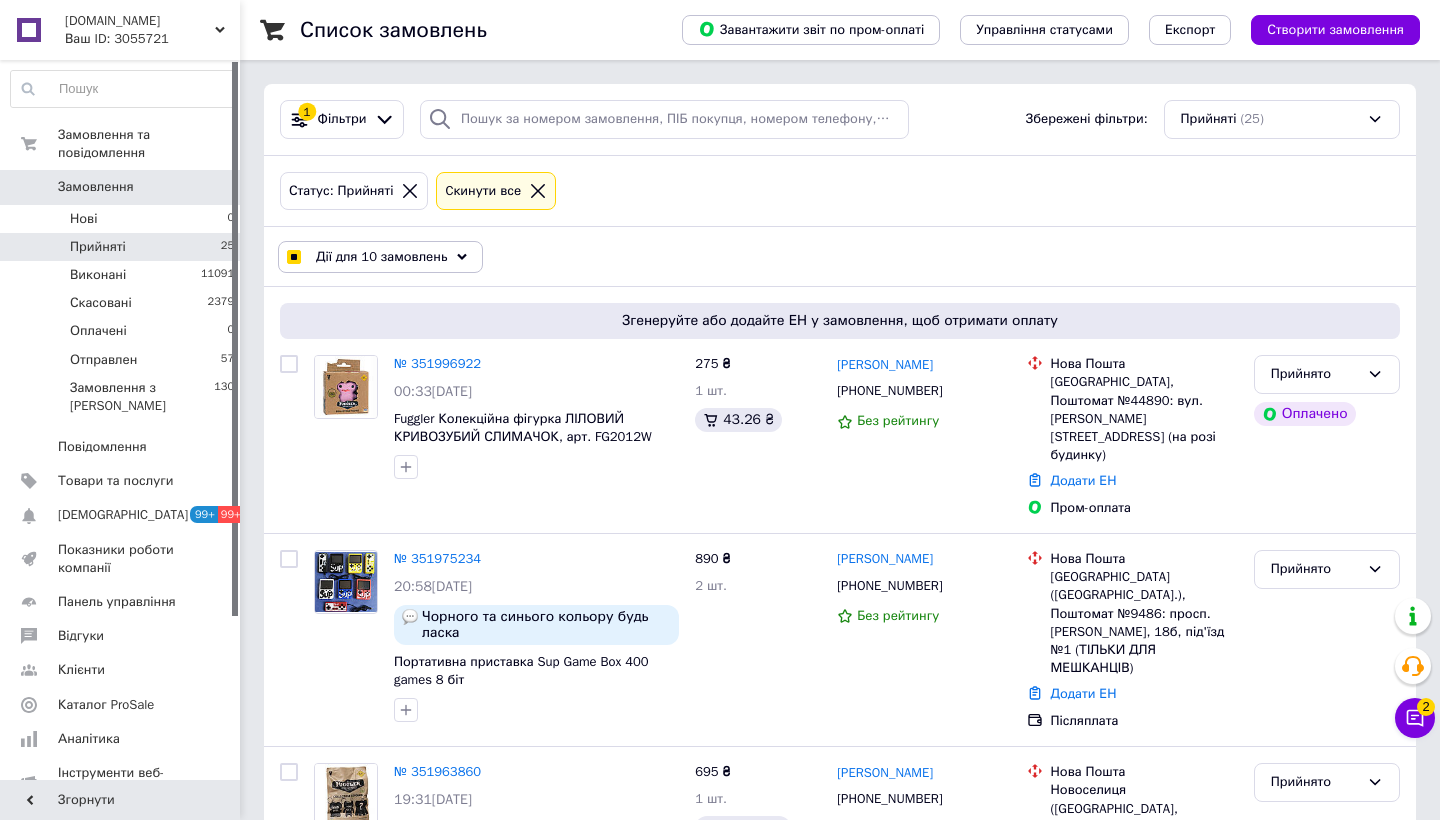 scroll, scrollTop: 0, scrollLeft: 0, axis: both 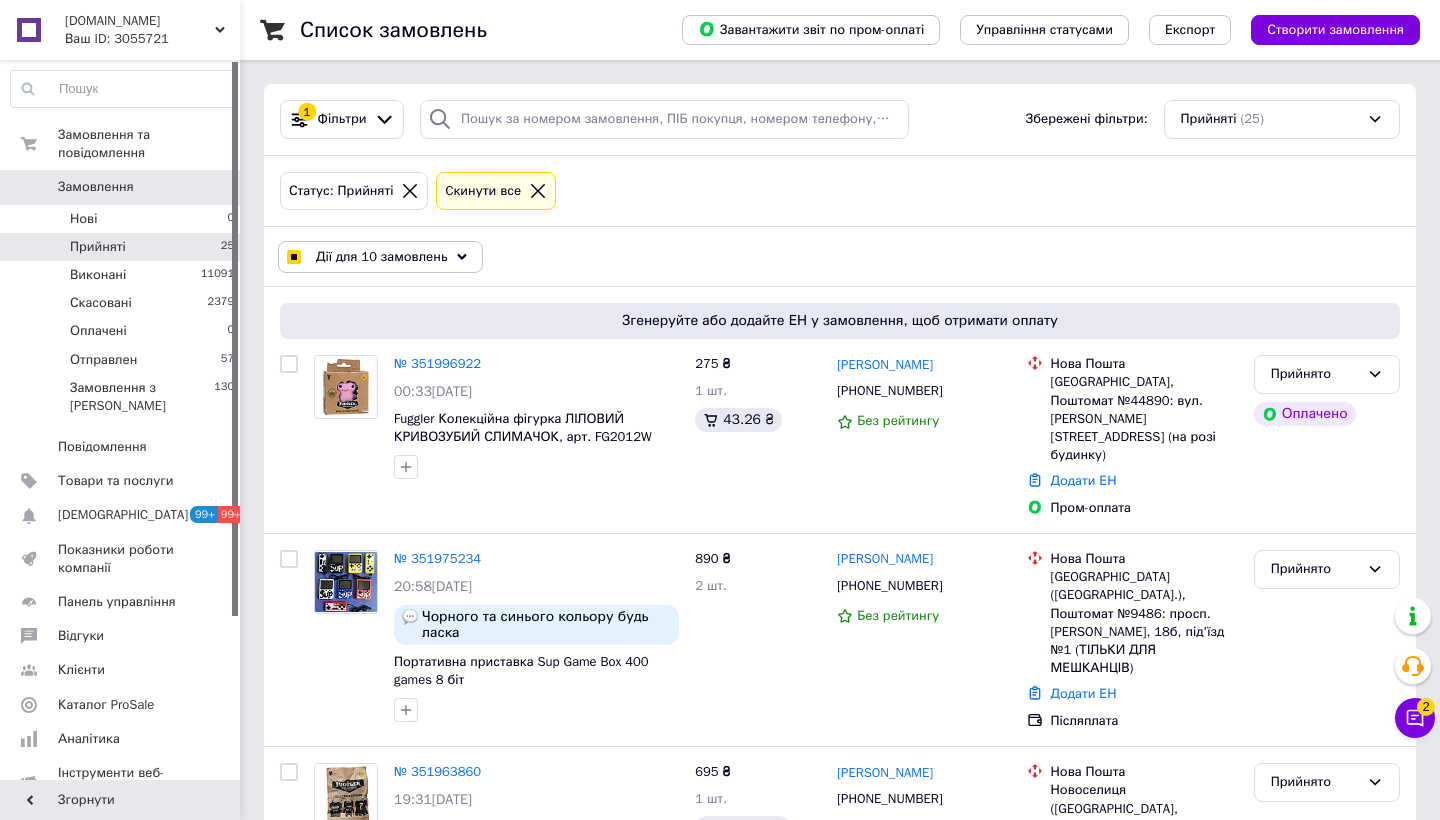 click on "Дії для 10 замовлень" at bounding box center (381, 257) 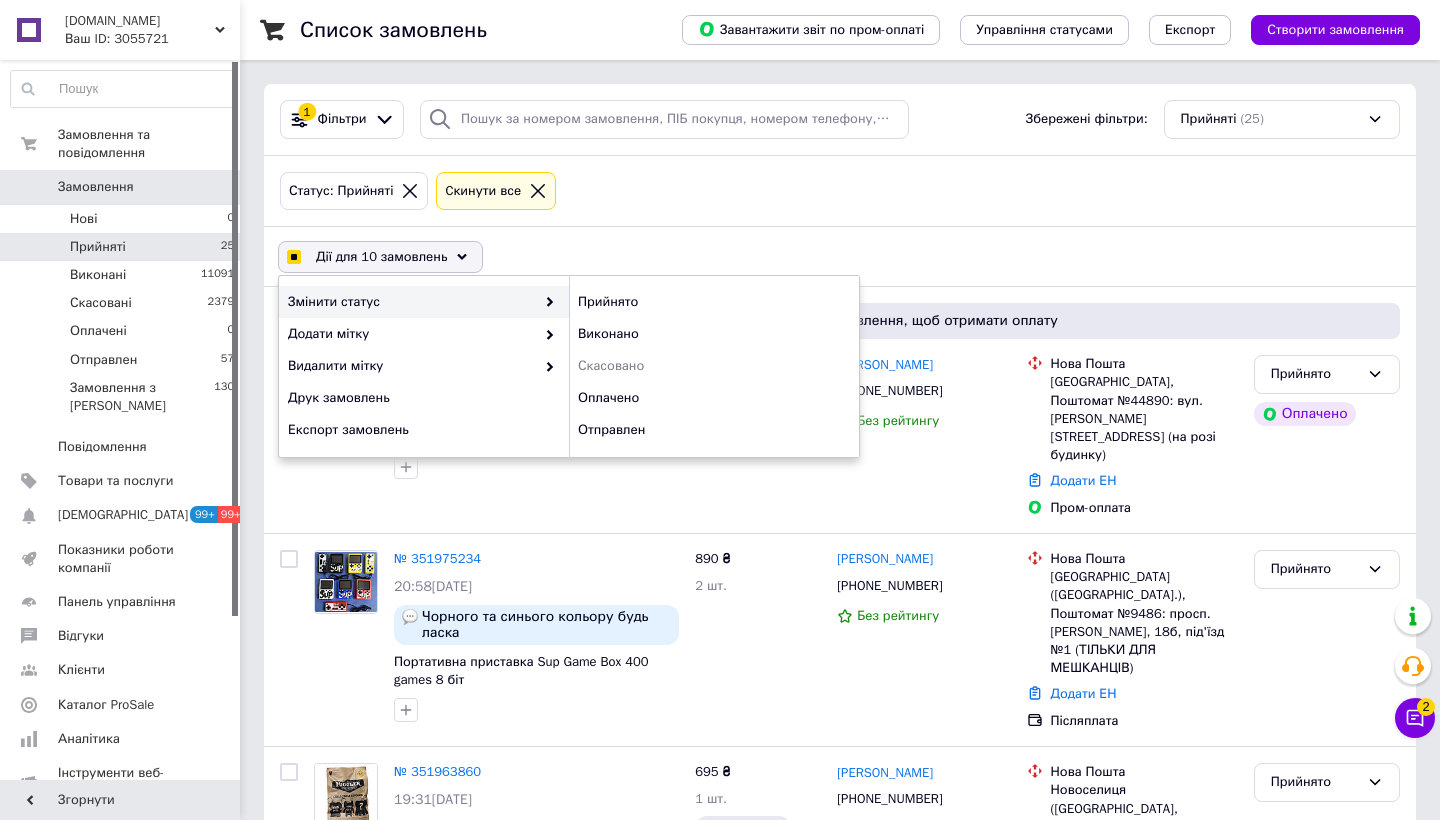 checkbox on "true" 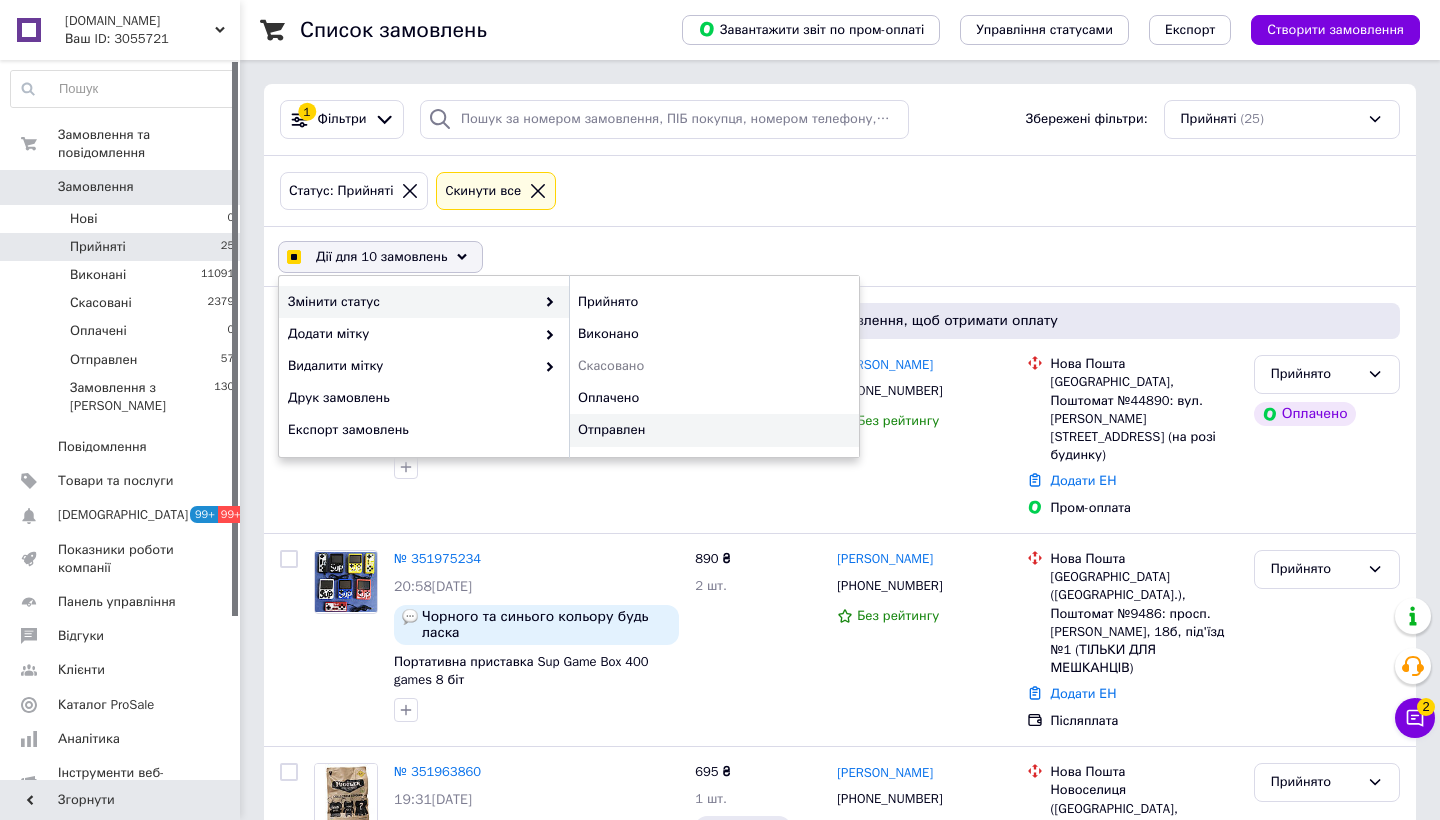 click on "Отправлен" at bounding box center (714, 430) 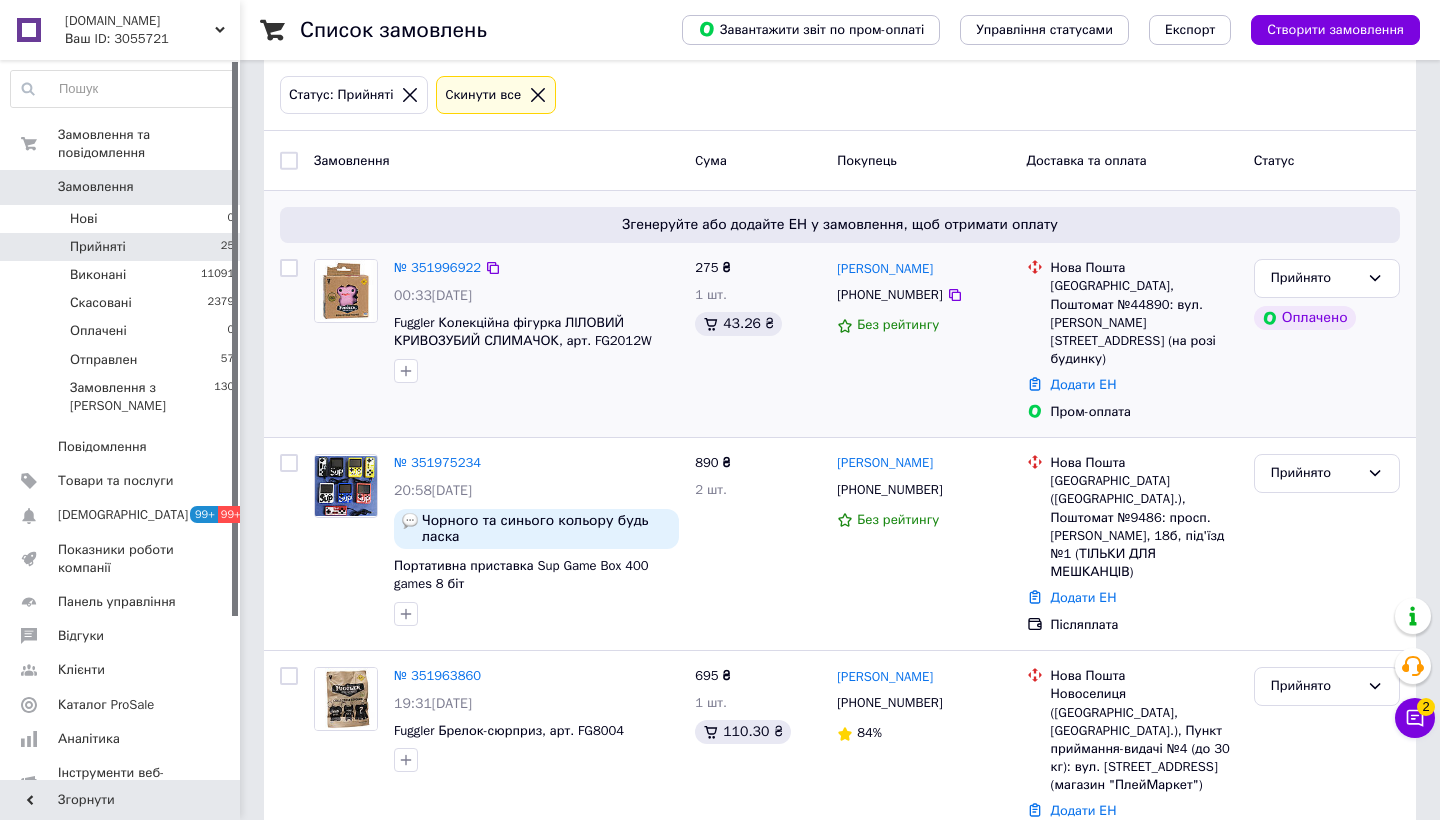 scroll, scrollTop: 143, scrollLeft: 0, axis: vertical 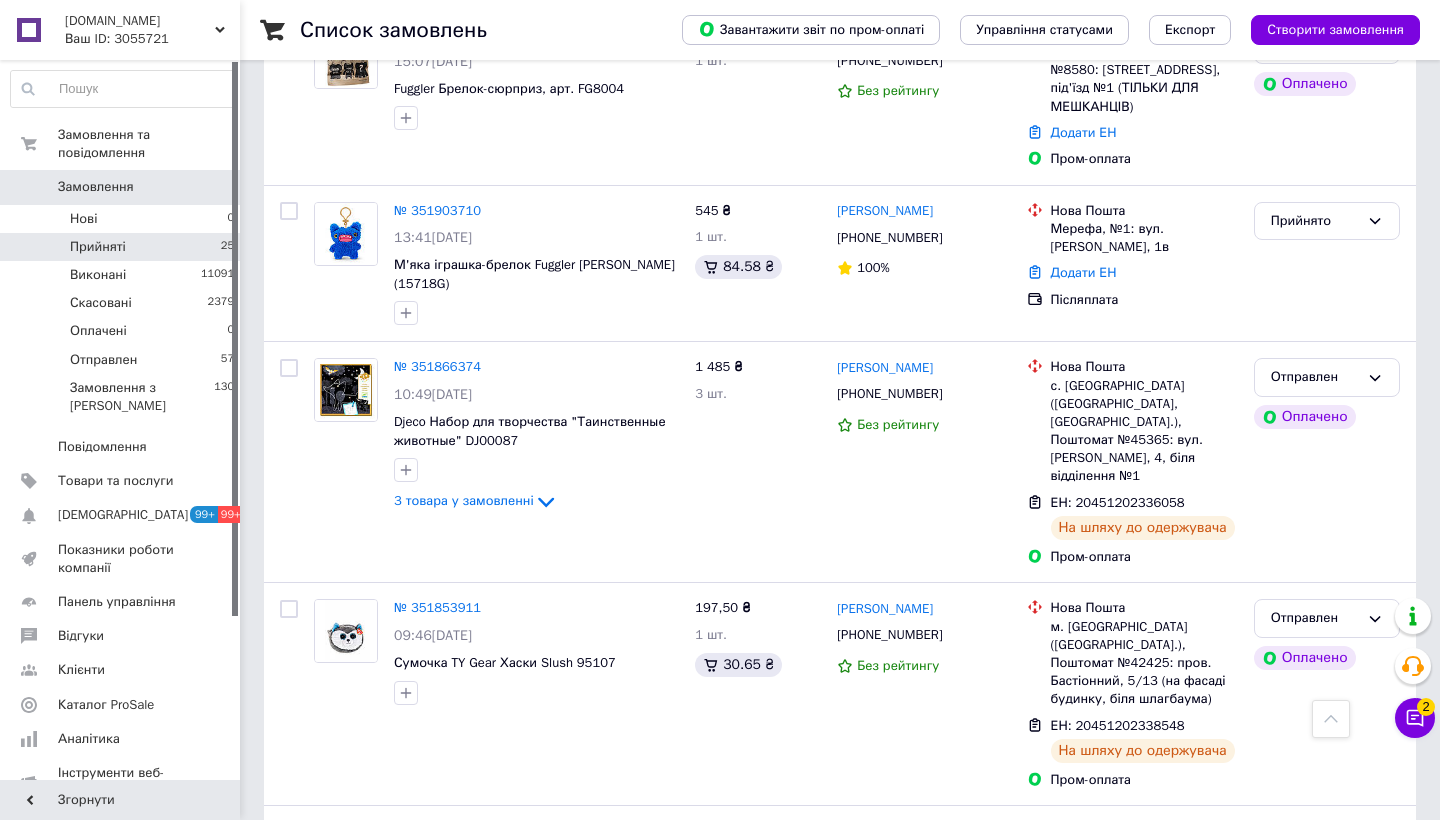 click on "Прийняті 25" at bounding box center [123, 247] 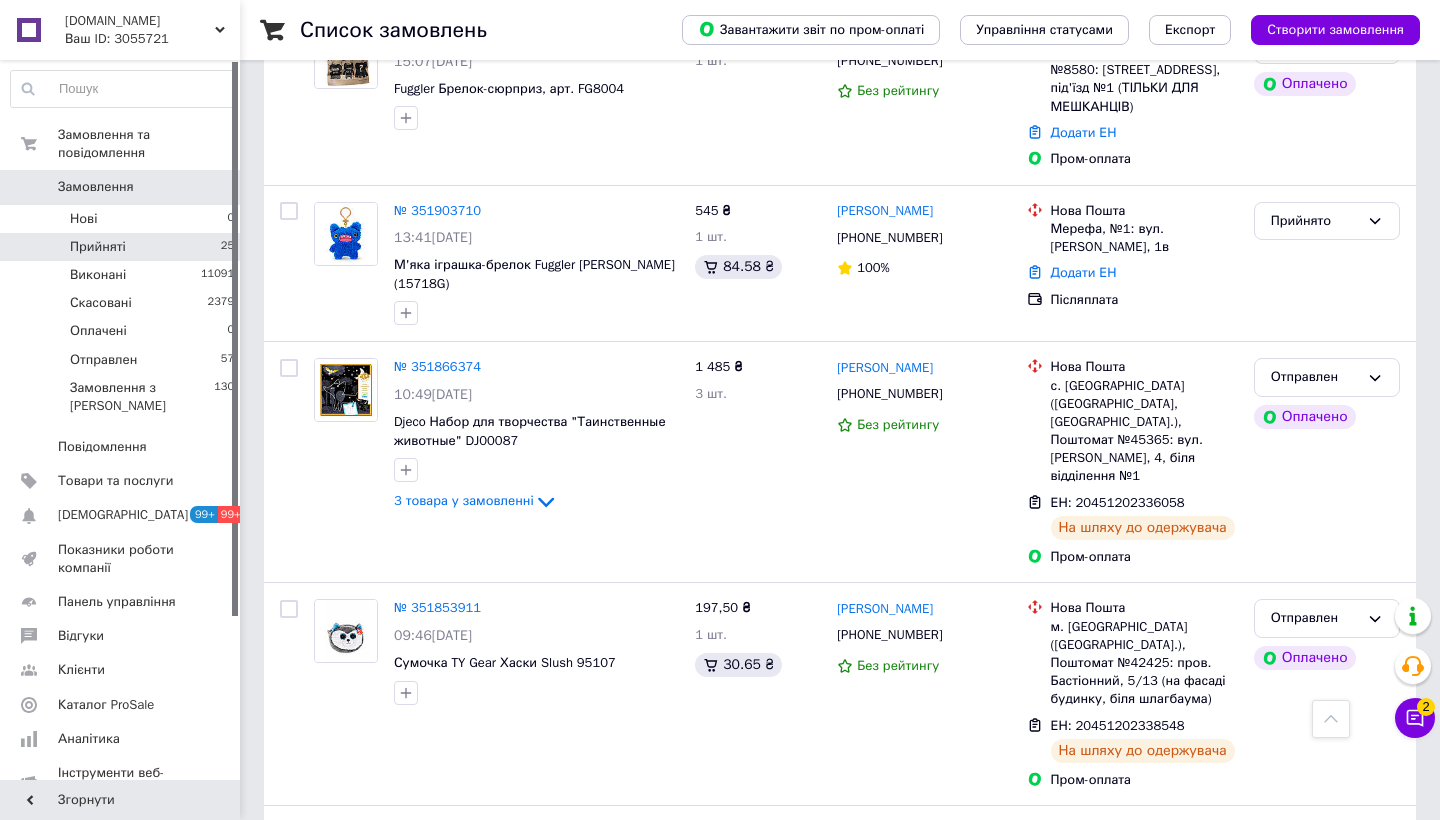 click on "Прийняті" at bounding box center [98, 247] 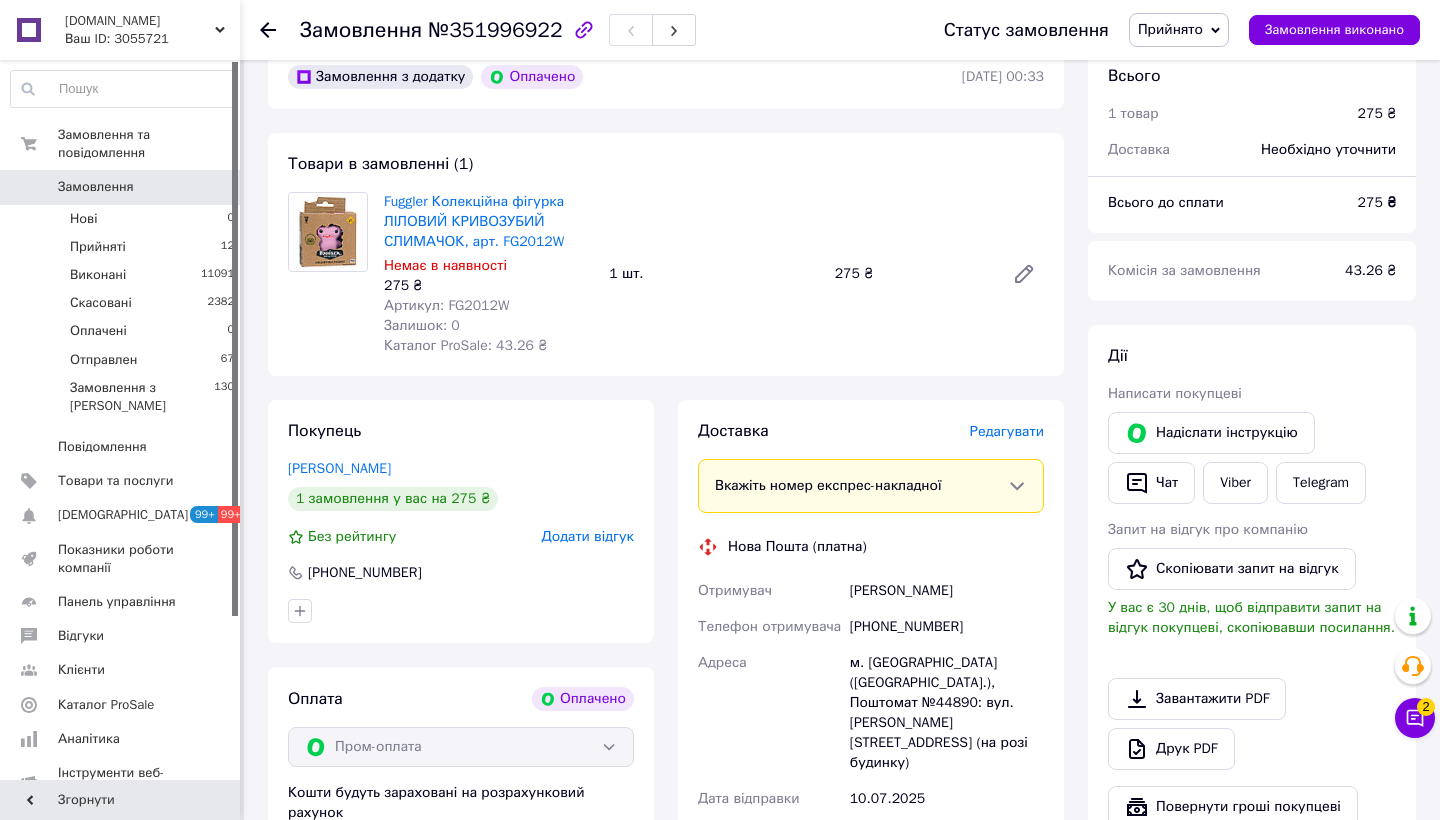 scroll, scrollTop: 596, scrollLeft: 0, axis: vertical 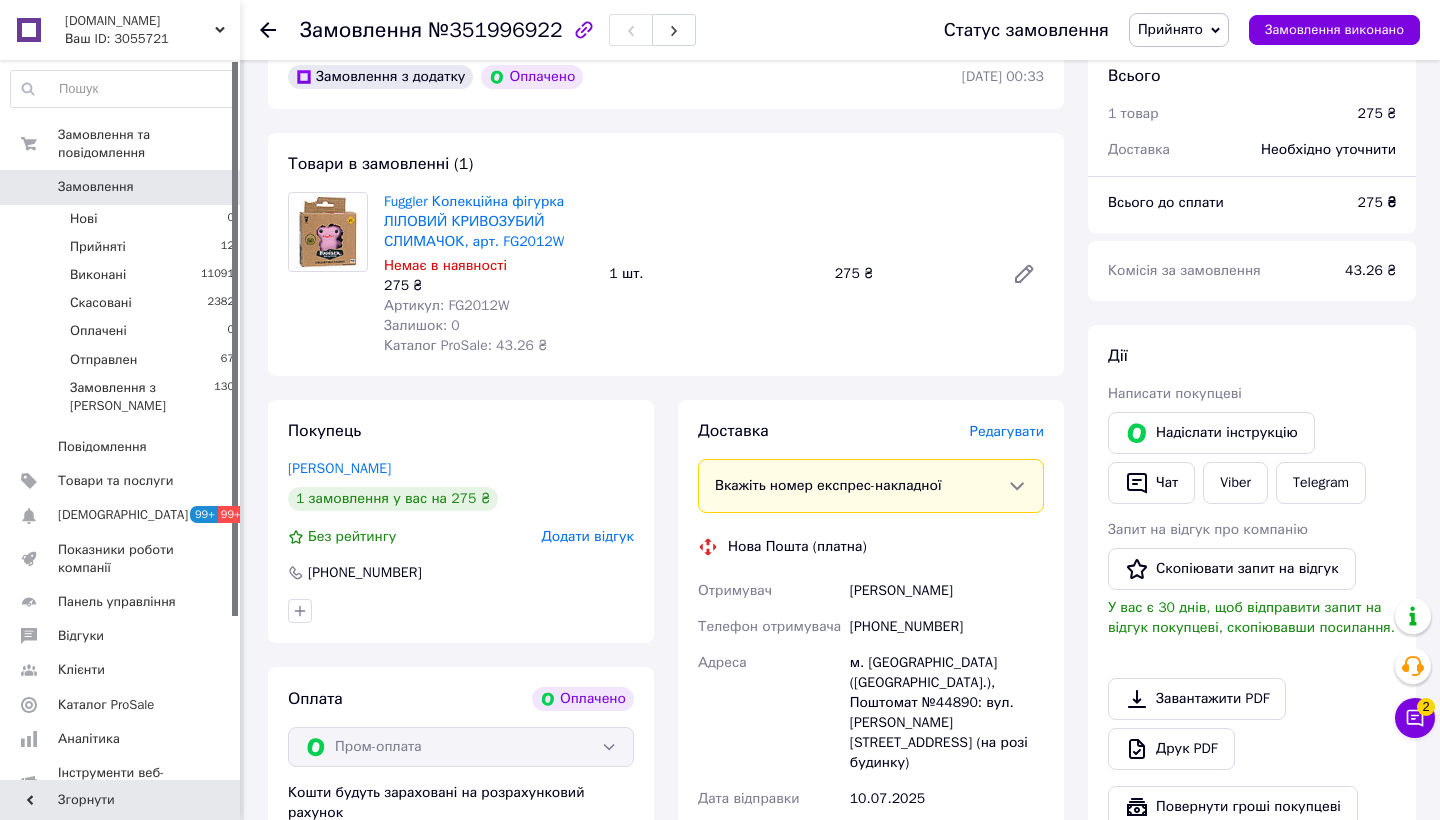 click on "Редагувати" at bounding box center [1007, 431] 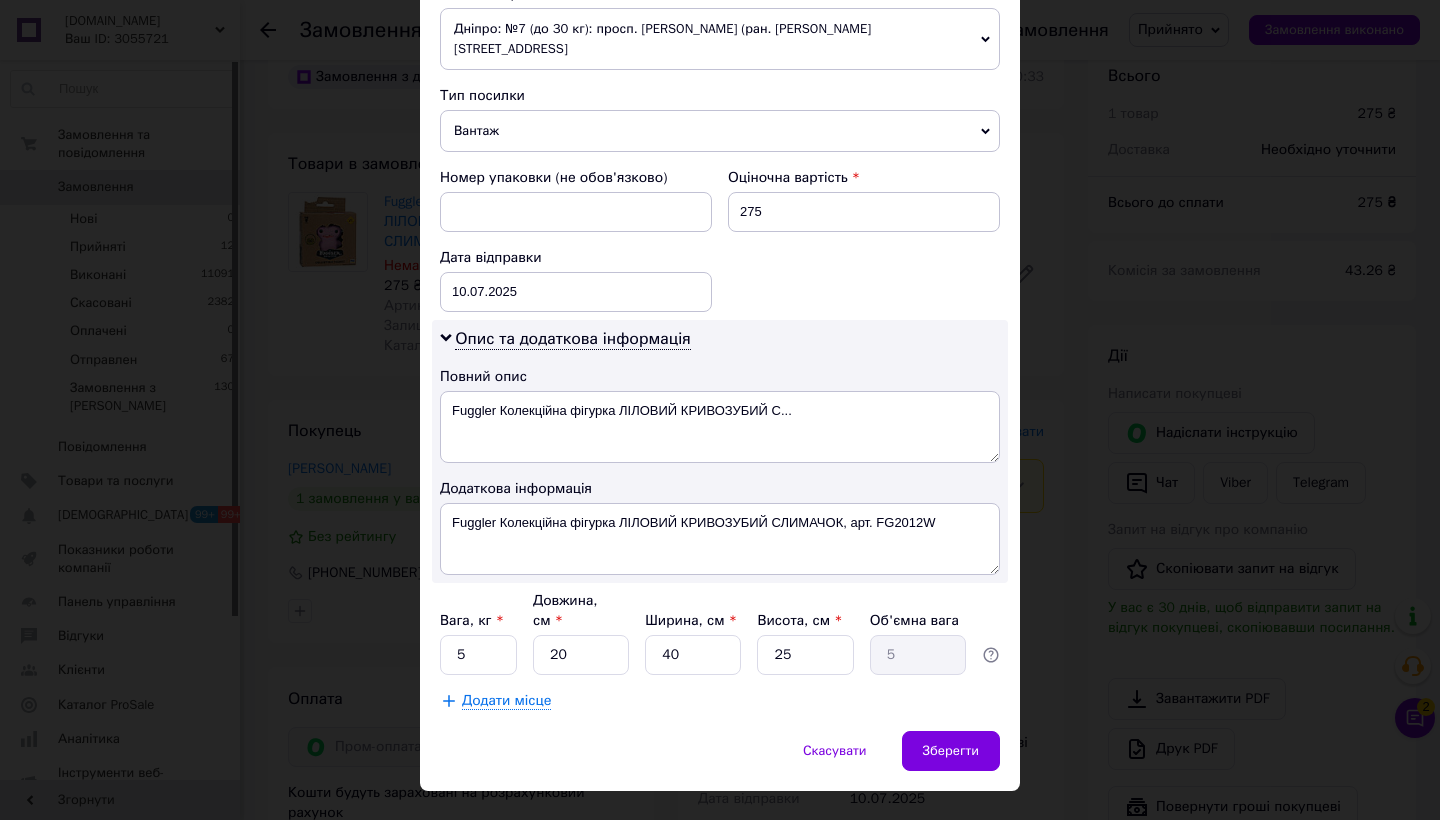 scroll, scrollTop: 751, scrollLeft: 0, axis: vertical 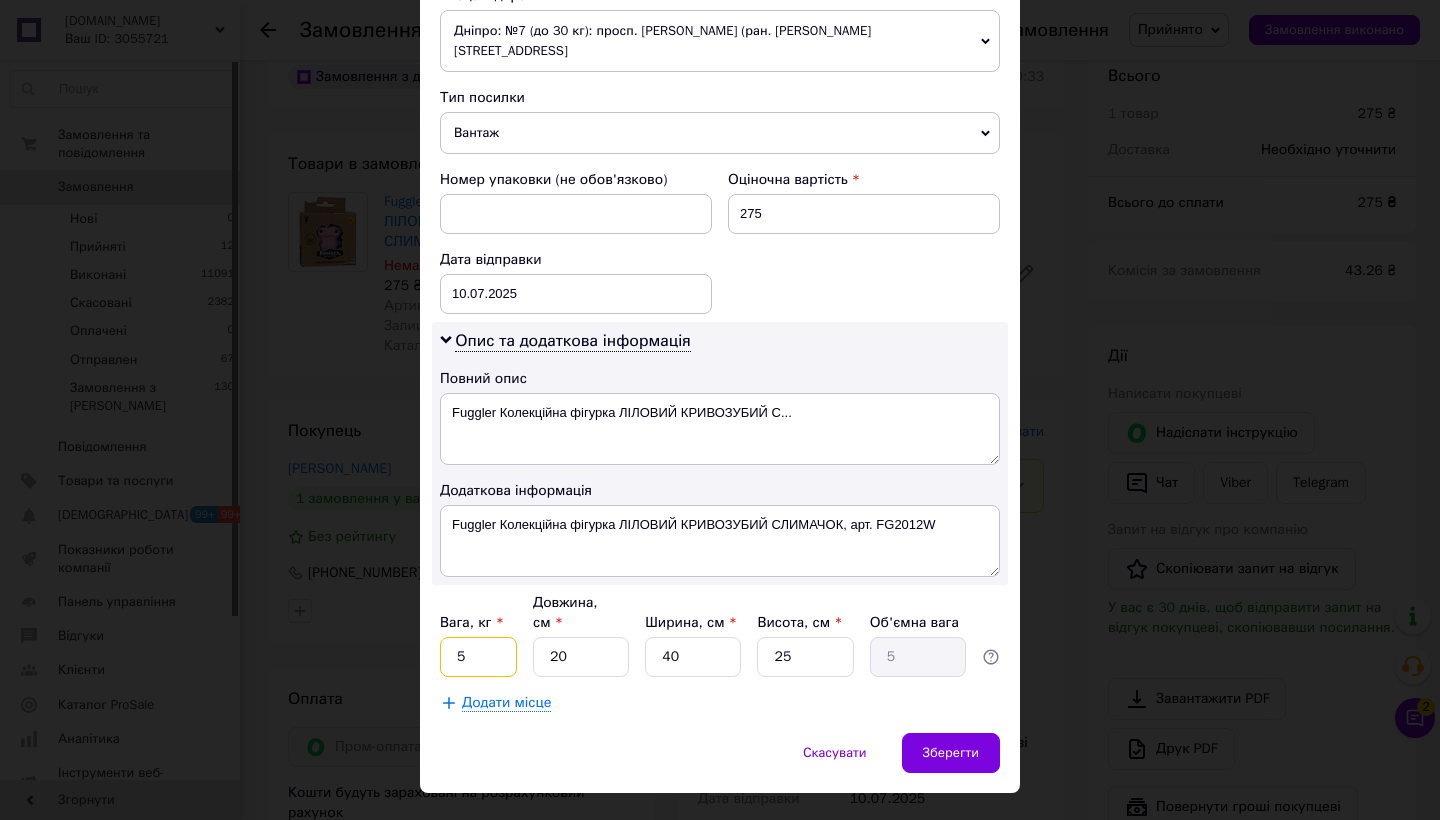 click on "5" at bounding box center [478, 657] 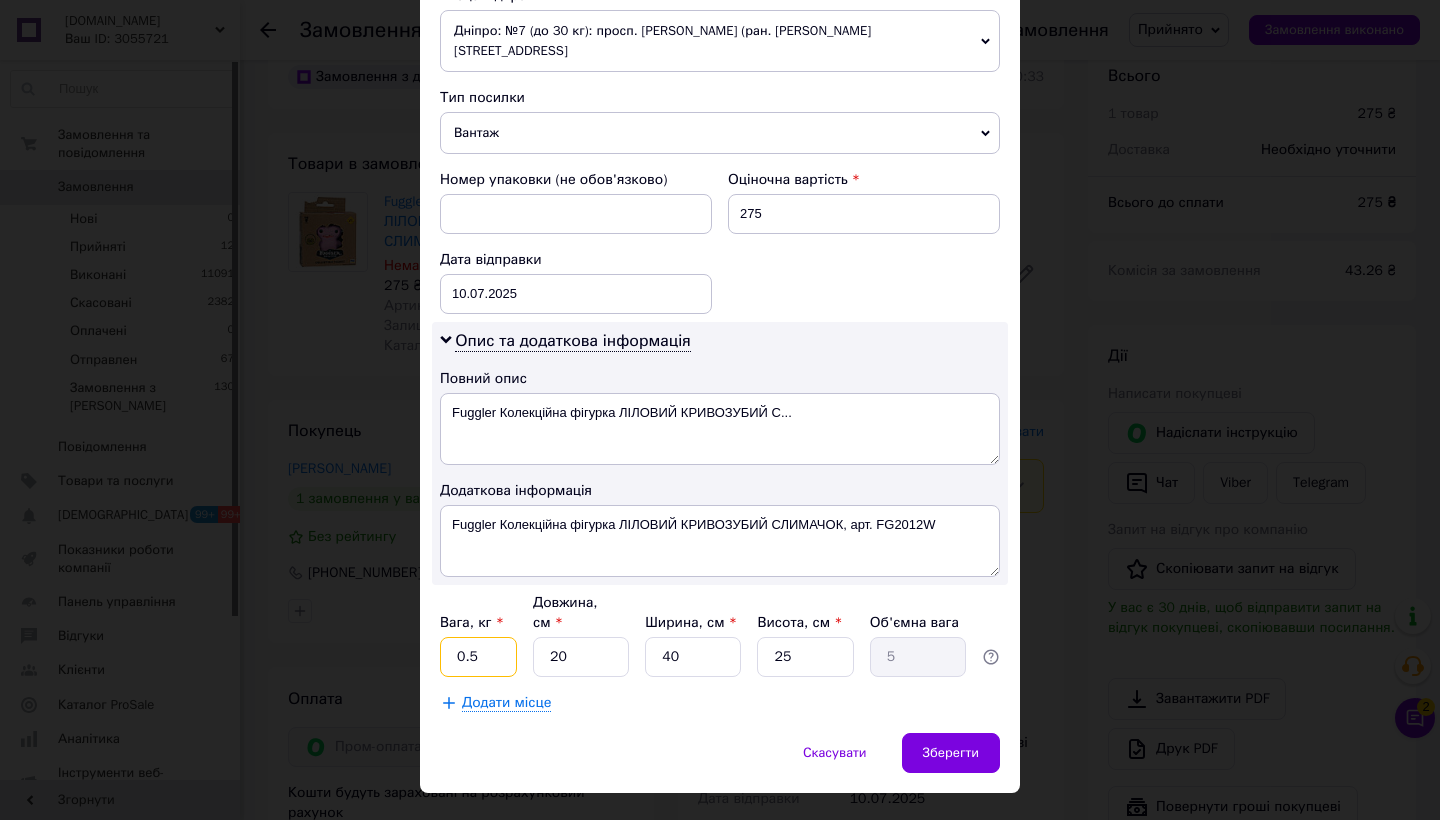 type on "0.5" 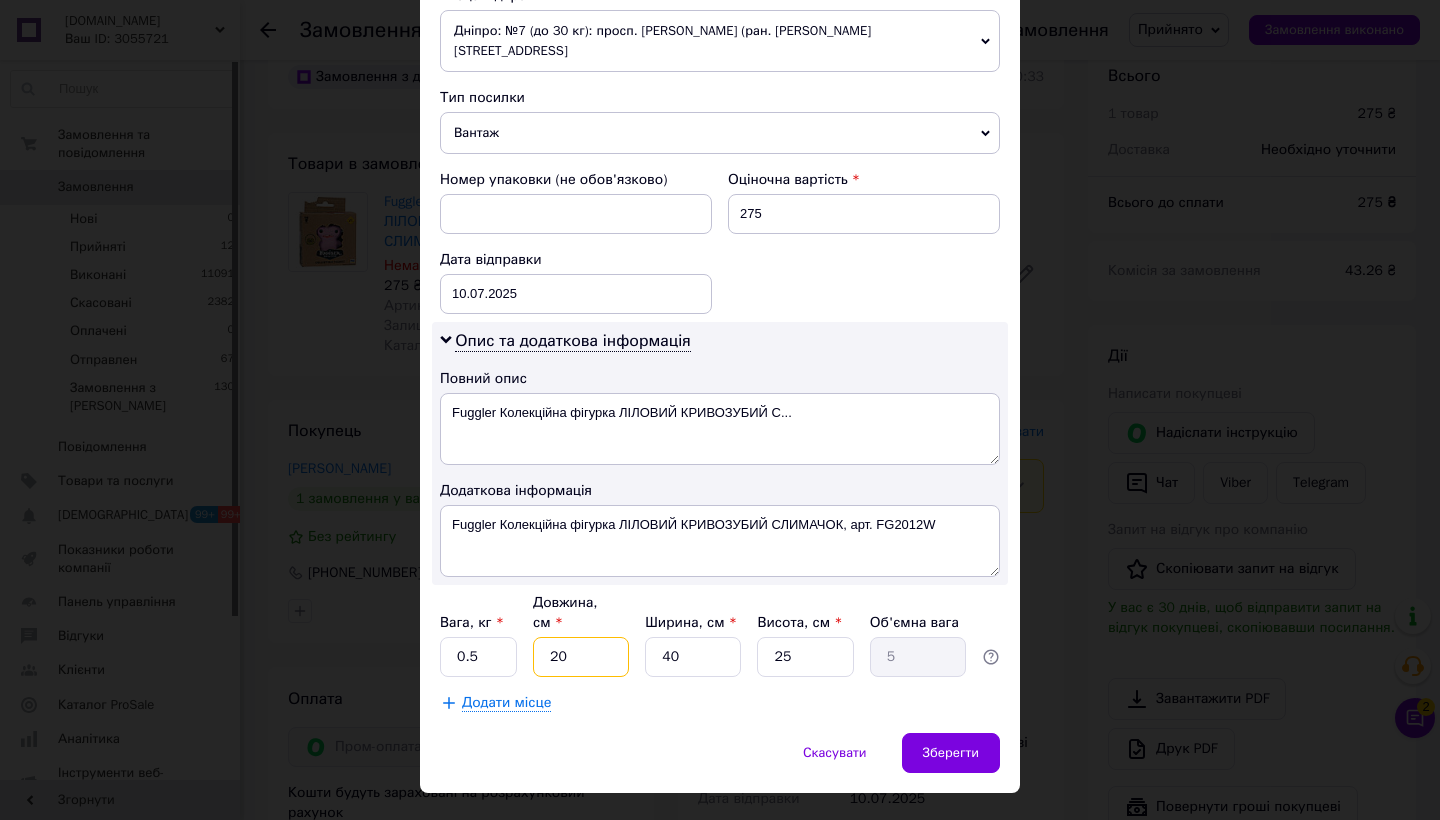 click on "20" at bounding box center [581, 657] 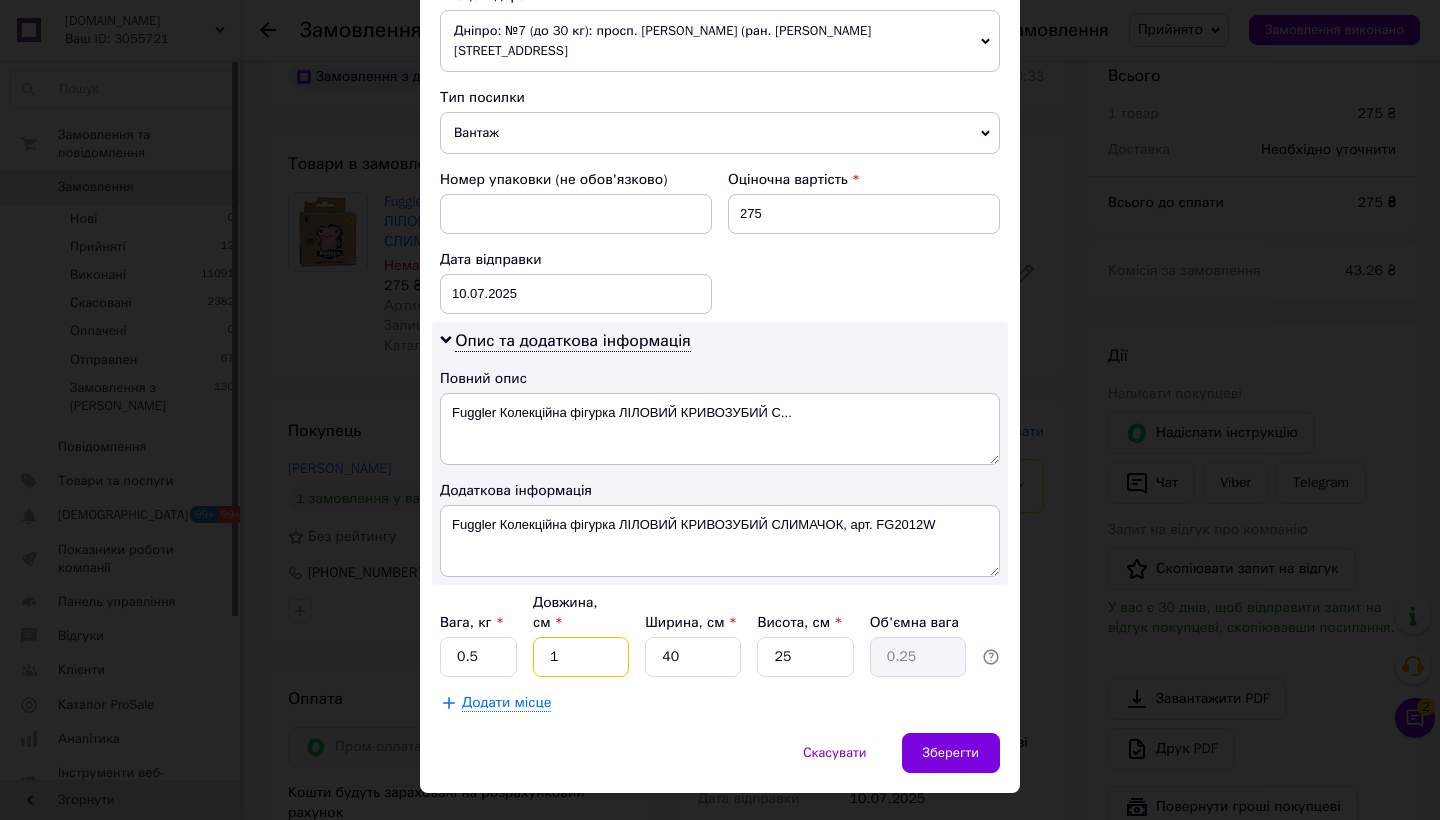 type on "10" 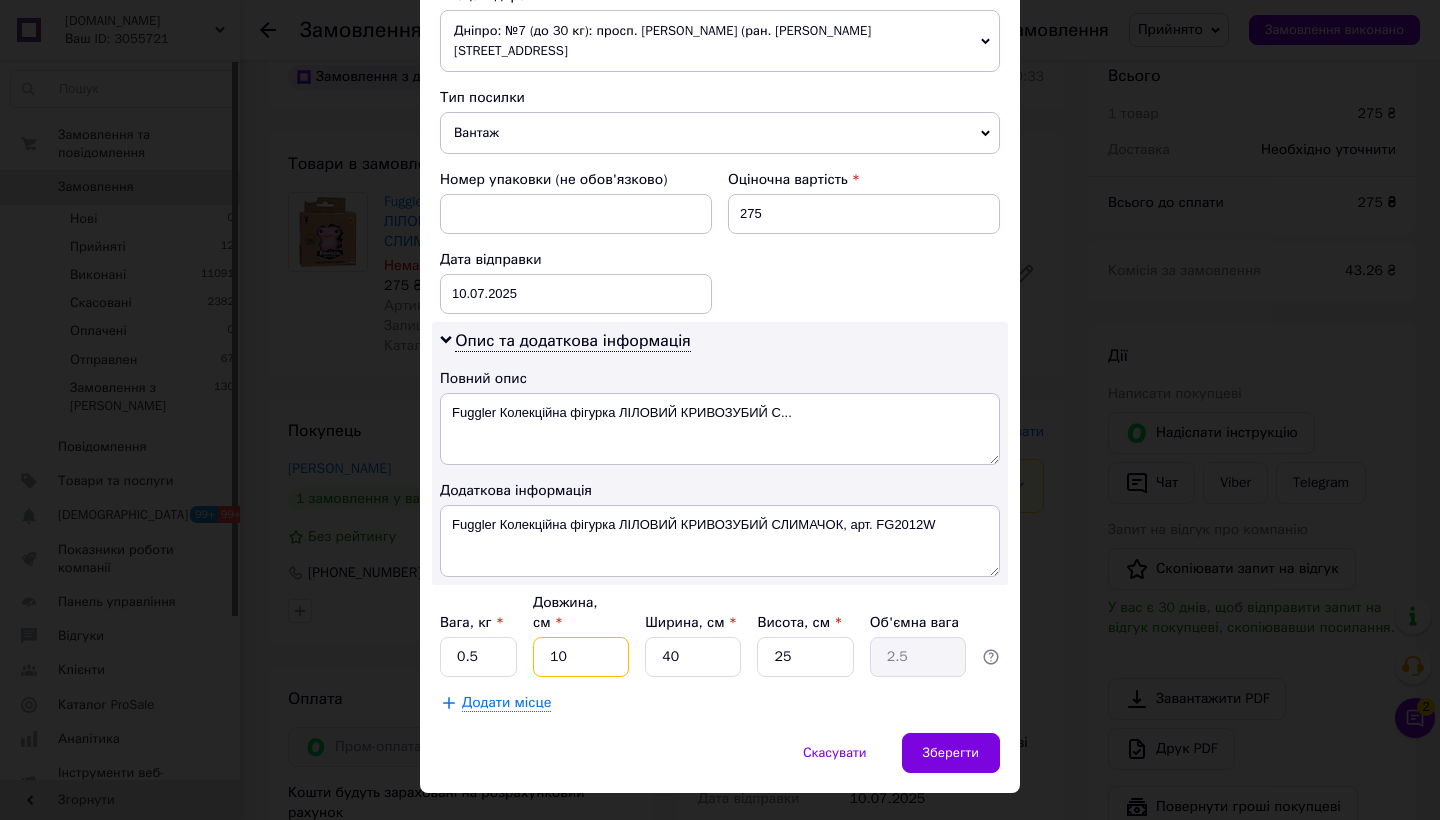 type on "10" 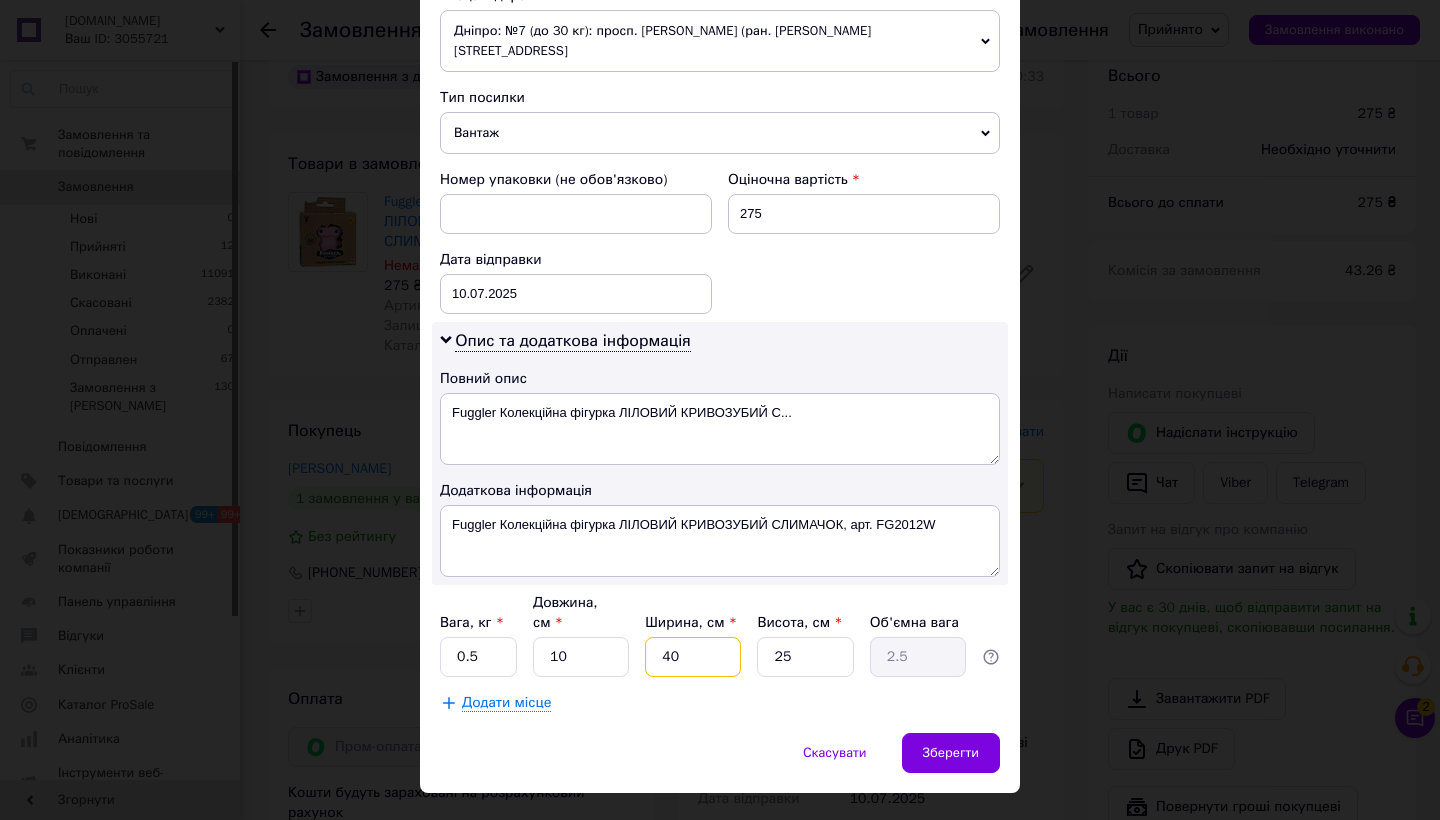 click on "40" at bounding box center (693, 657) 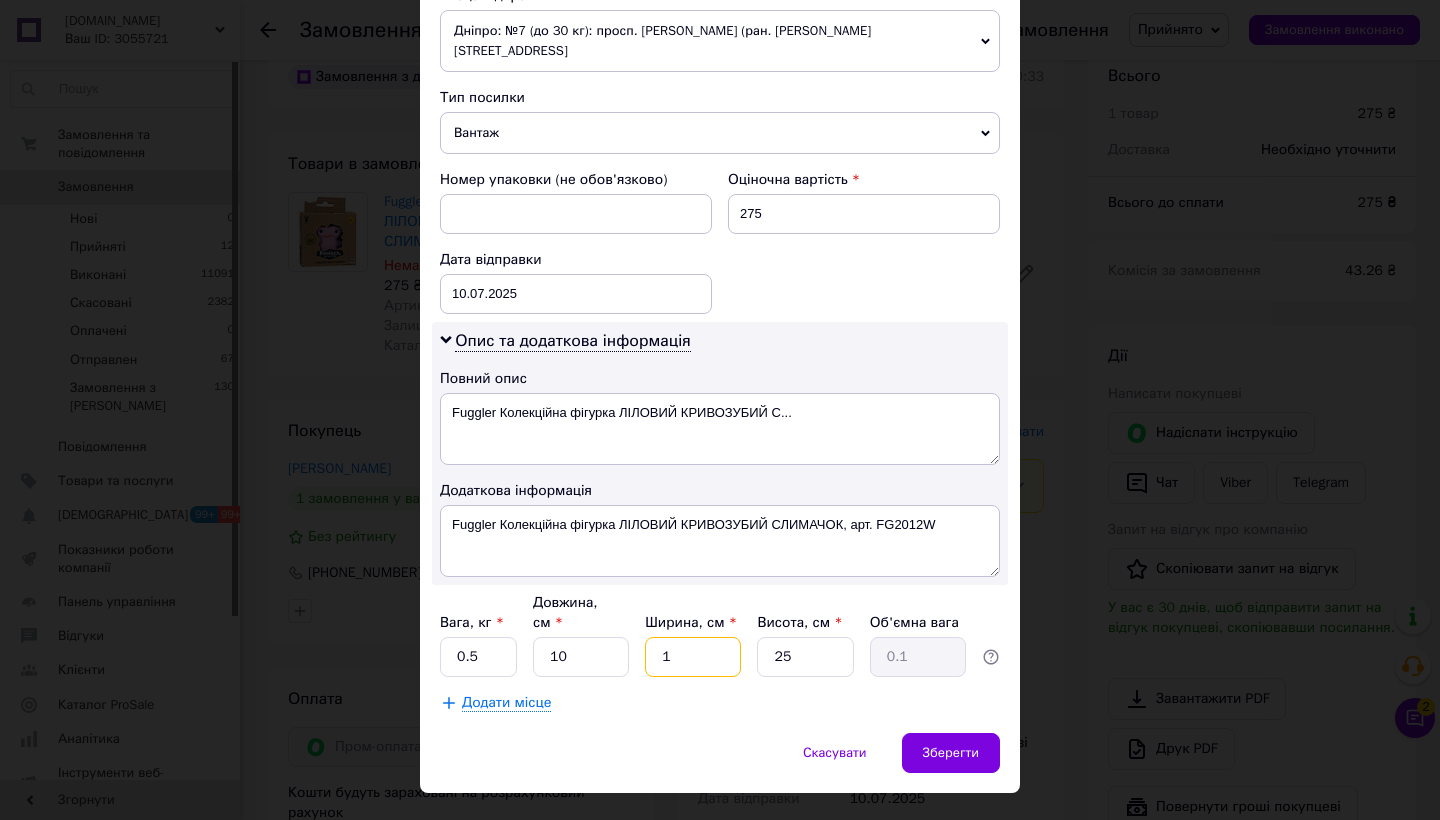 type on "10" 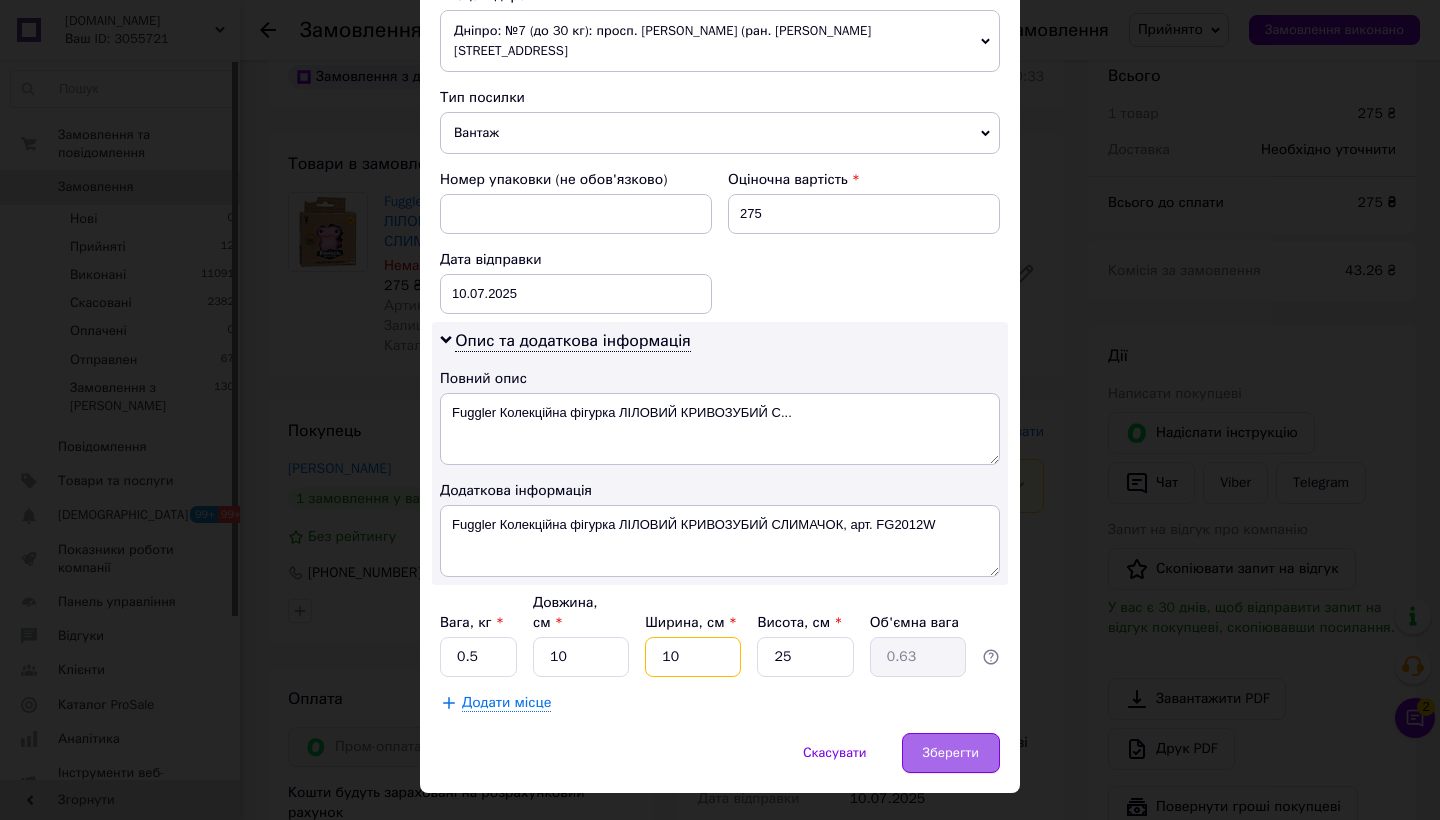 type on "10" 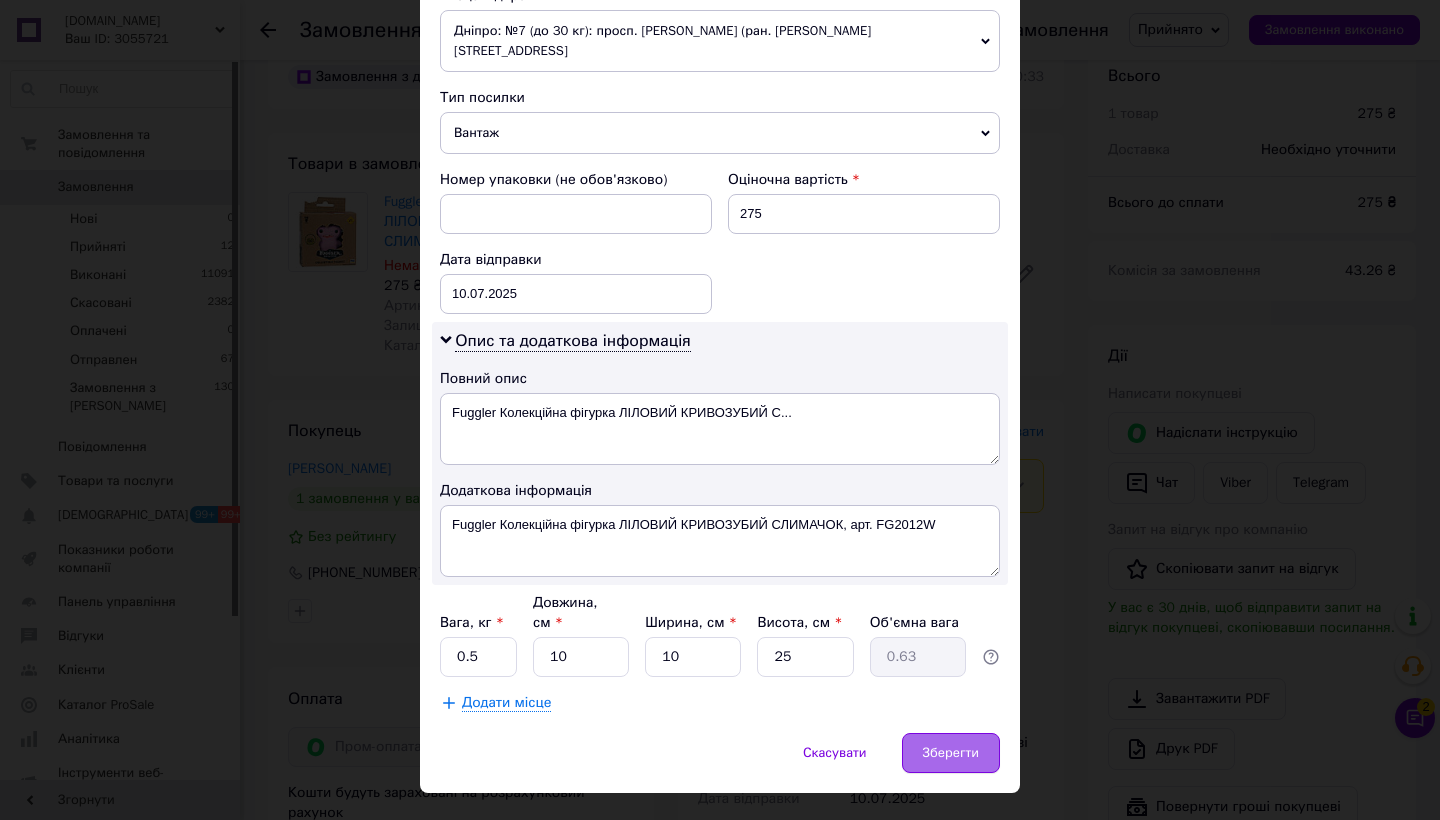 click on "Зберегти" at bounding box center [951, 753] 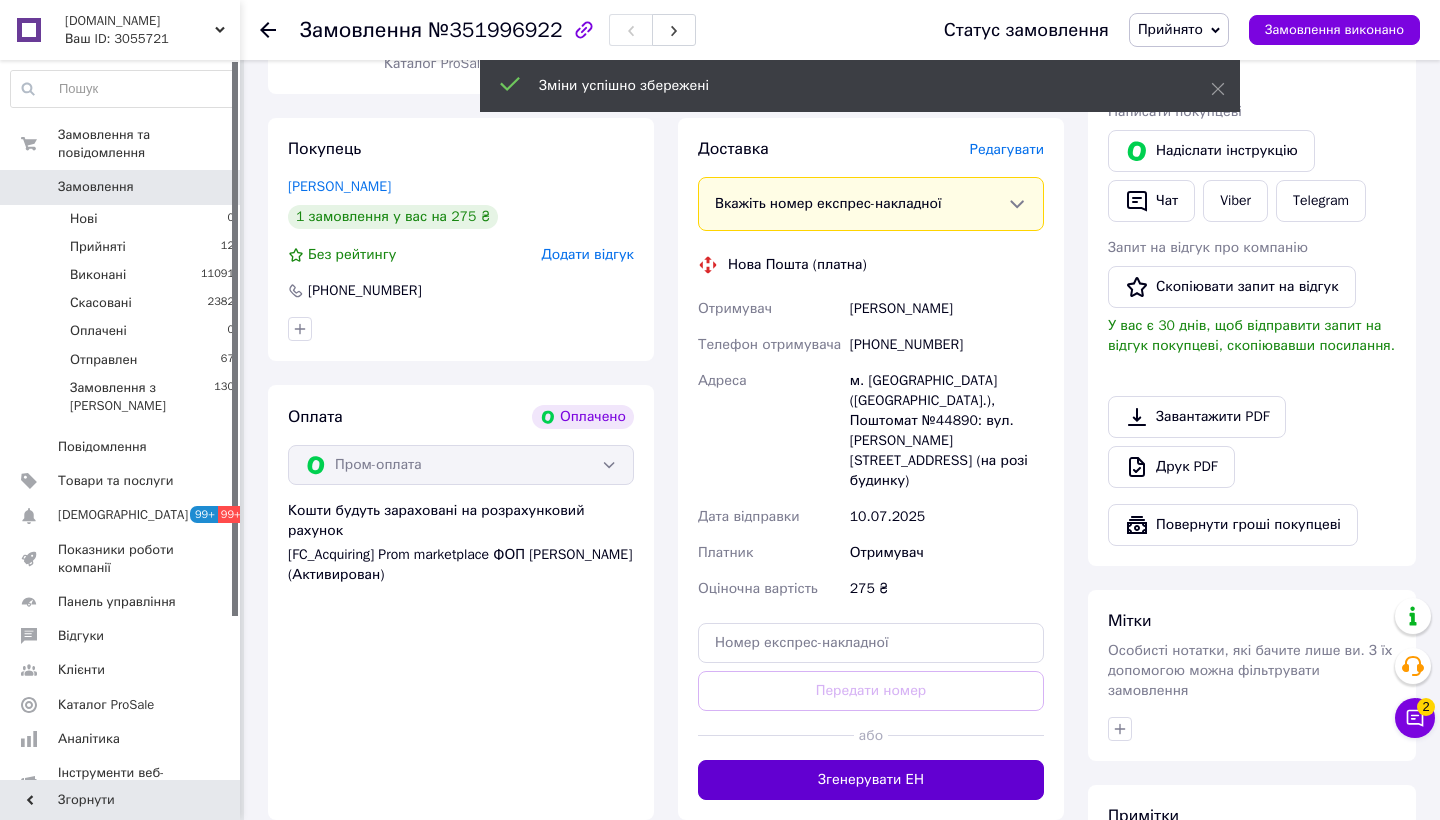 click on "Згенерувати ЕН" at bounding box center (871, 780) 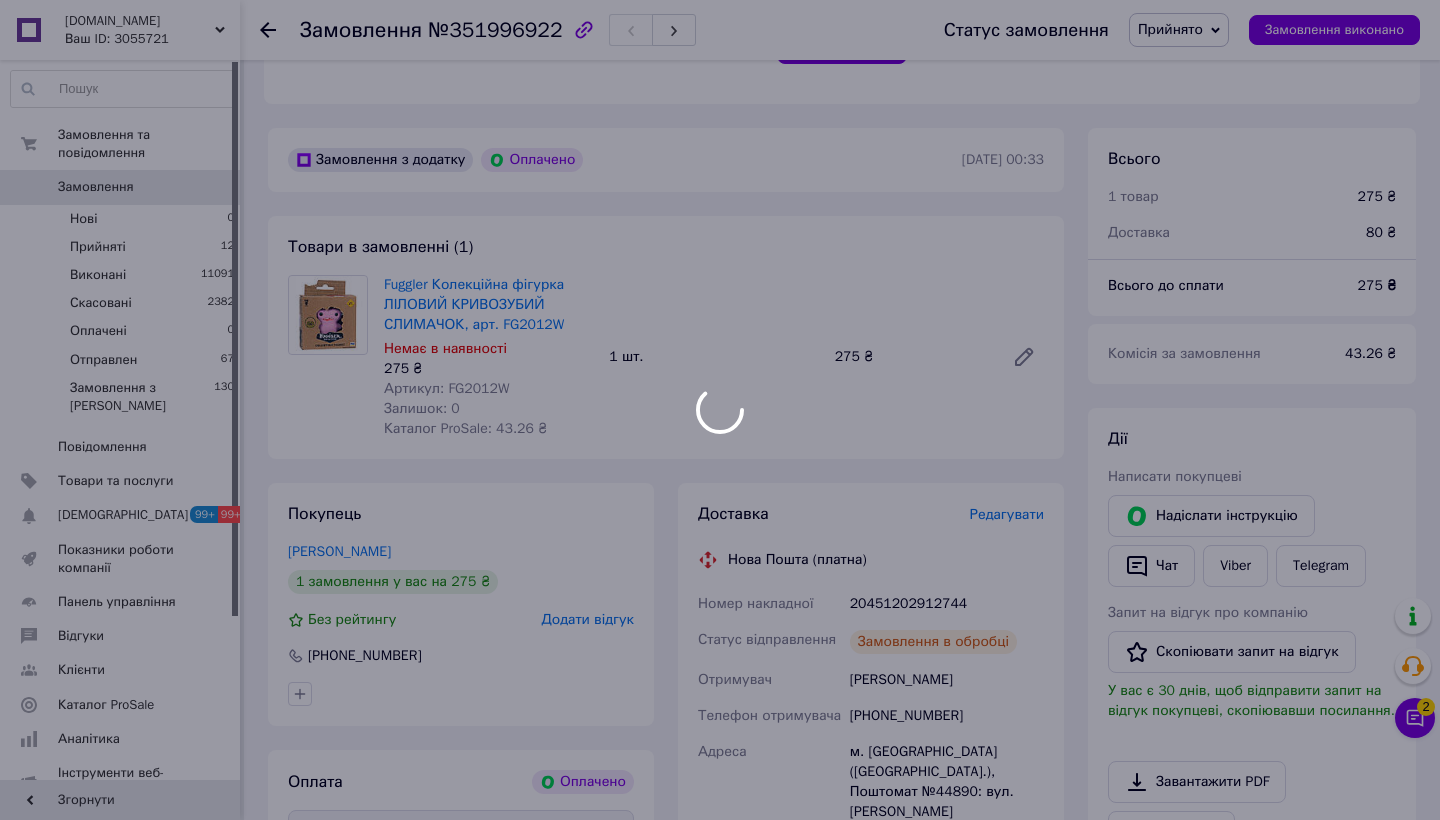 scroll, scrollTop: 511, scrollLeft: 0, axis: vertical 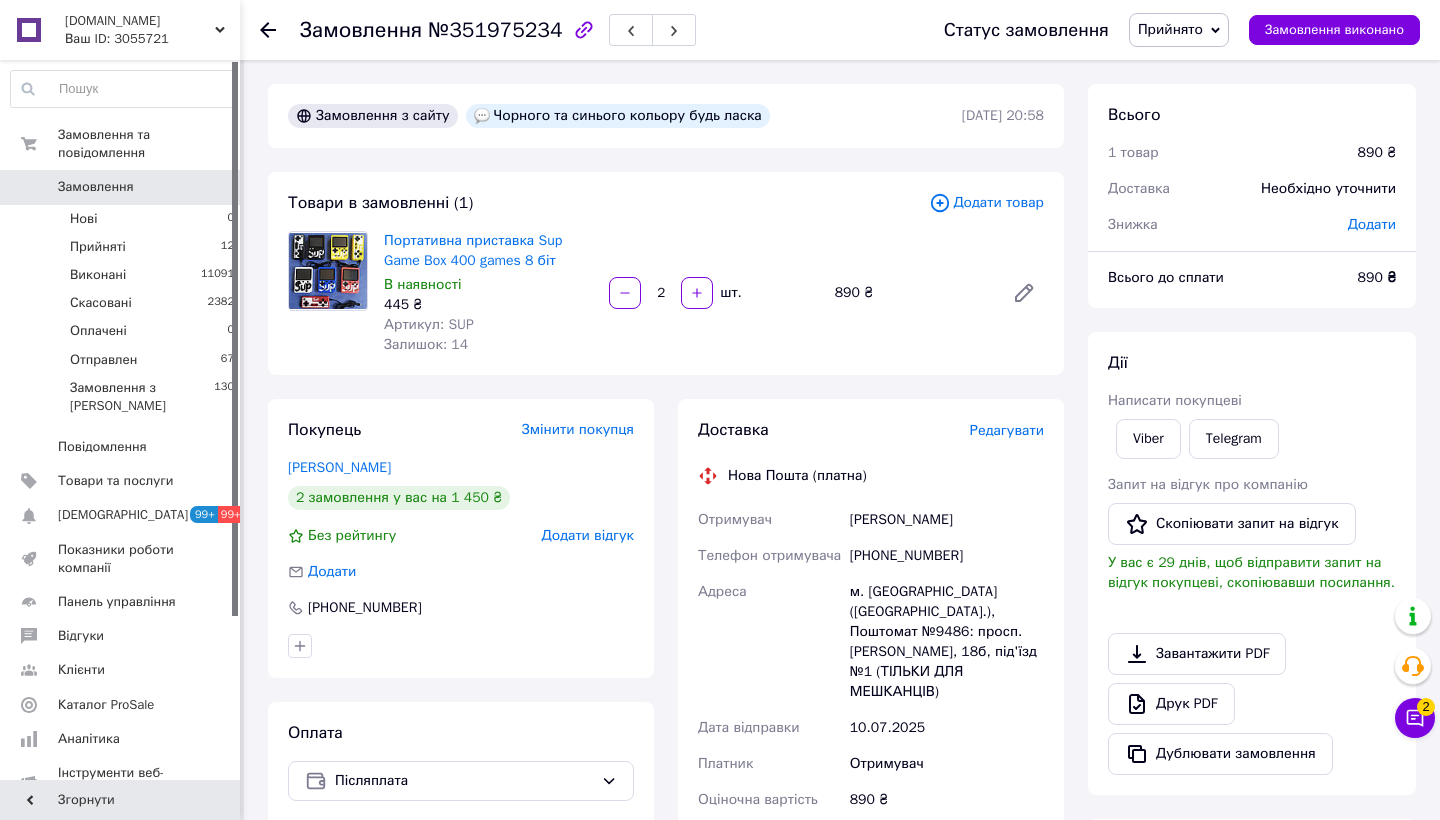 click on "Редагувати" at bounding box center [1007, 430] 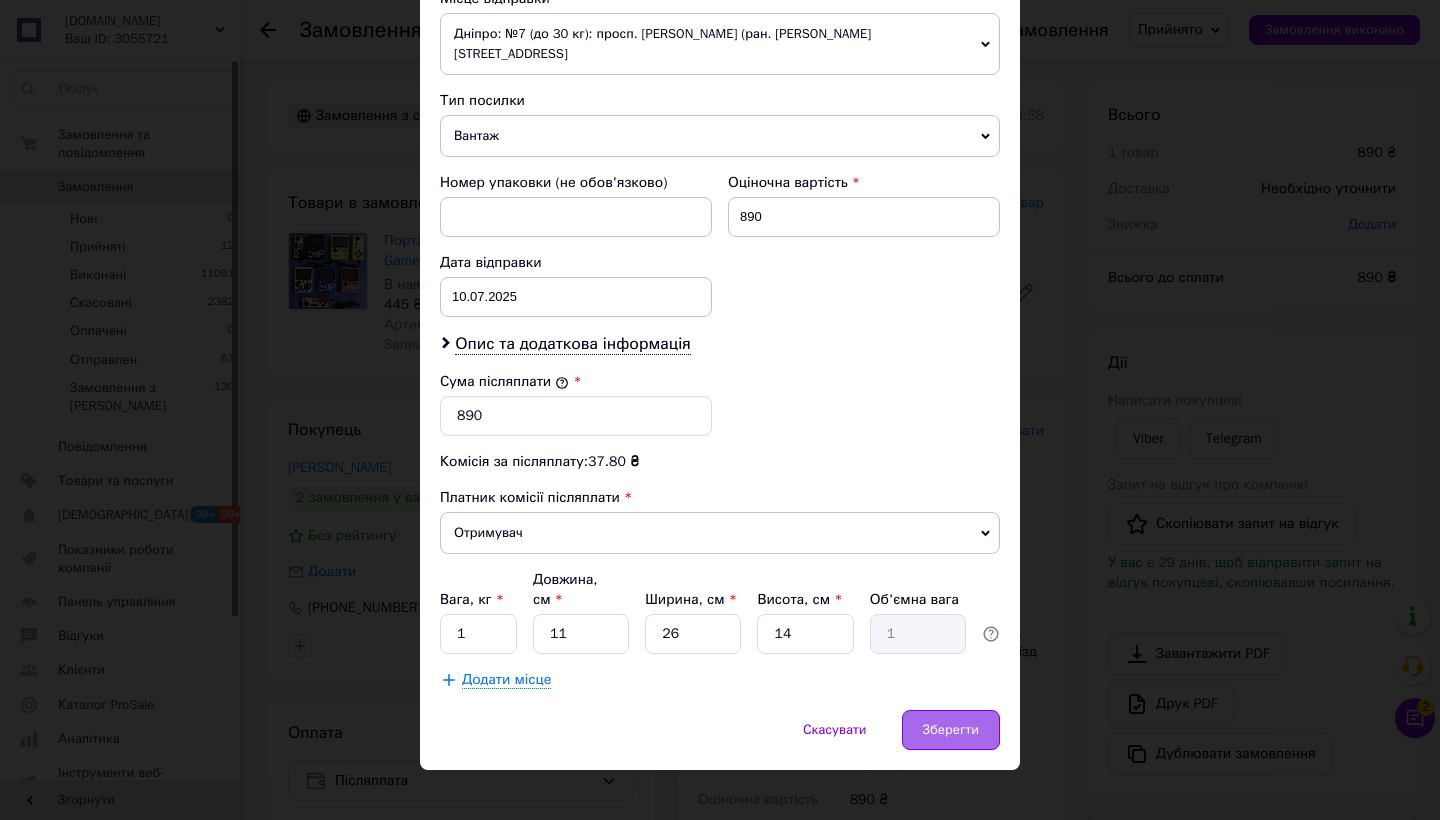 scroll, scrollTop: 747, scrollLeft: 0, axis: vertical 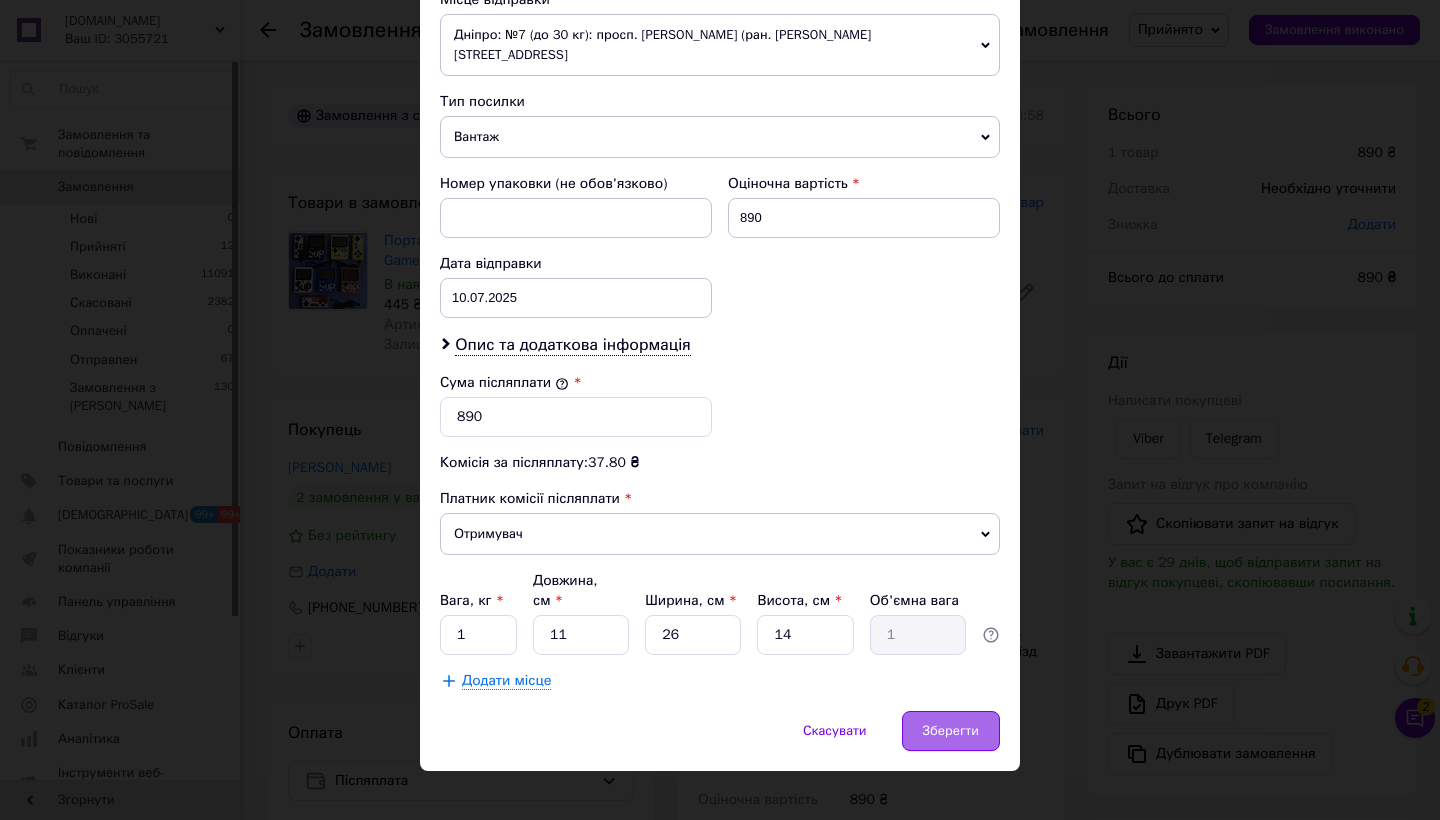 click on "Зберегти" at bounding box center (951, 731) 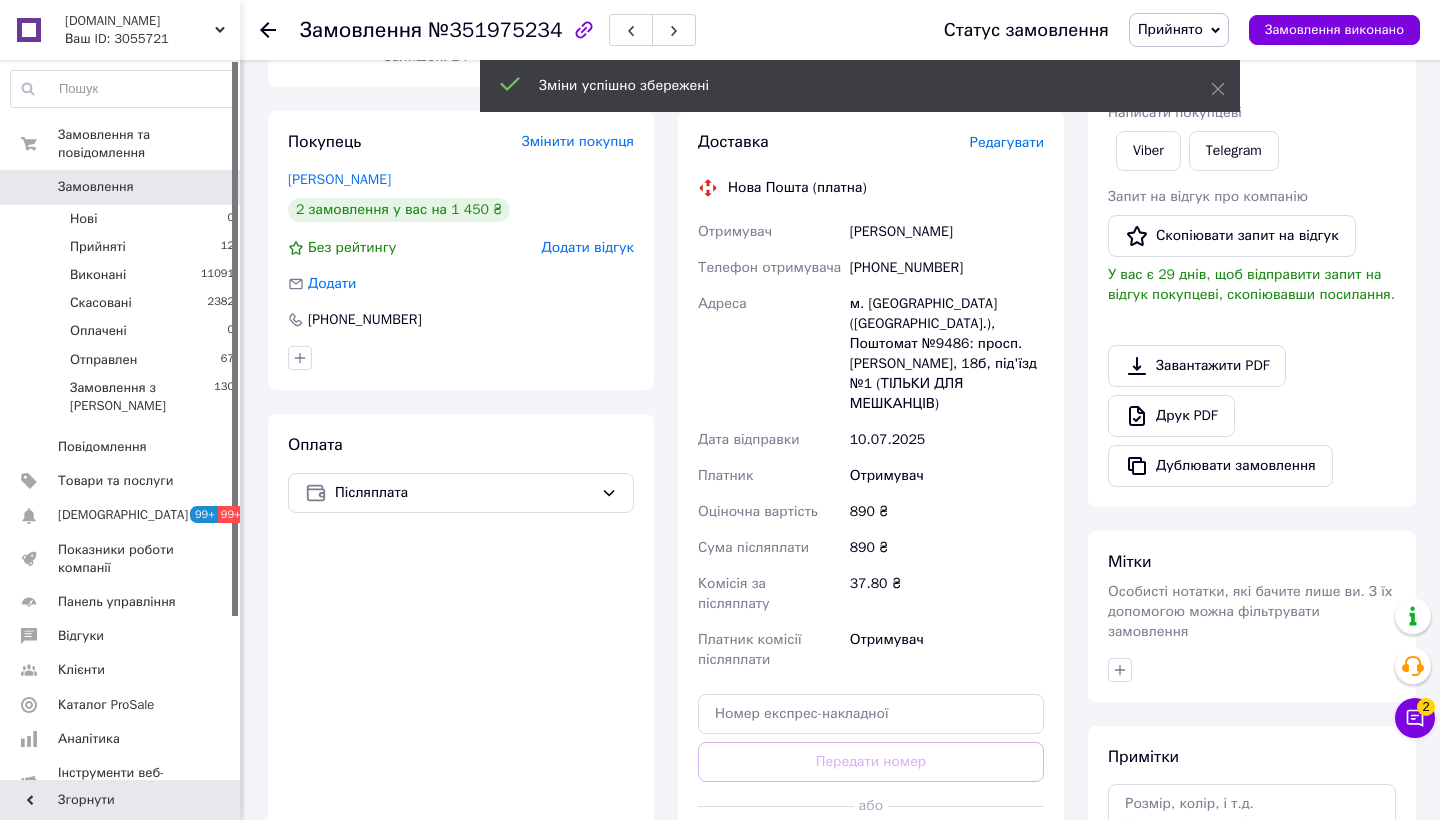 scroll, scrollTop: 333, scrollLeft: 0, axis: vertical 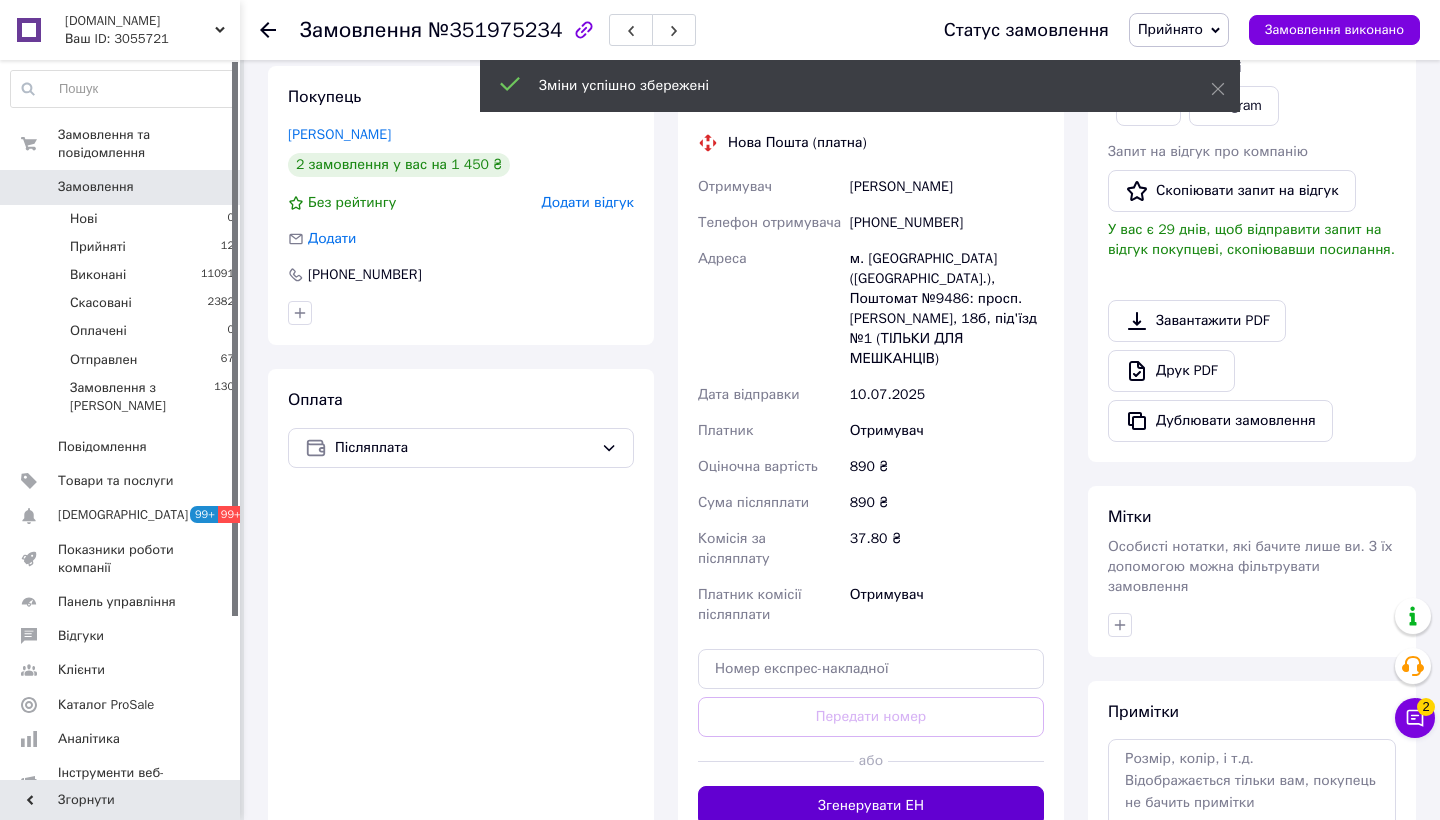 click on "Згенерувати ЕН" at bounding box center (871, 806) 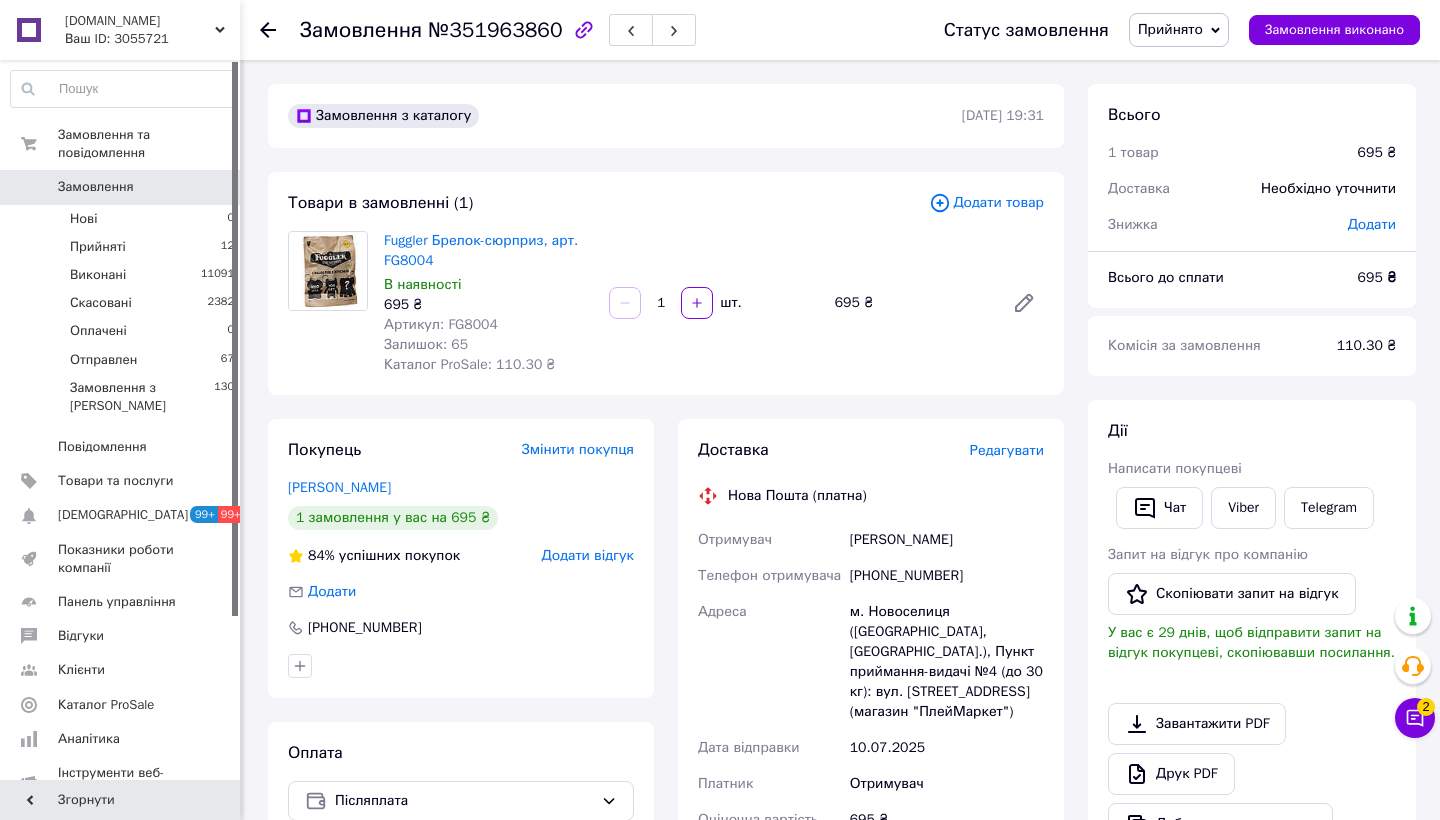 scroll, scrollTop: 0, scrollLeft: 0, axis: both 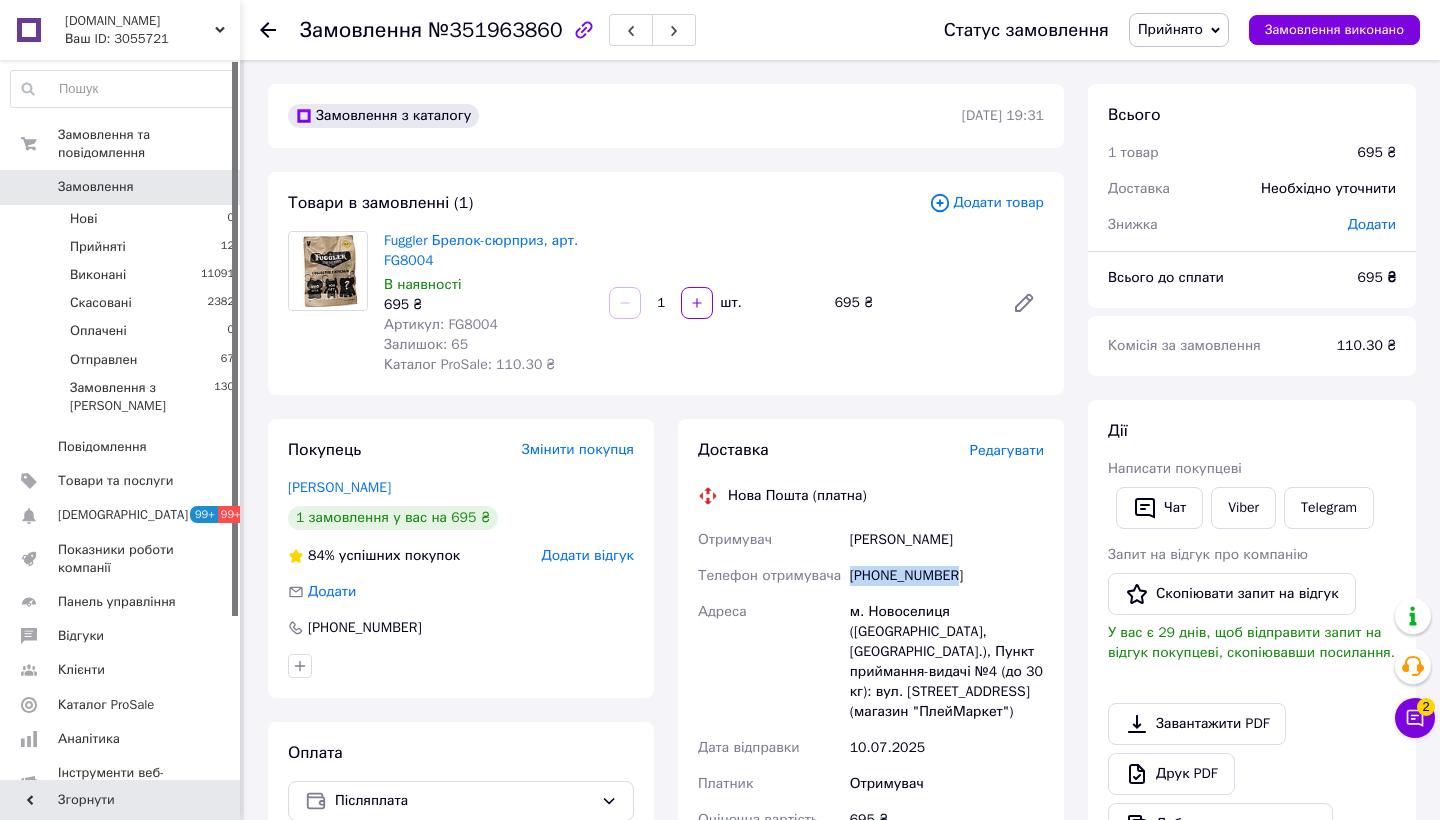 drag, startPoint x: 849, startPoint y: 573, endPoint x: 1025, endPoint y: 573, distance: 176 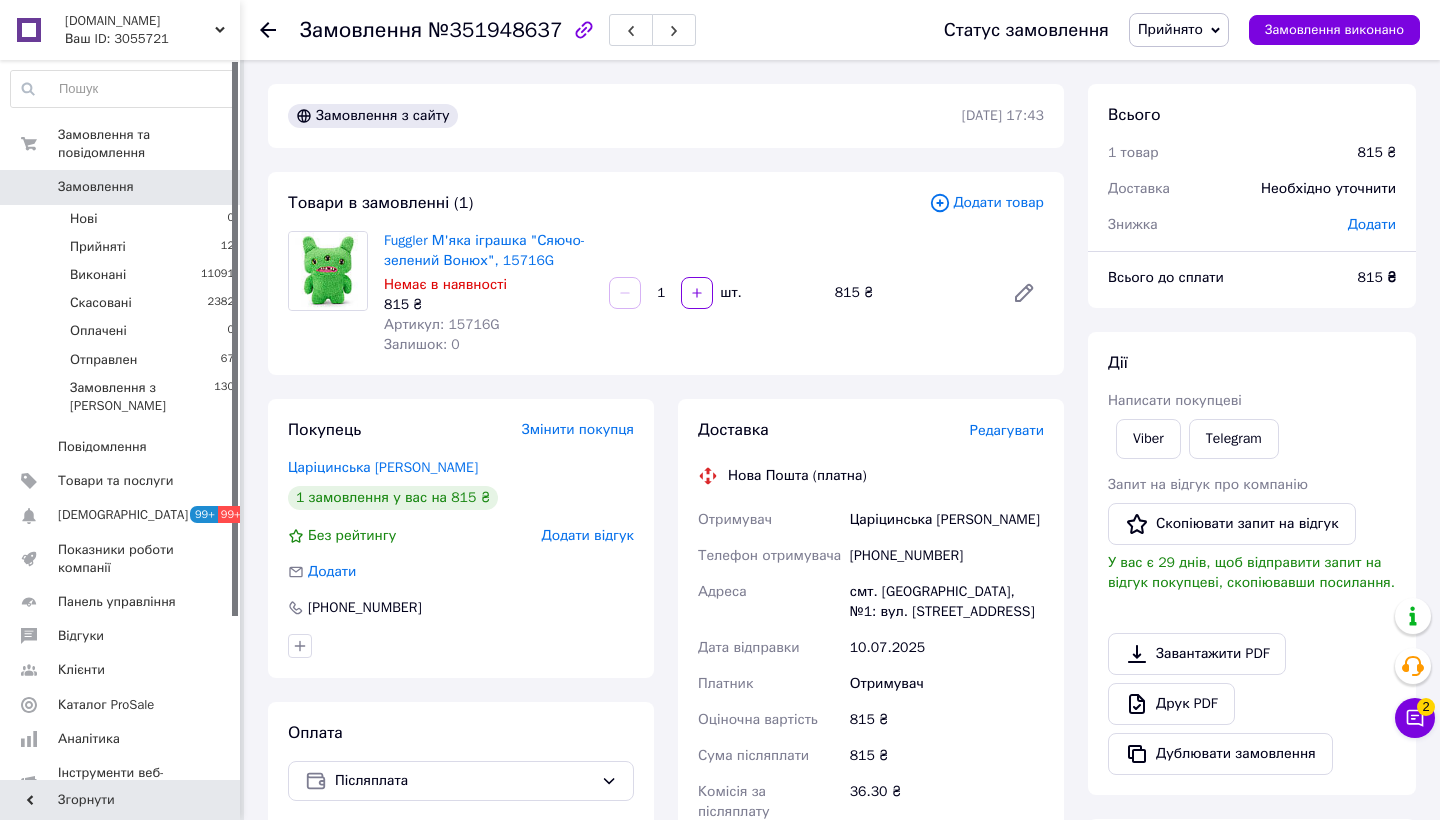 scroll, scrollTop: 0, scrollLeft: 0, axis: both 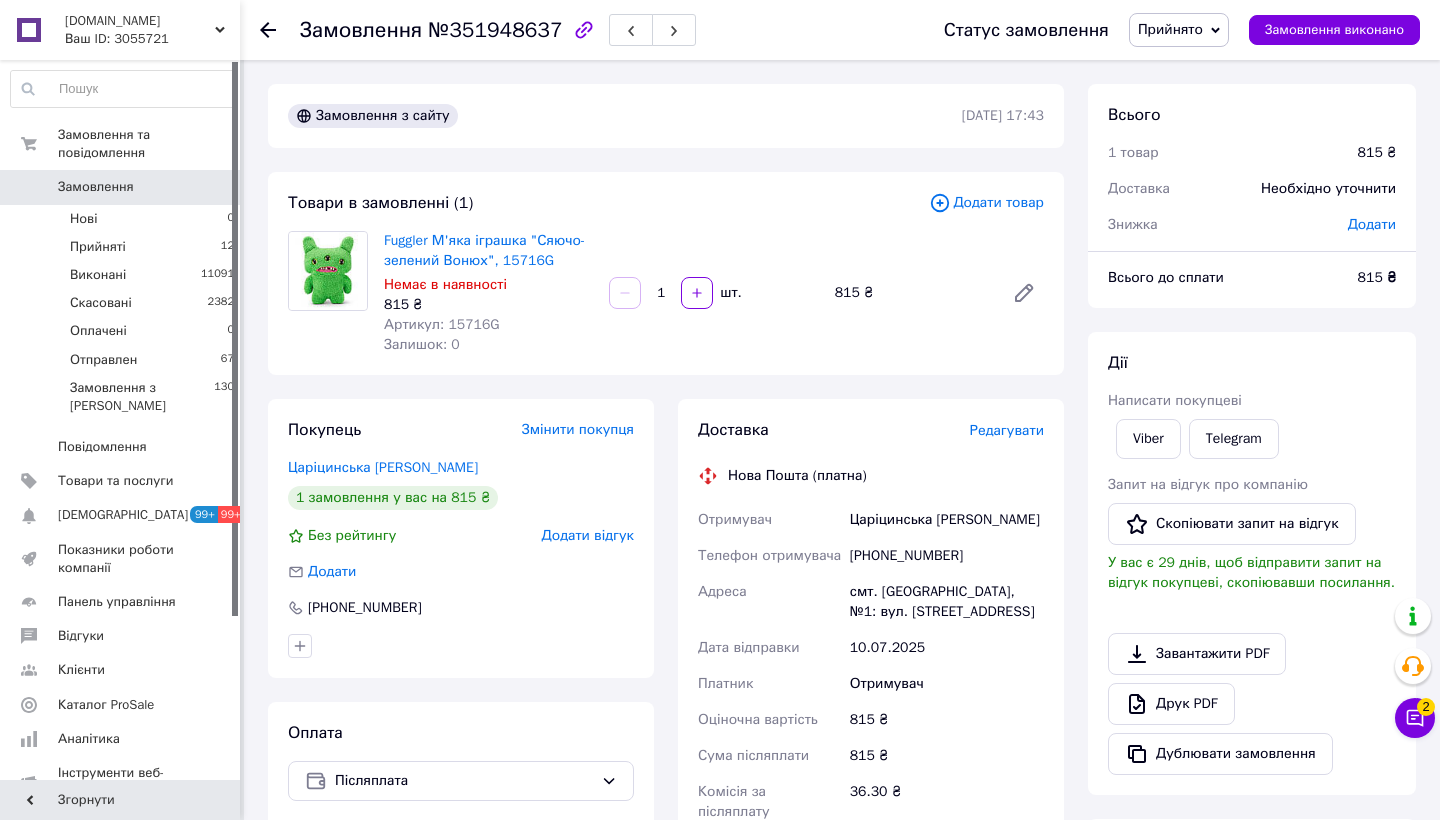 click on "Редагувати" at bounding box center [1007, 430] 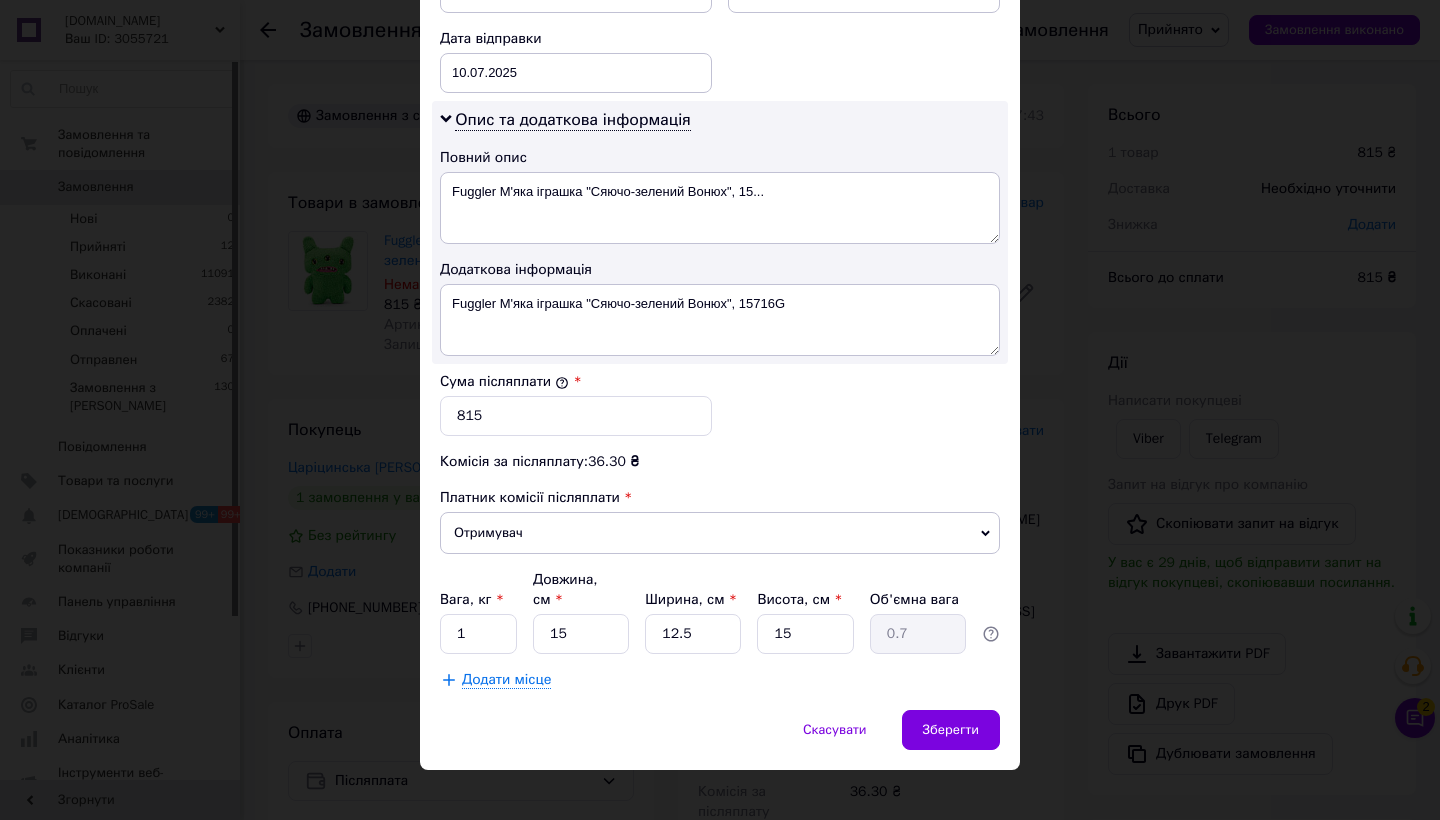 scroll, scrollTop: 949, scrollLeft: 0, axis: vertical 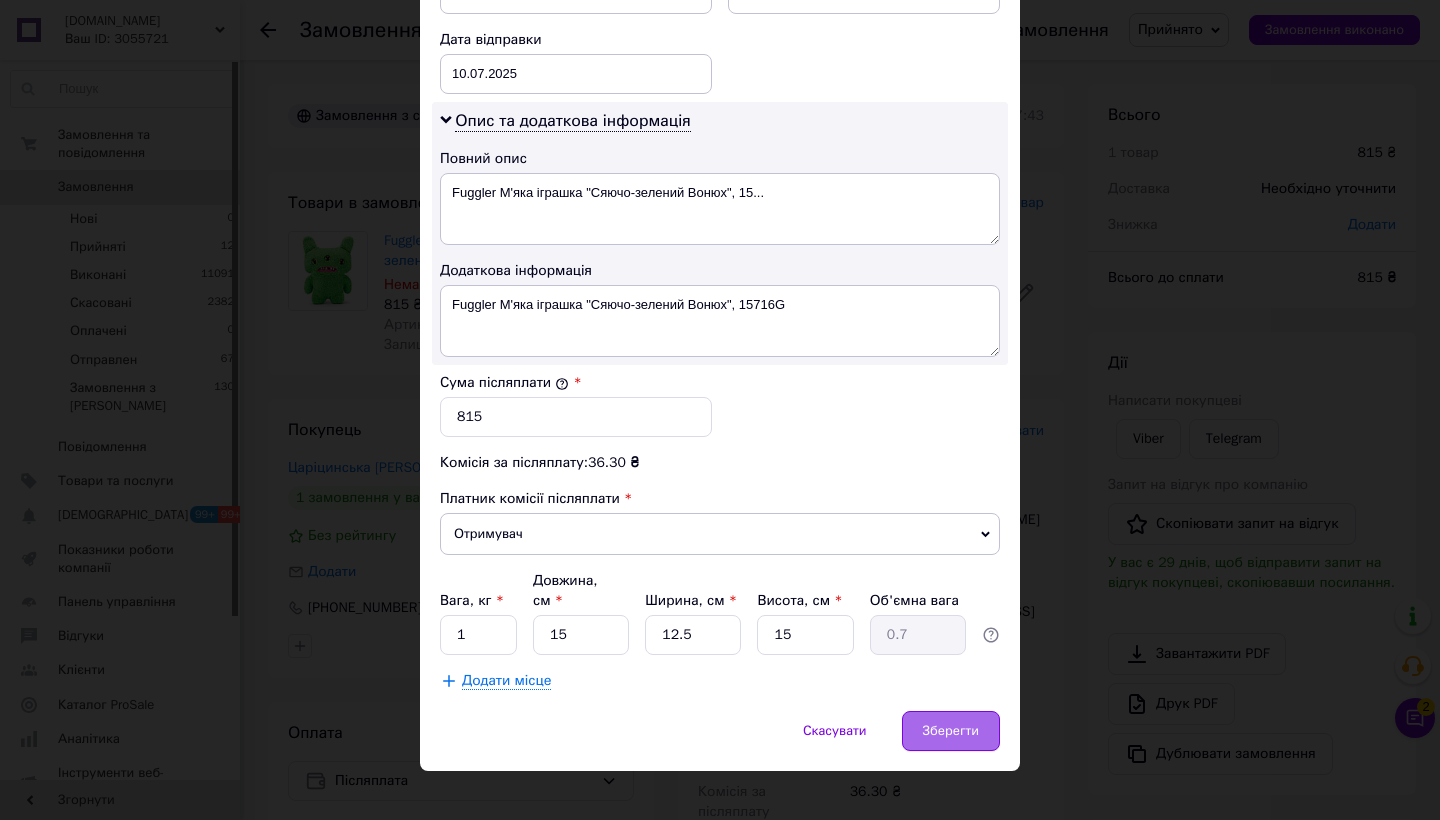 click on "Зберегти" at bounding box center (951, 731) 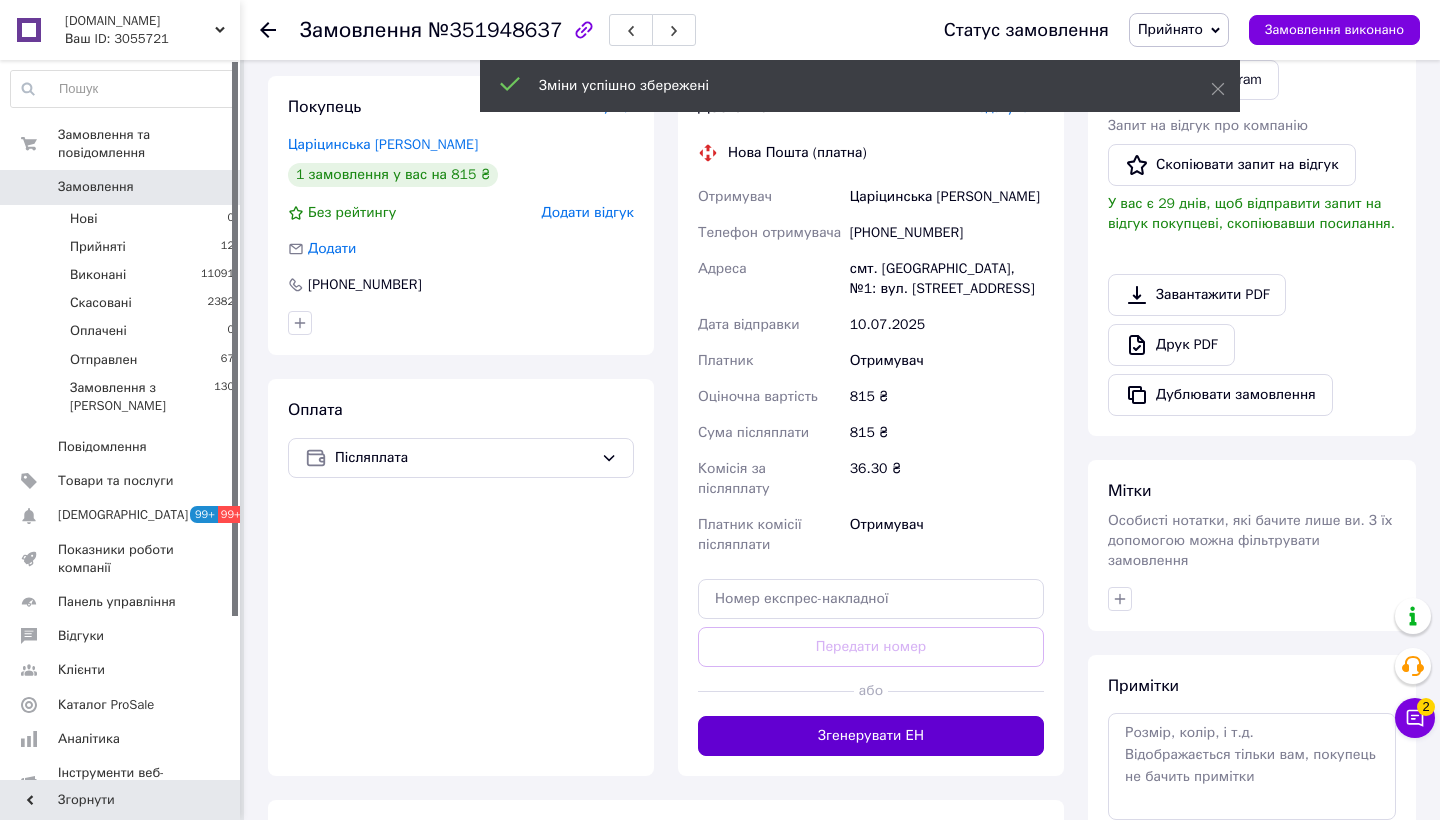 scroll, scrollTop: 324, scrollLeft: 0, axis: vertical 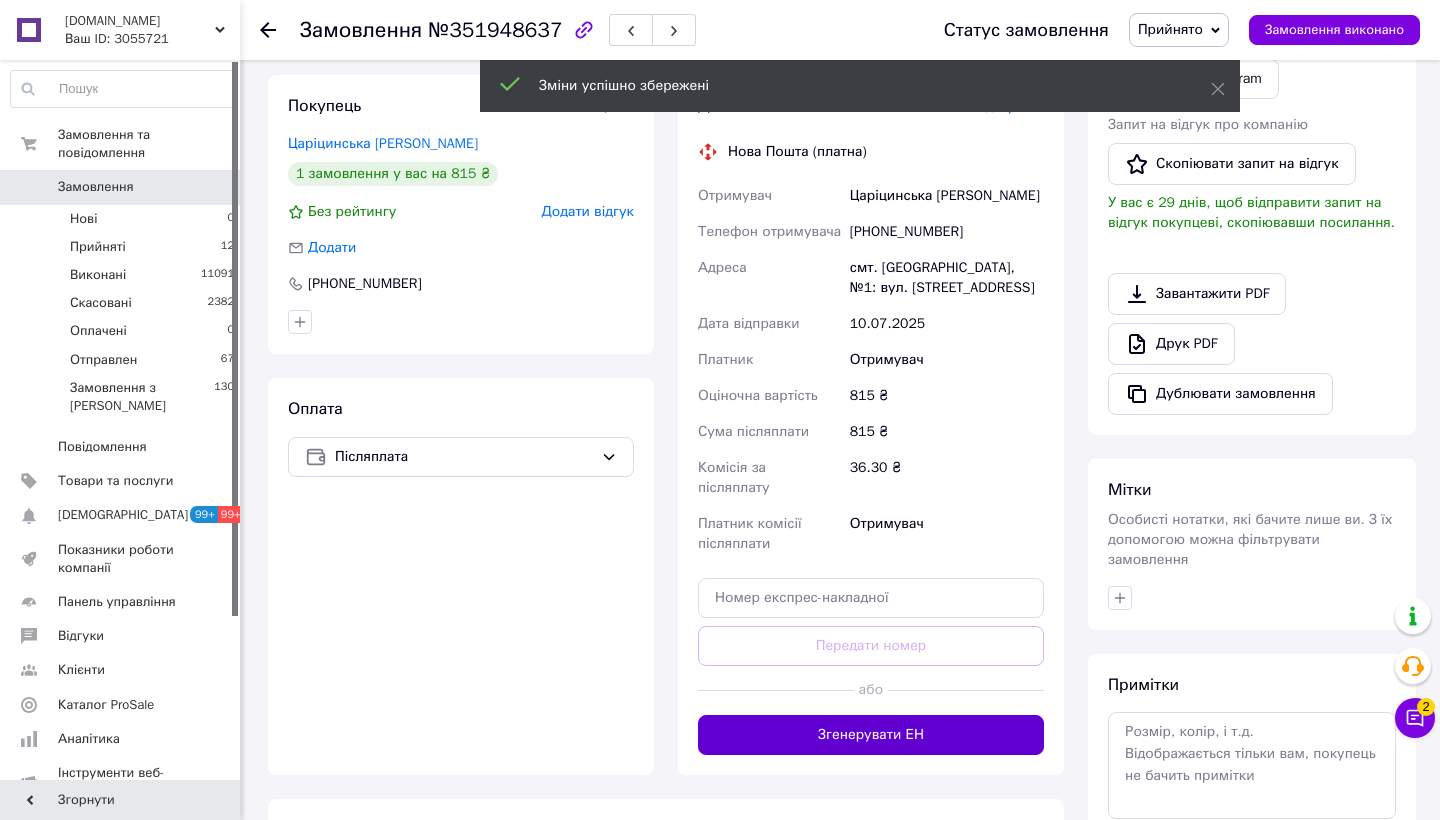 click on "Згенерувати ЕН" at bounding box center [871, 735] 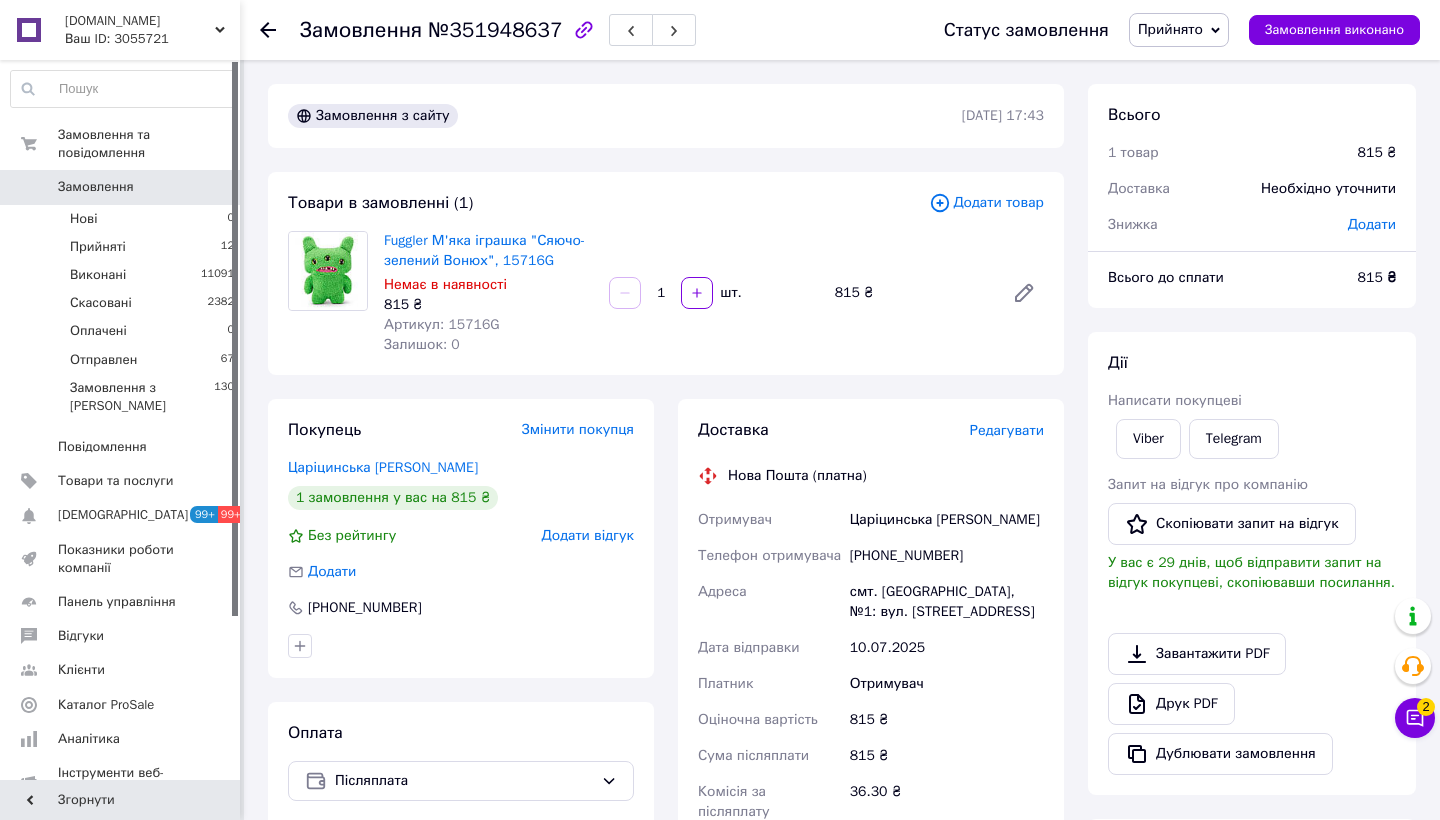 scroll, scrollTop: 0, scrollLeft: 0, axis: both 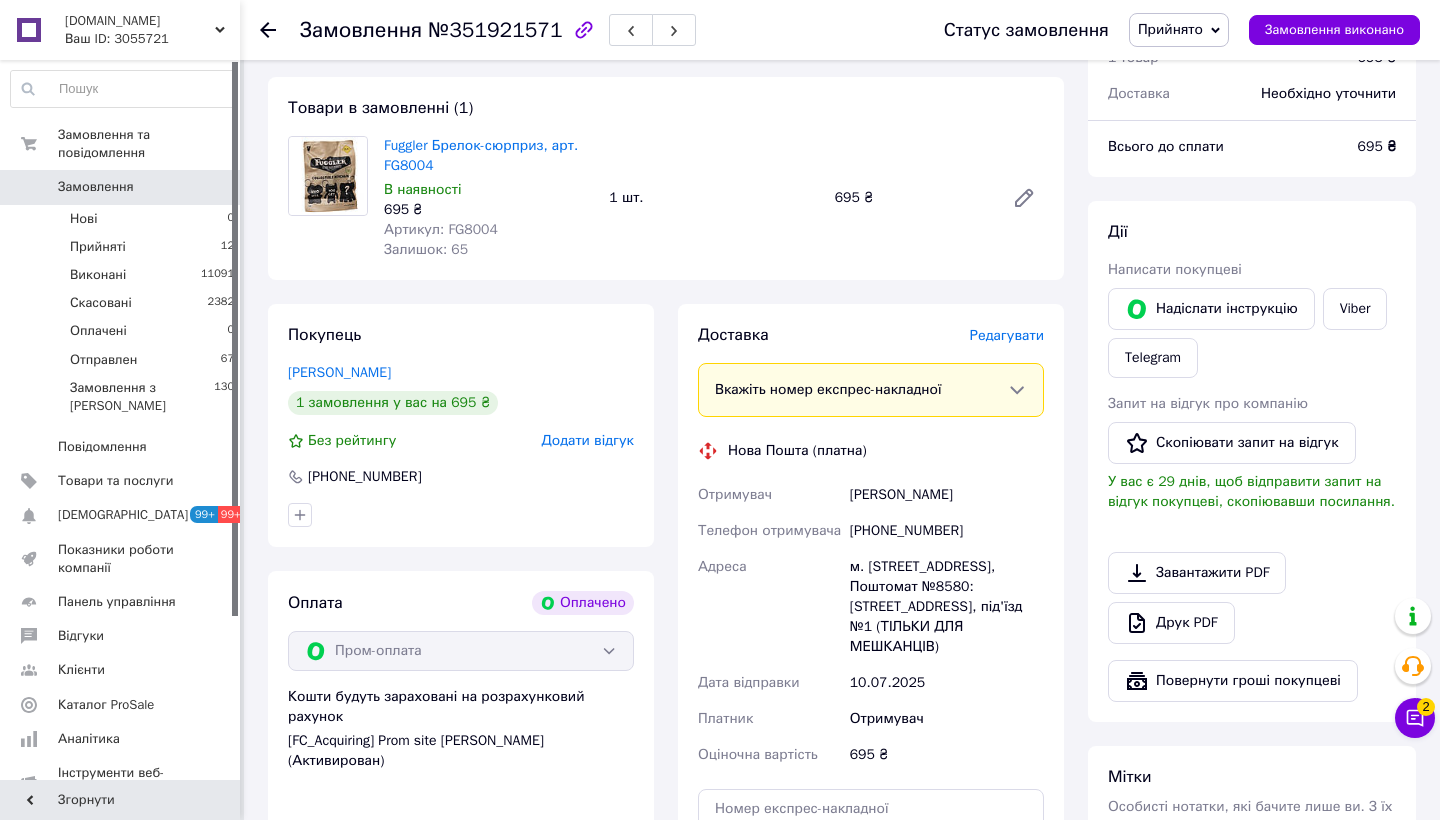 click on "Редагувати" at bounding box center (1007, 335) 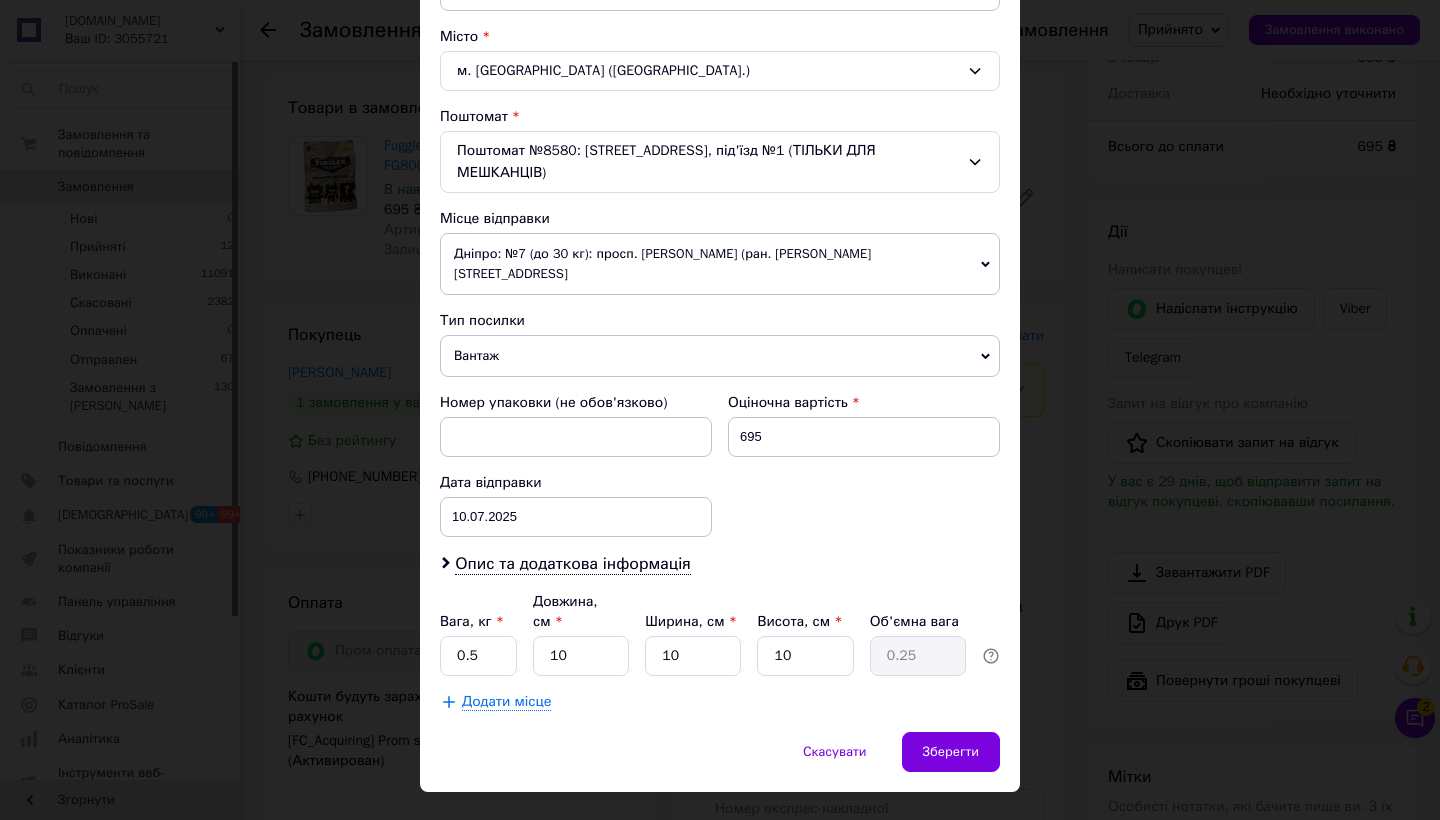 scroll, scrollTop: 527, scrollLeft: 0, axis: vertical 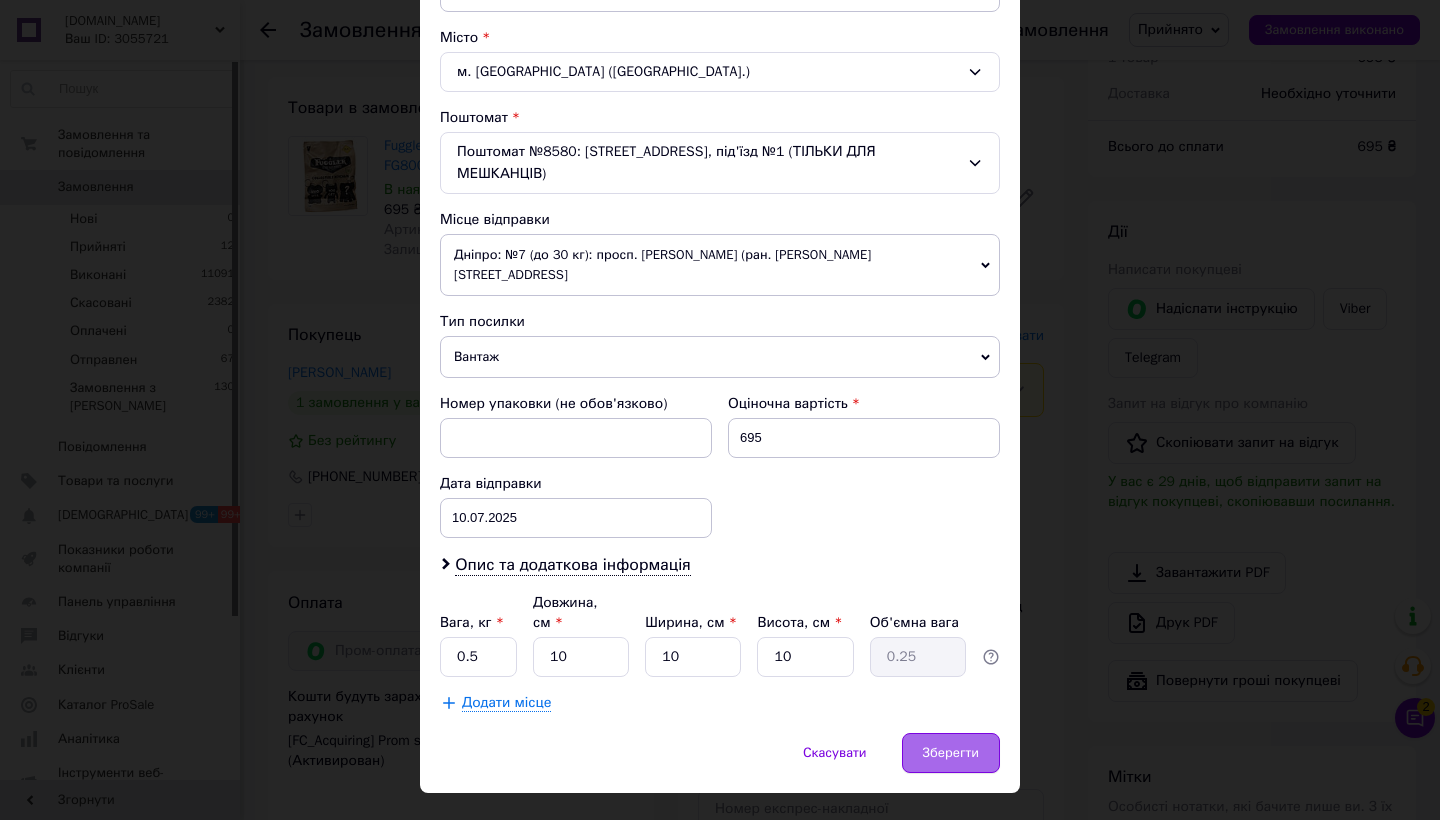click on "Зберегти" at bounding box center [951, 753] 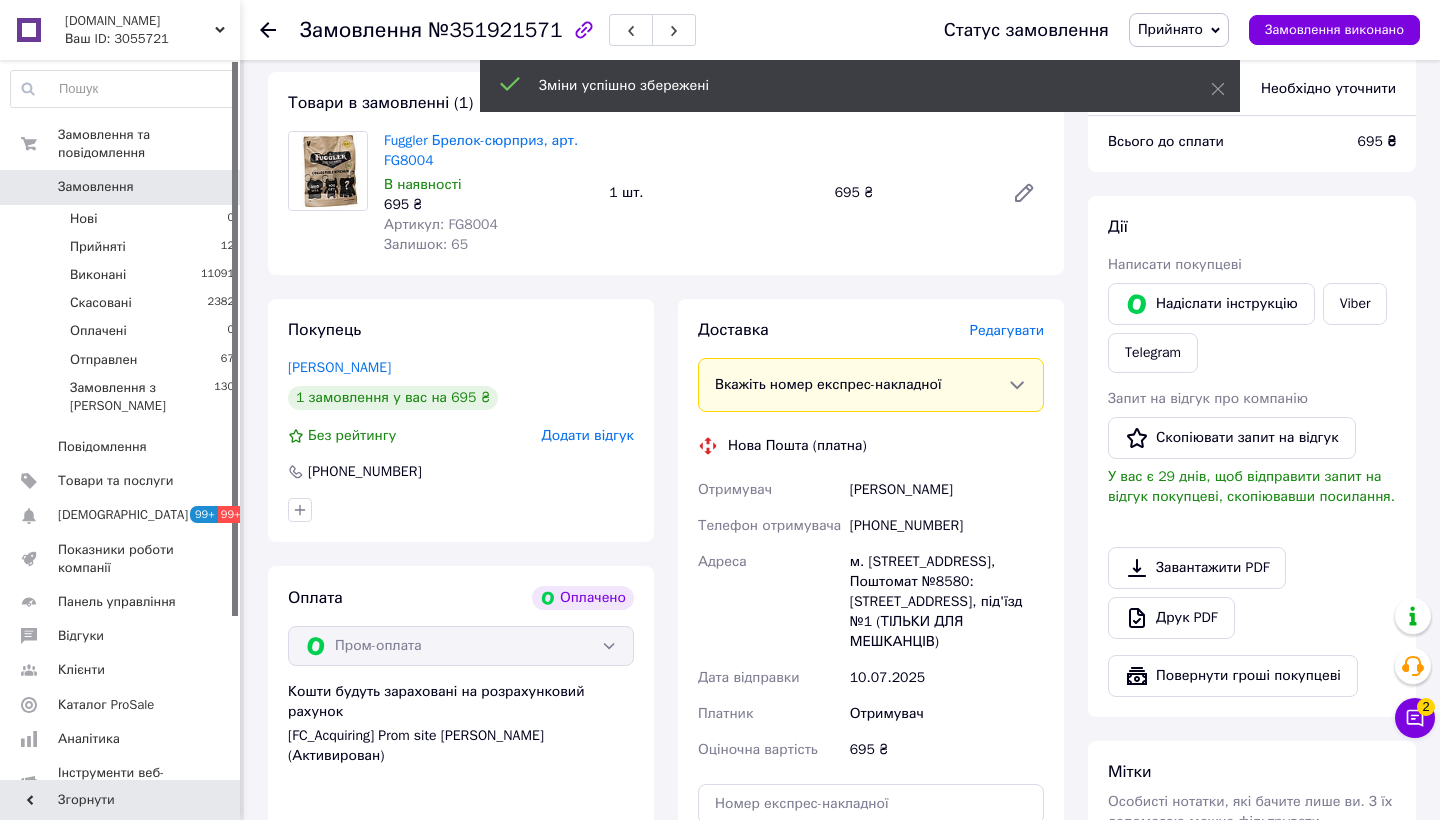scroll, scrollTop: 930, scrollLeft: 0, axis: vertical 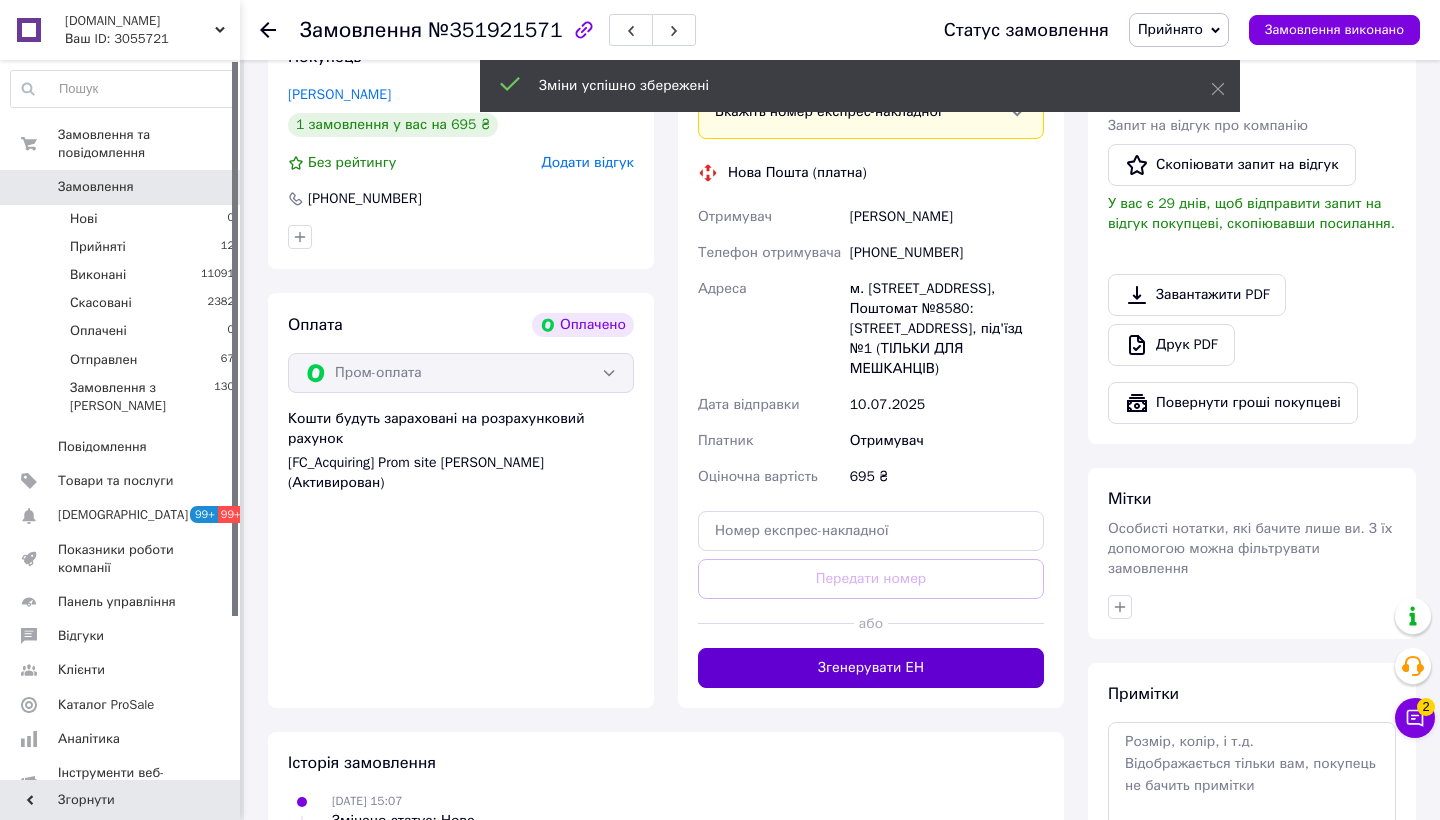 click on "Згенерувати ЕН" at bounding box center [871, 668] 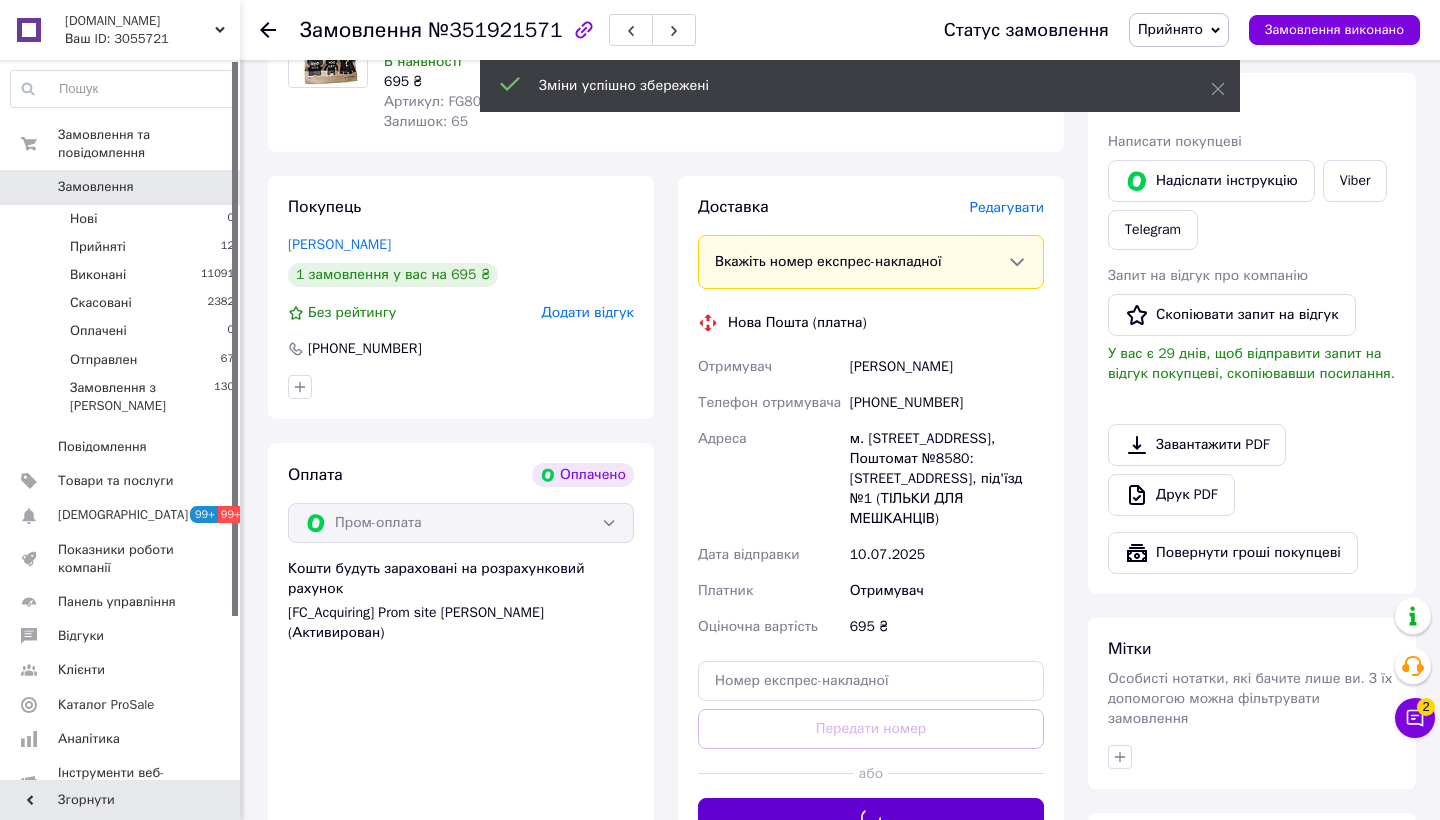 scroll, scrollTop: 749, scrollLeft: 0, axis: vertical 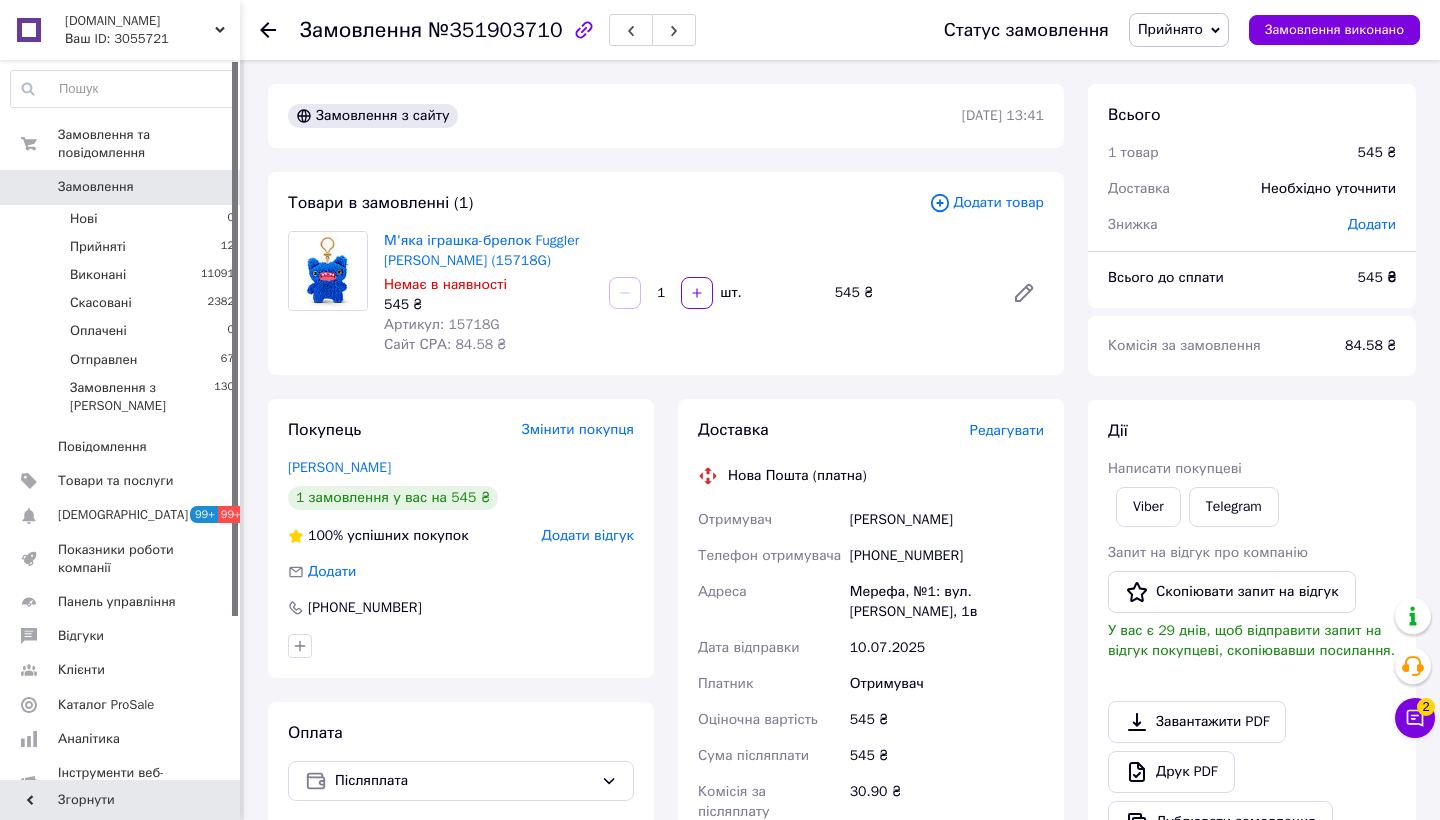 click on "Редагувати" at bounding box center [1007, 430] 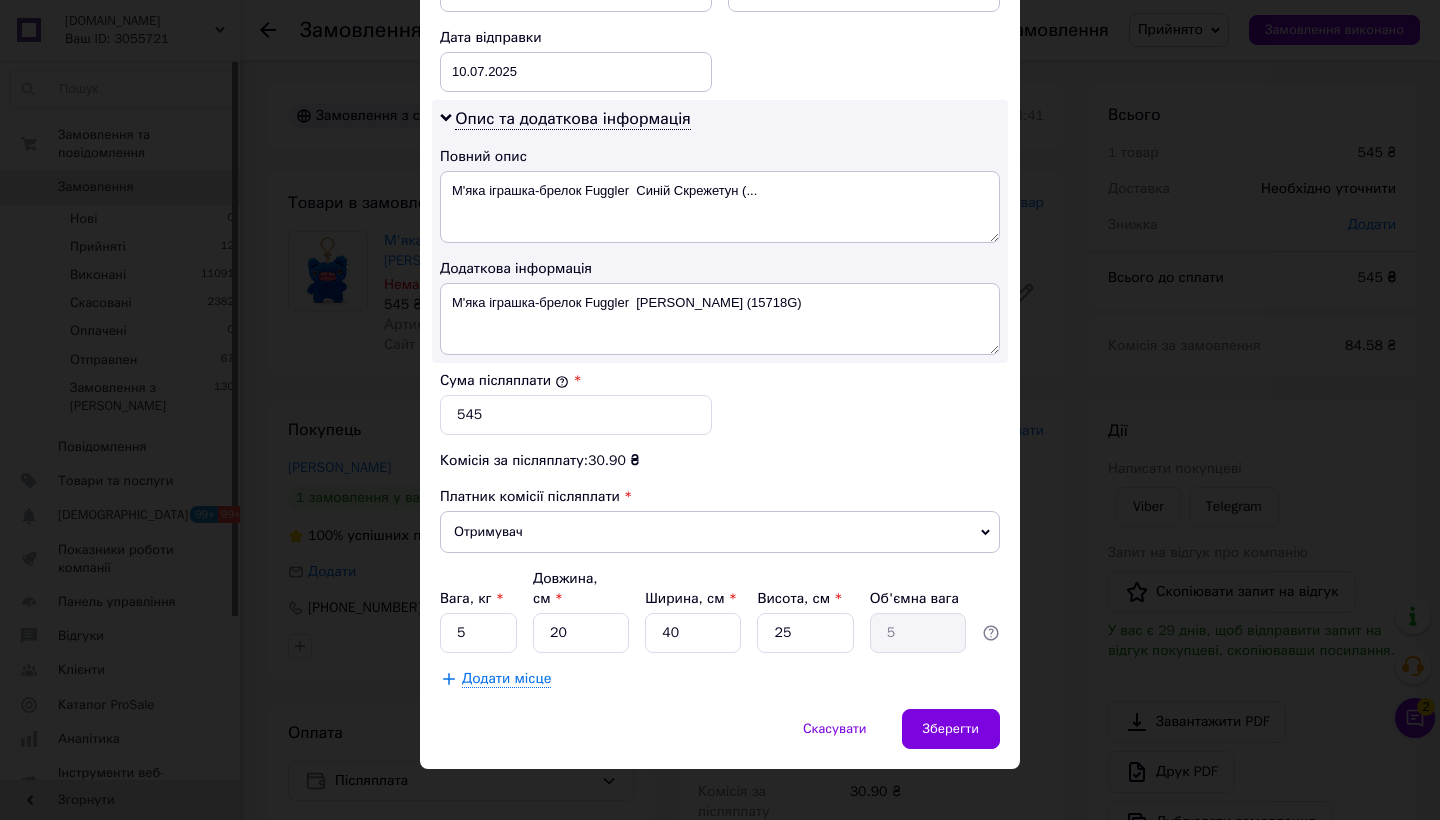 scroll, scrollTop: 949, scrollLeft: 0, axis: vertical 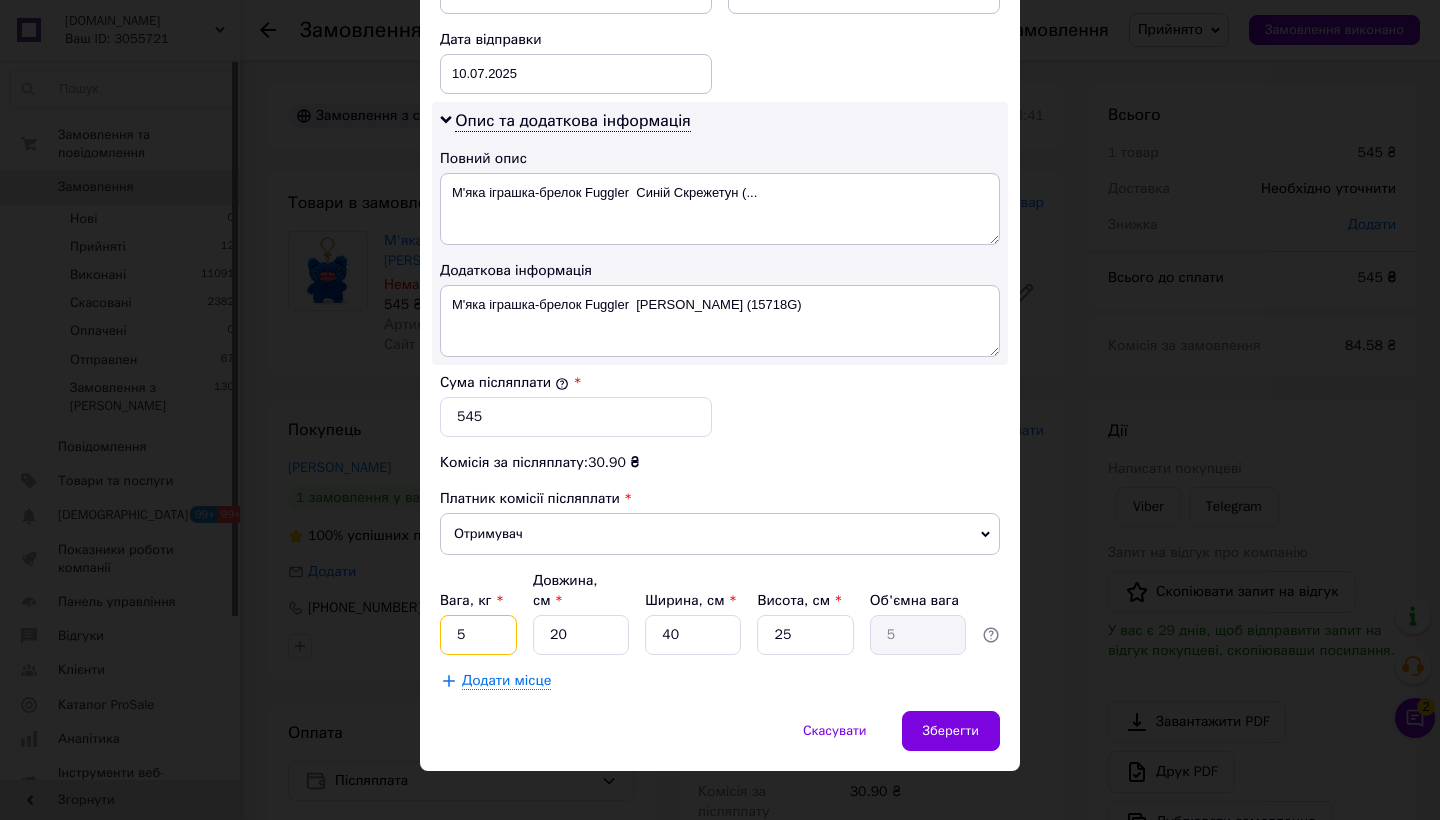 click on "5" at bounding box center [478, 635] 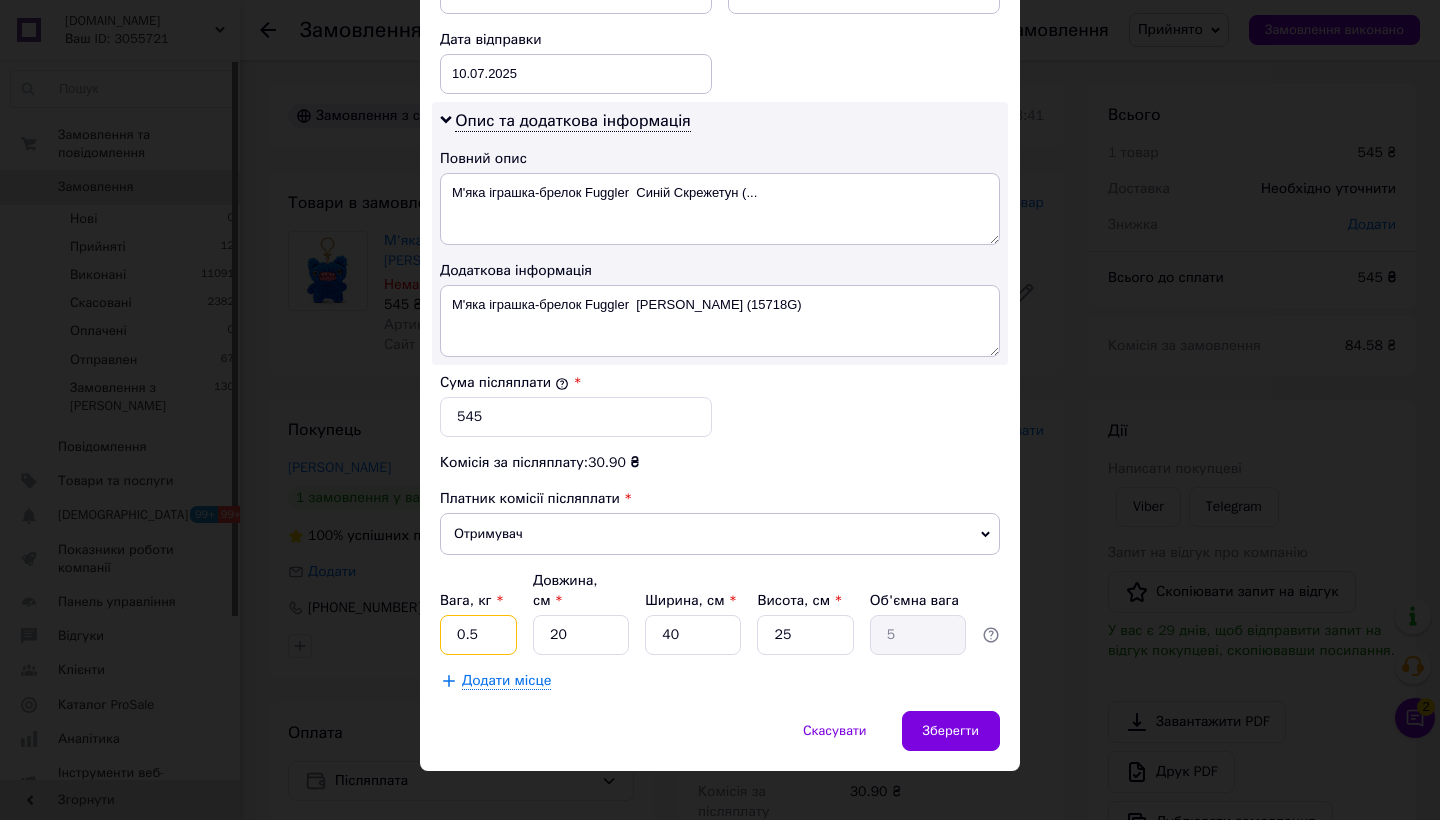 type on "0.5" 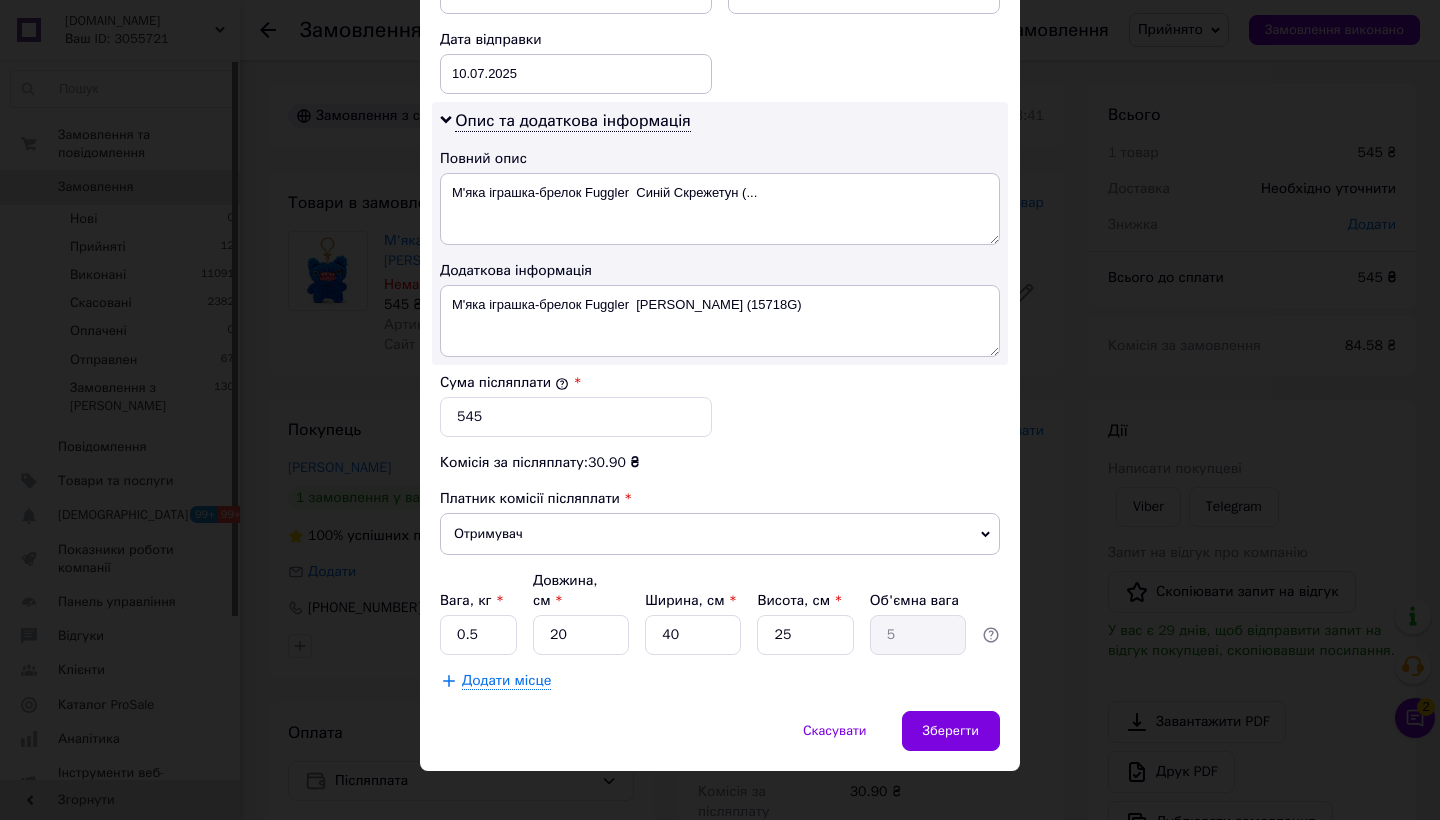 click on "Вага, кг   * 0.5 Довжина, см   * 20 Ширина, см   * 40 Висота, см   * 25 Об'ємна вага 5" at bounding box center (720, 613) 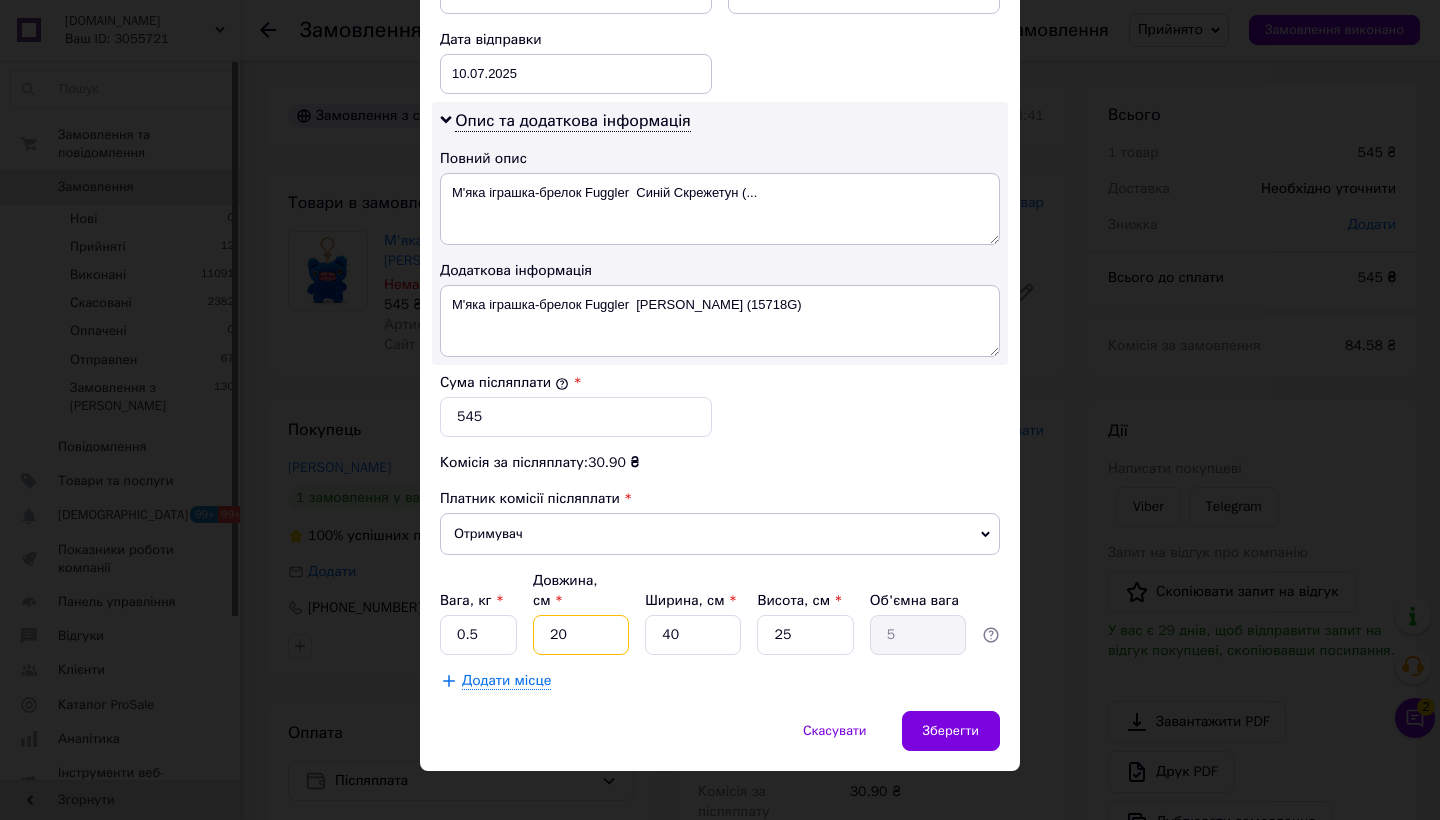 click on "20" at bounding box center (581, 635) 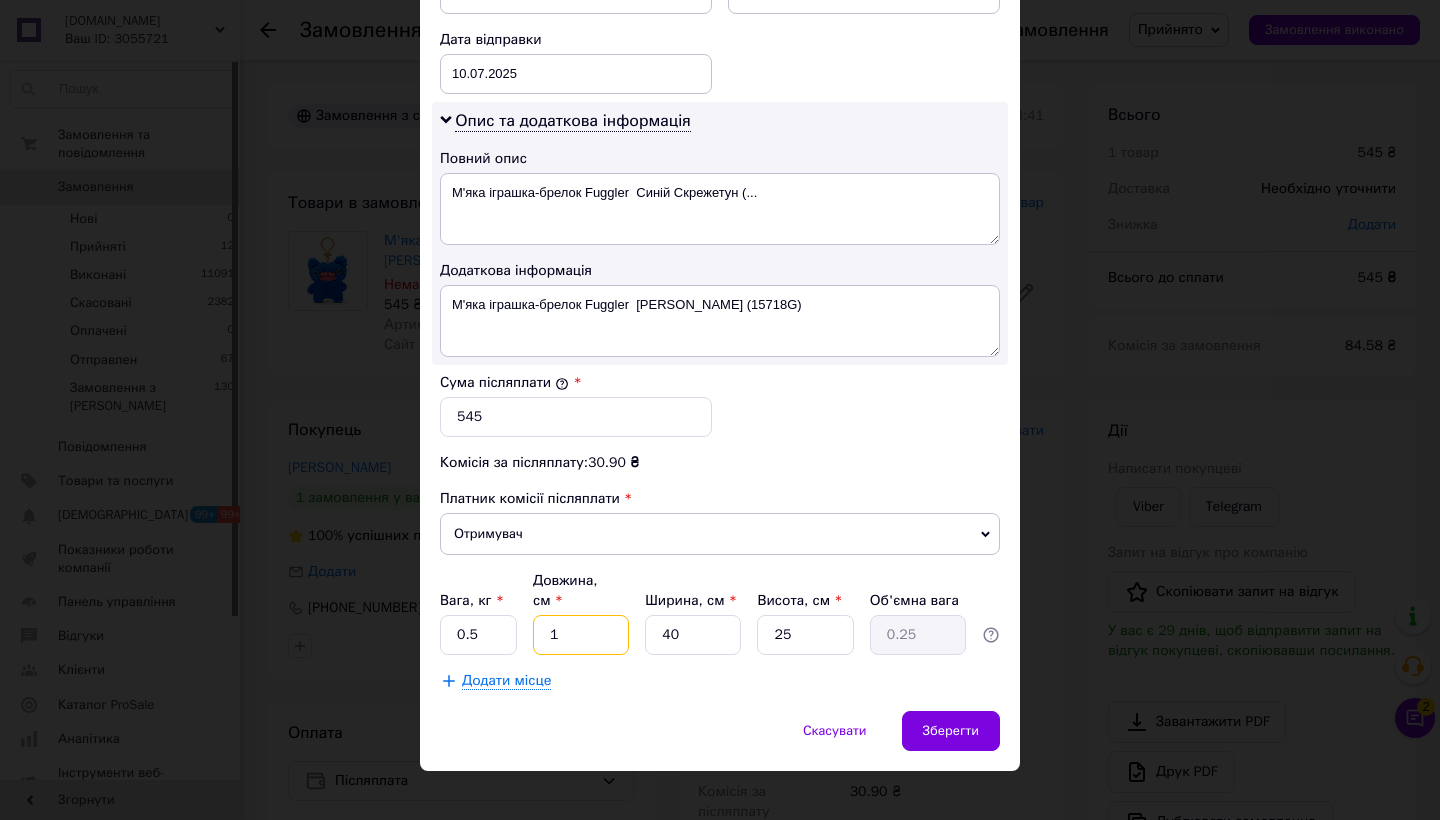 type on "10" 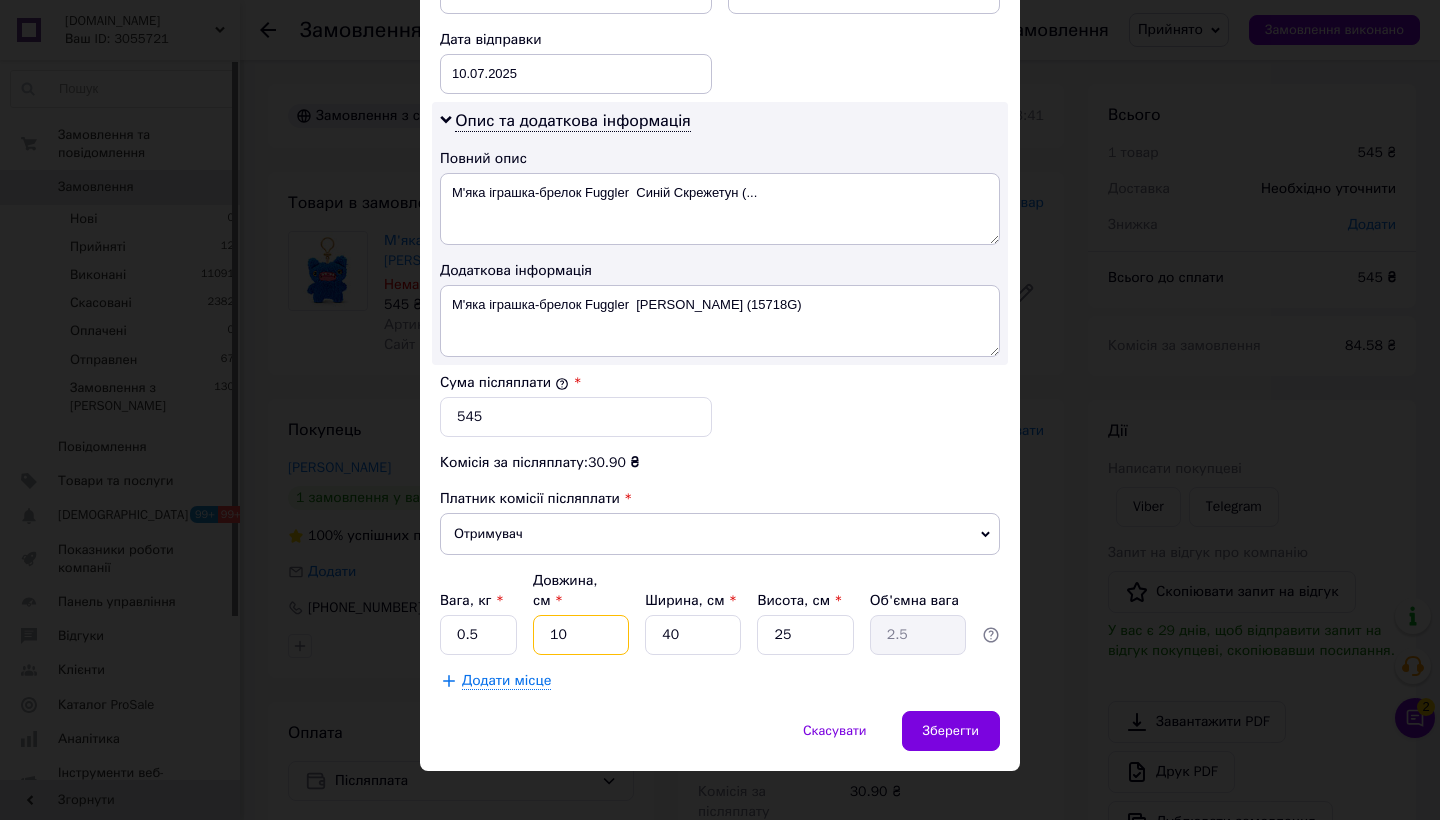 type on "10" 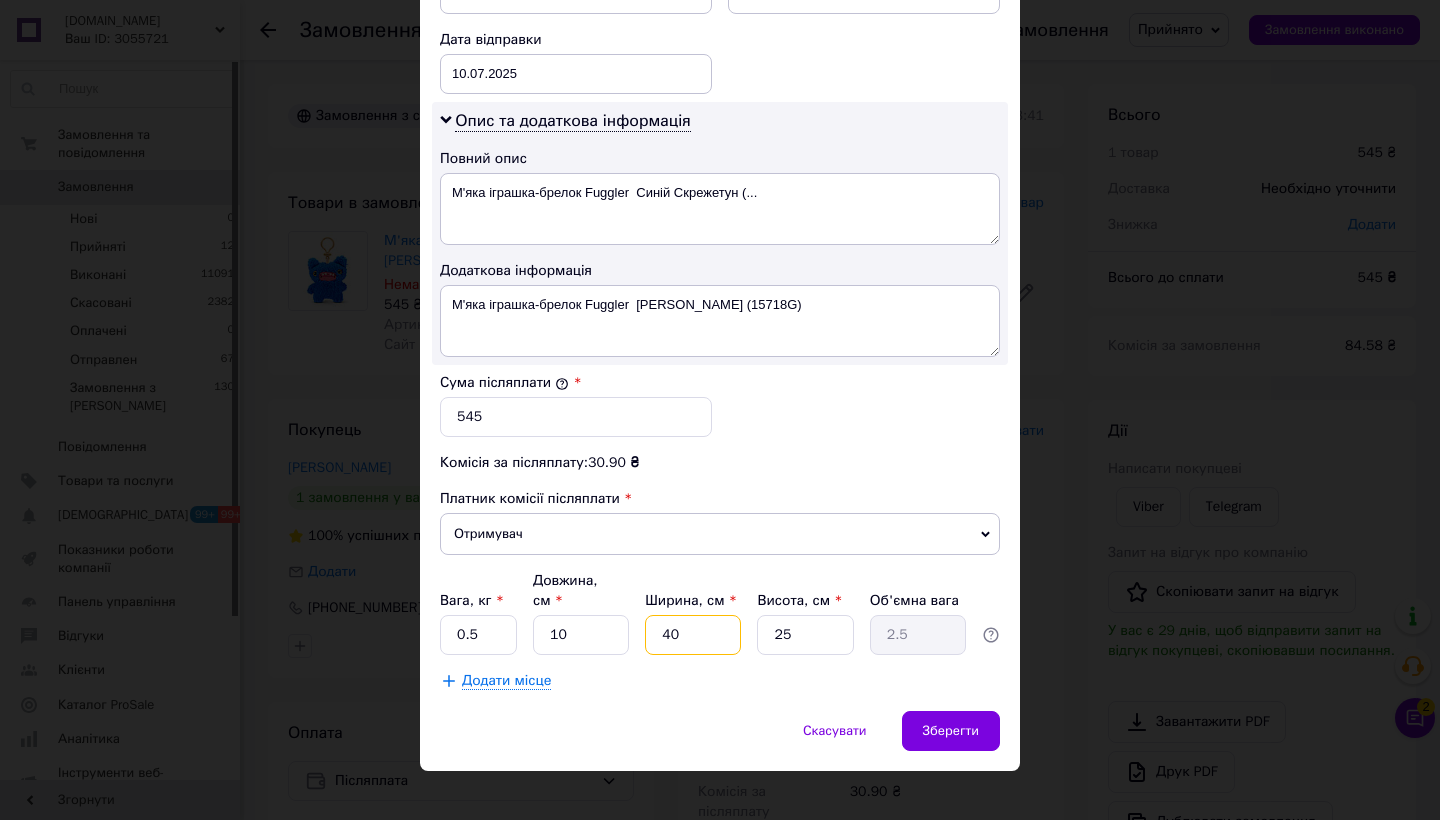click on "40" at bounding box center (693, 635) 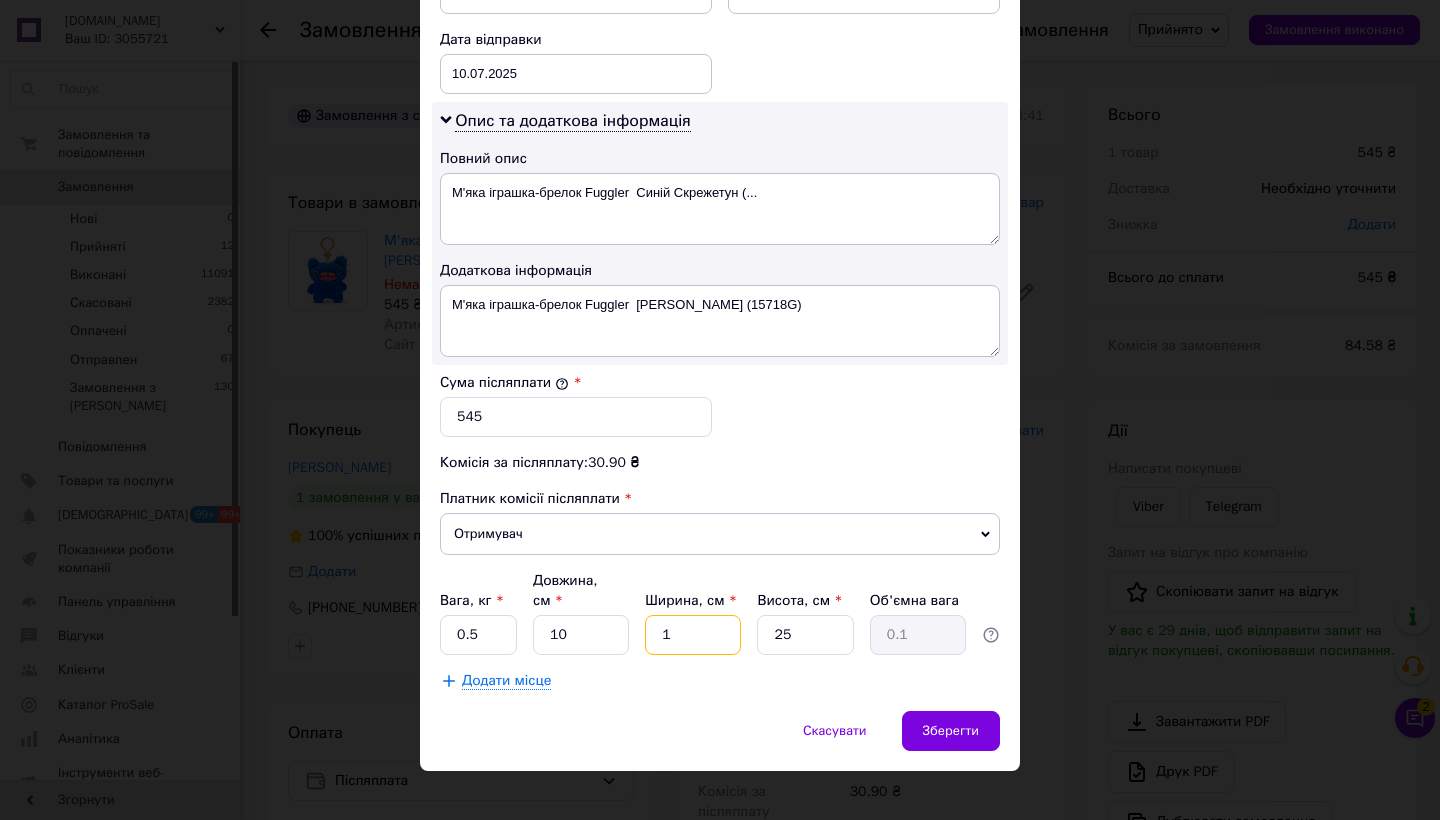 type on "10" 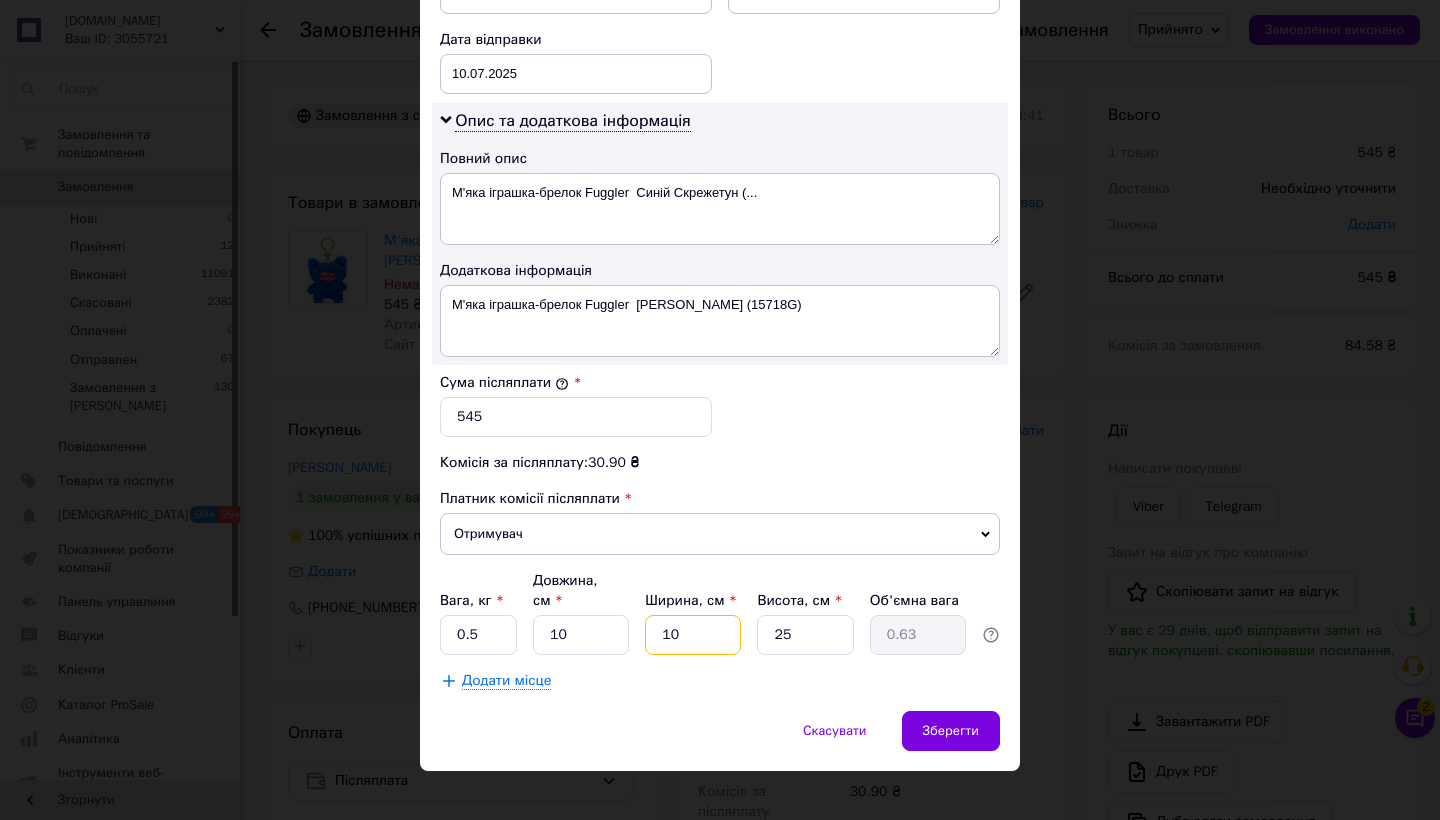 type on "10" 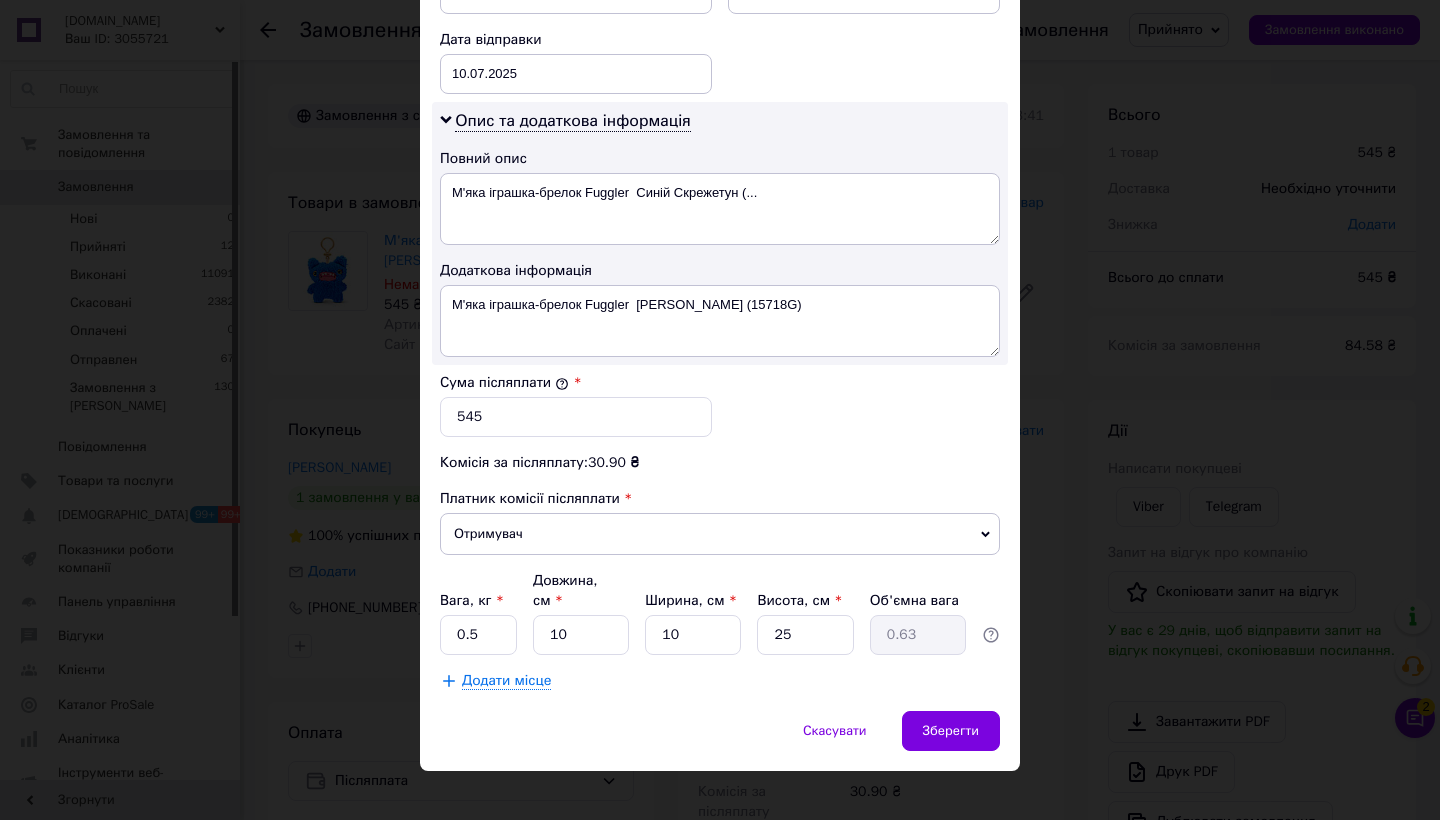 click on "Скасувати   Зберегти" at bounding box center (720, 741) 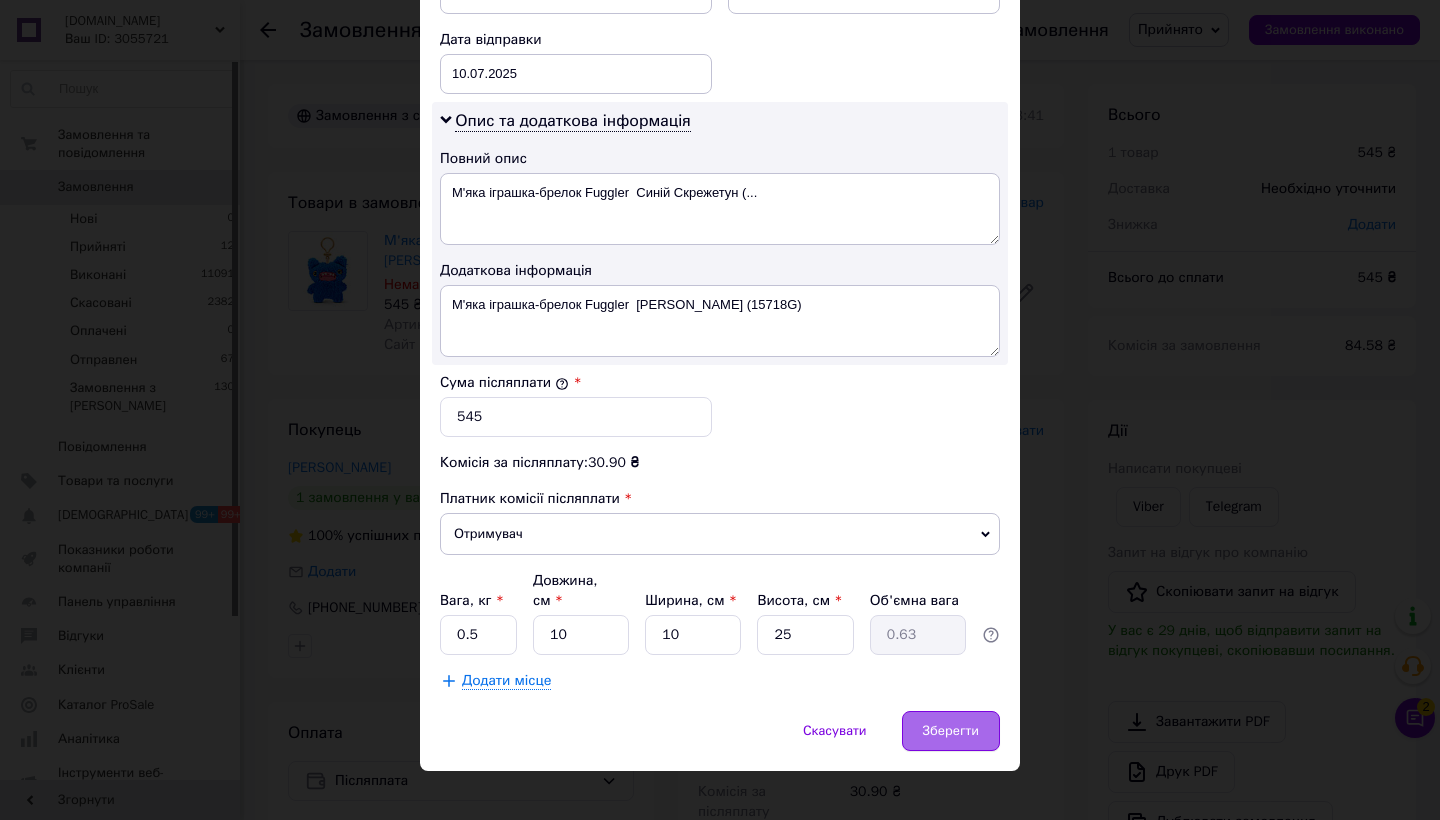 click on "Зберегти" at bounding box center (951, 731) 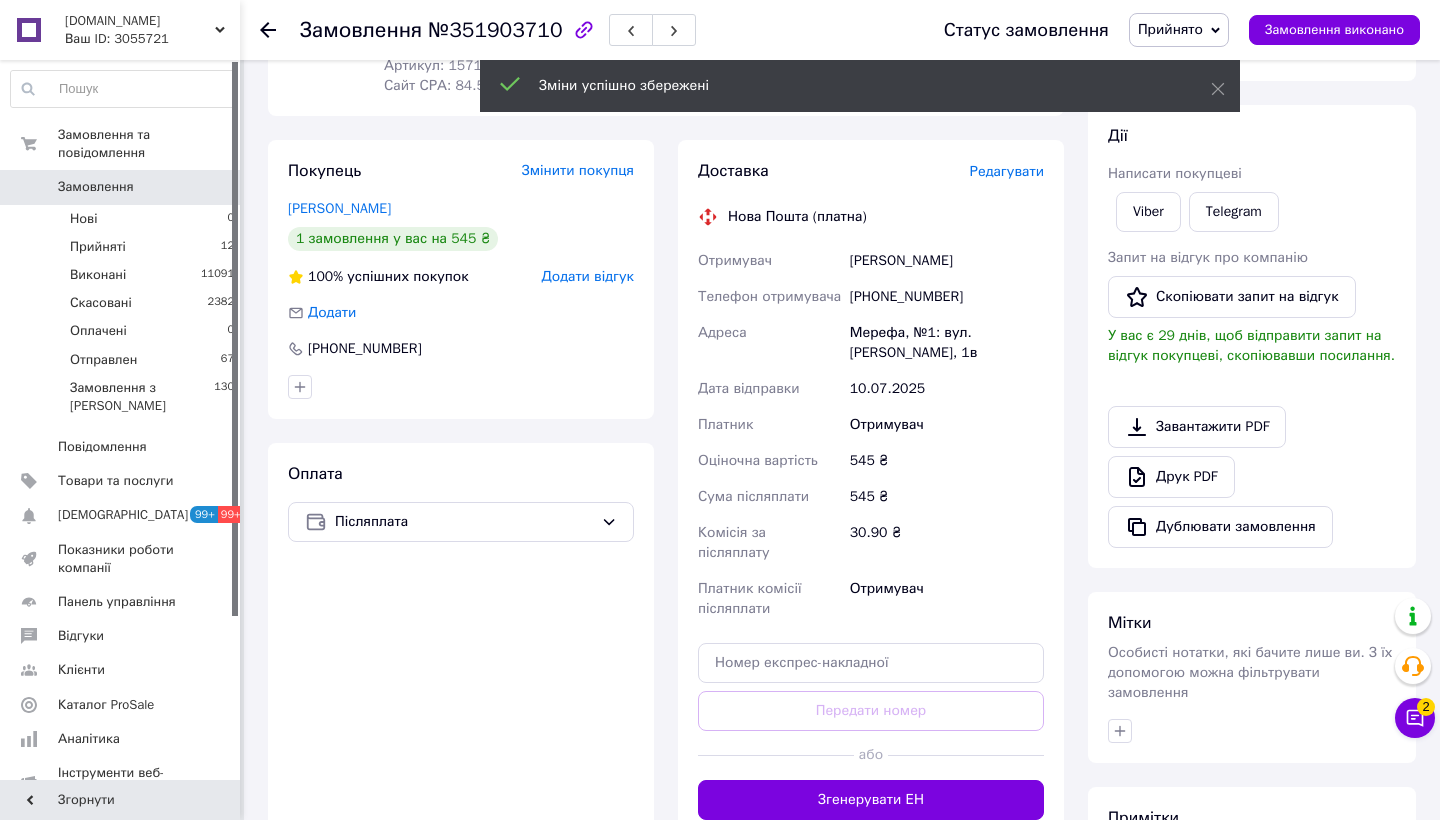 scroll, scrollTop: 262, scrollLeft: 0, axis: vertical 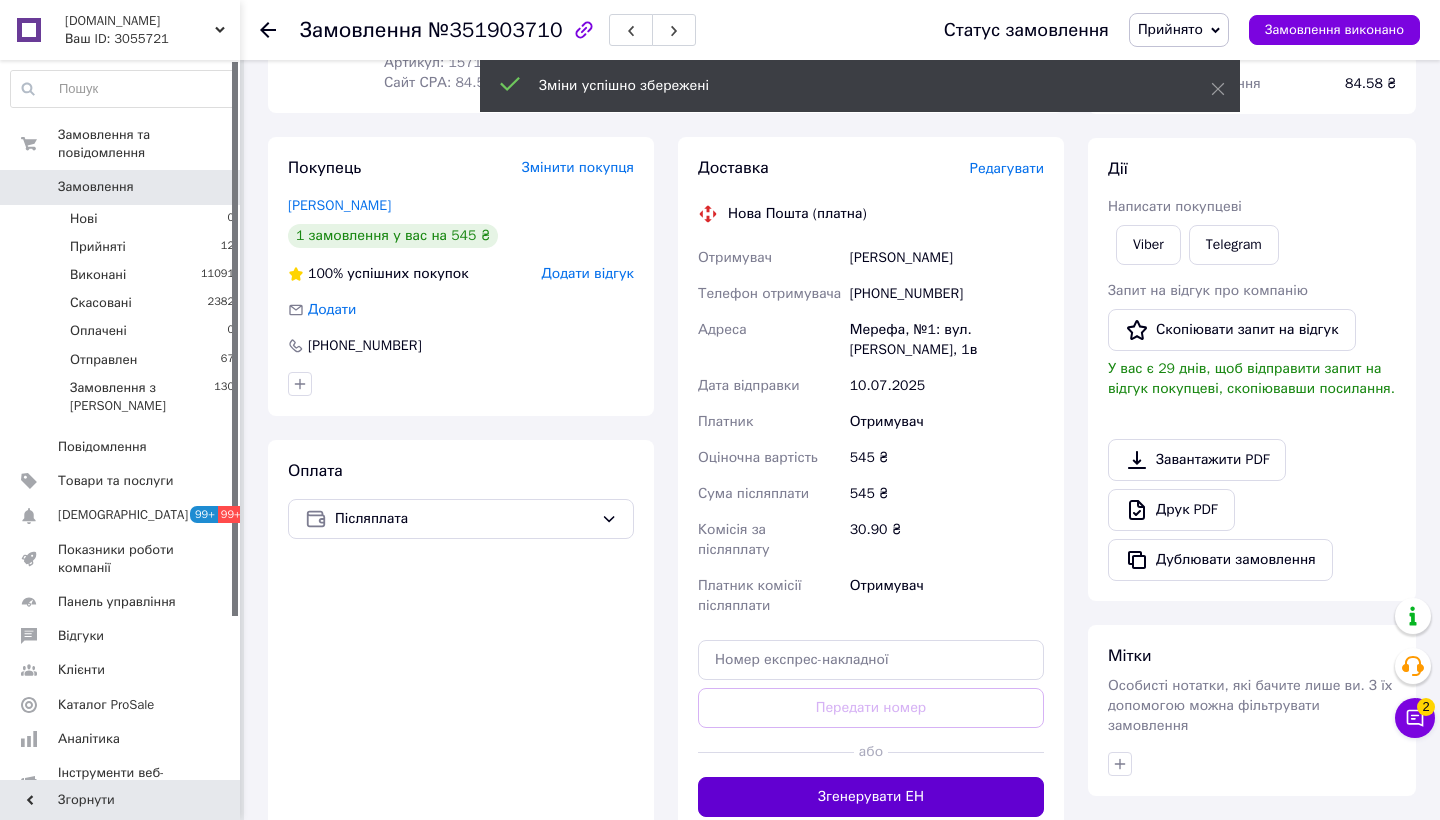 click on "Згенерувати ЕН" at bounding box center [871, 797] 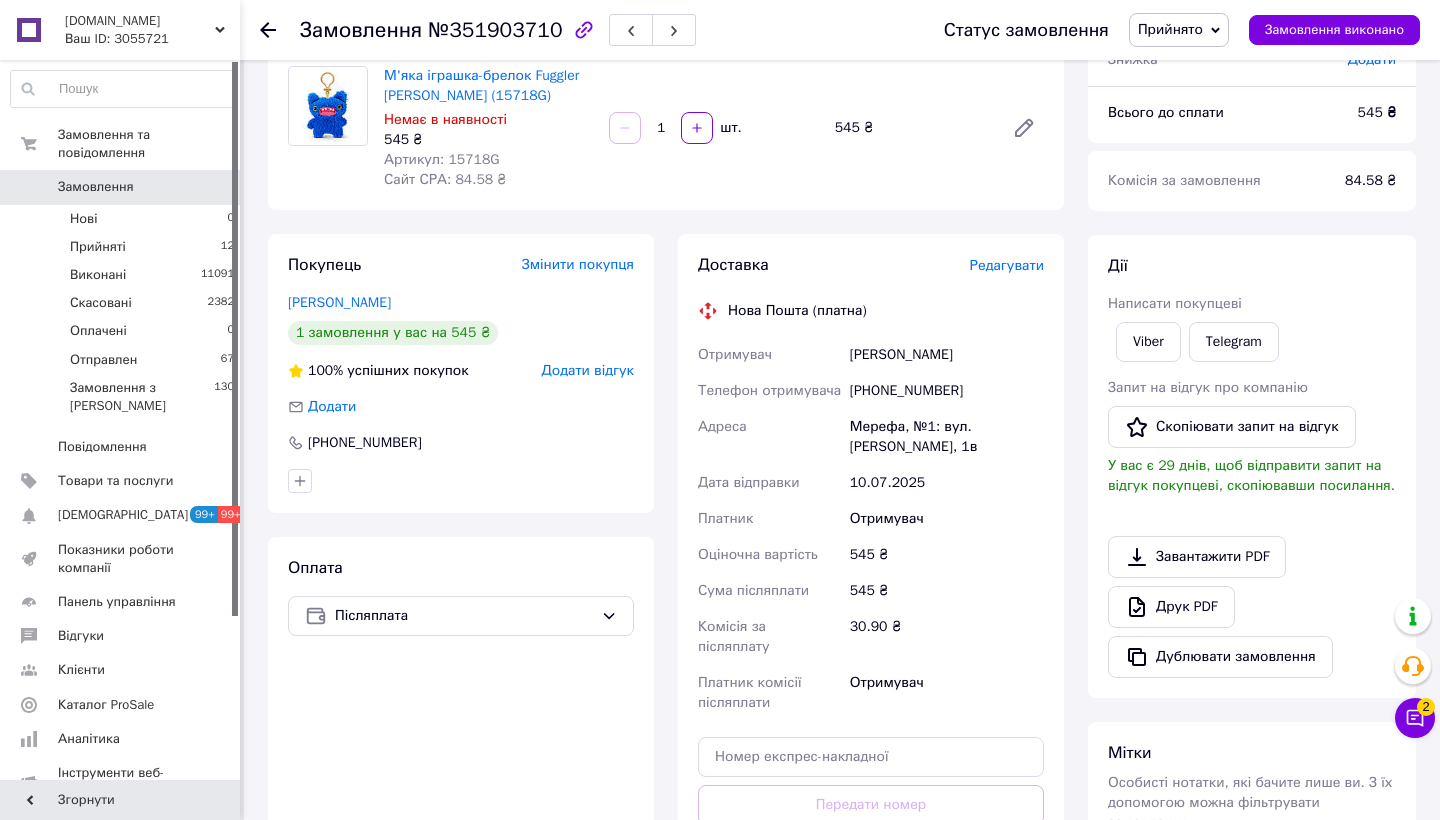 scroll, scrollTop: 165, scrollLeft: 0, axis: vertical 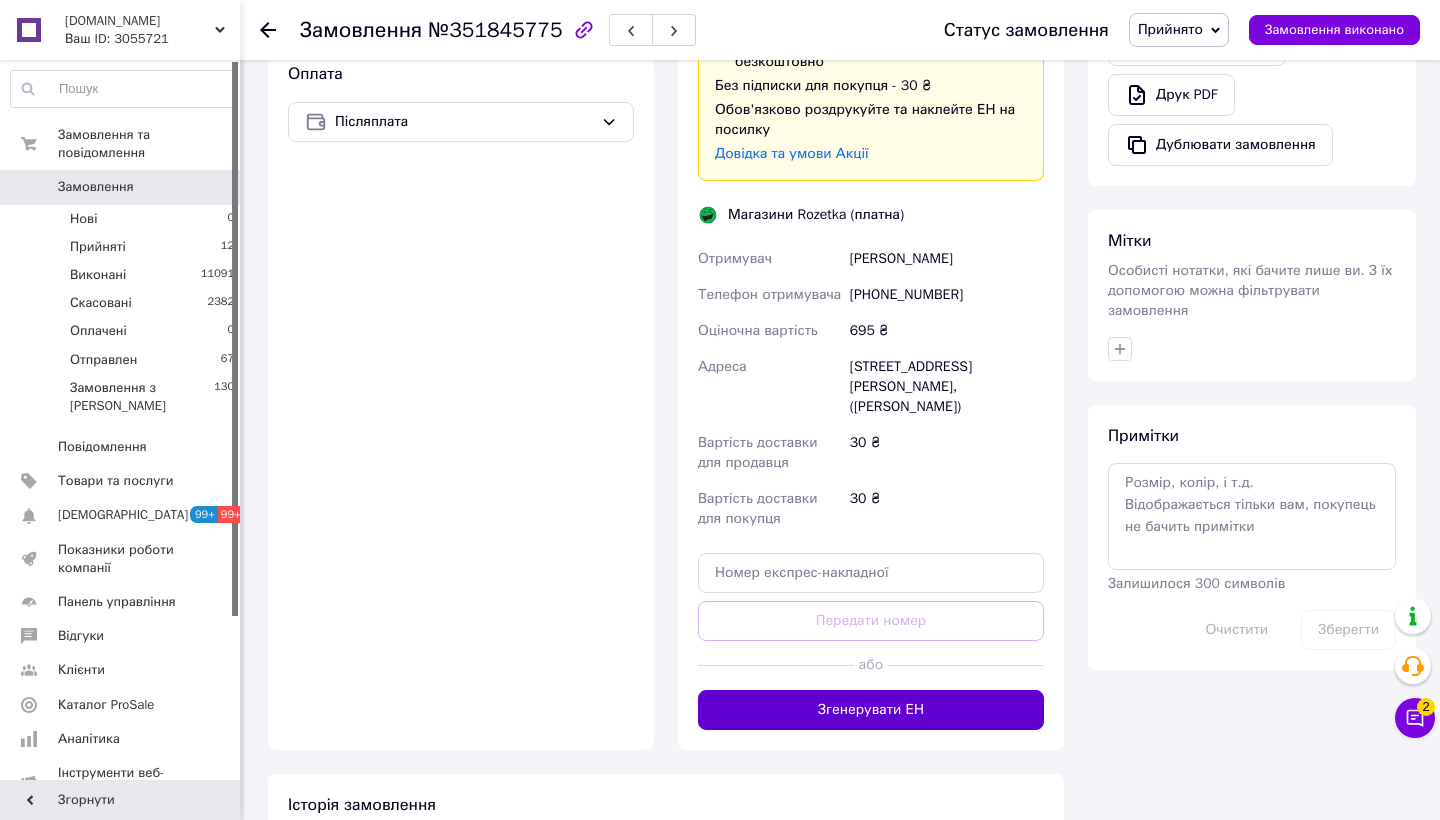 click on "Згенерувати ЕН" at bounding box center (871, 710) 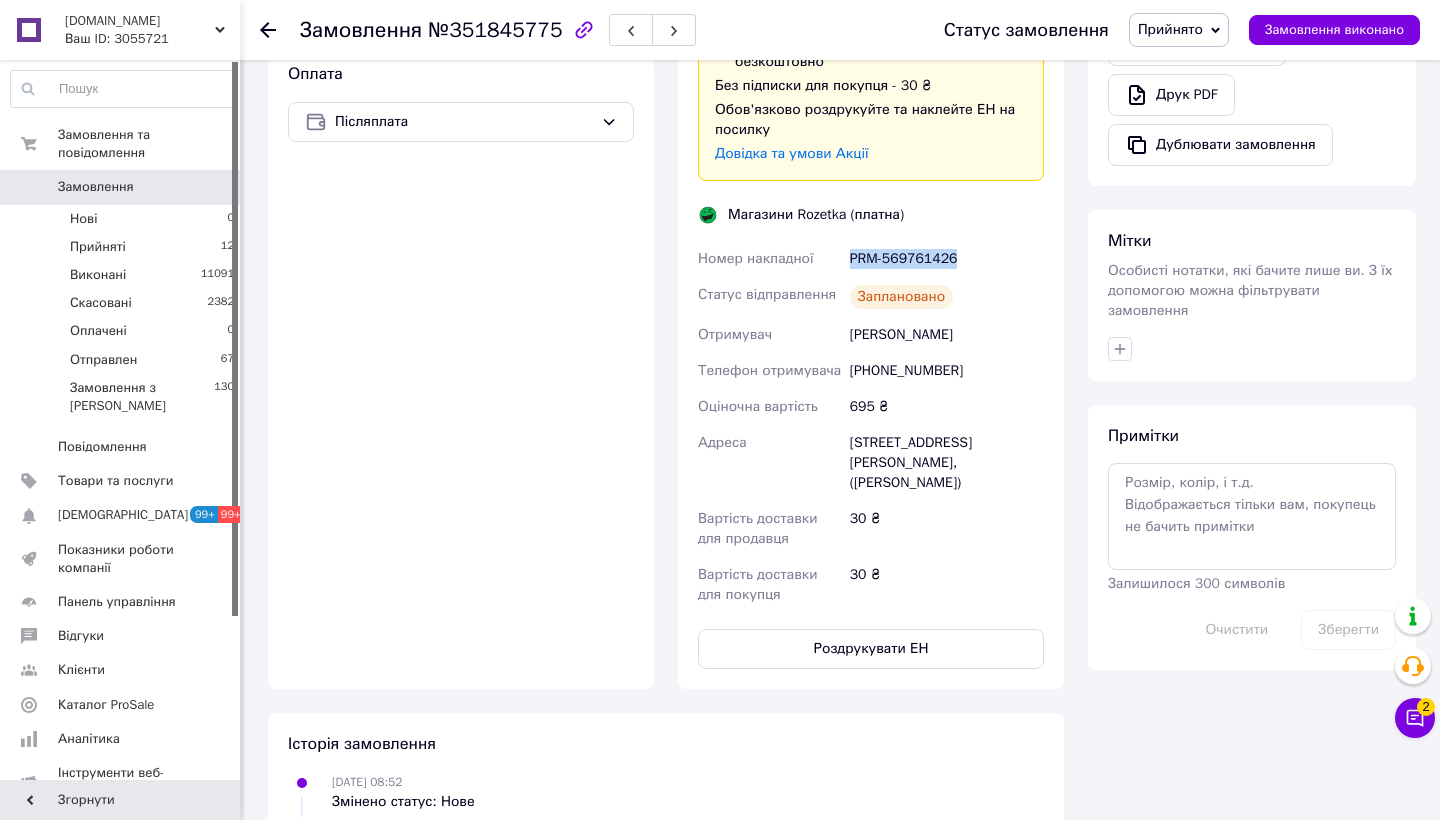 drag, startPoint x: 849, startPoint y: 255, endPoint x: 981, endPoint y: 256, distance: 132.00378 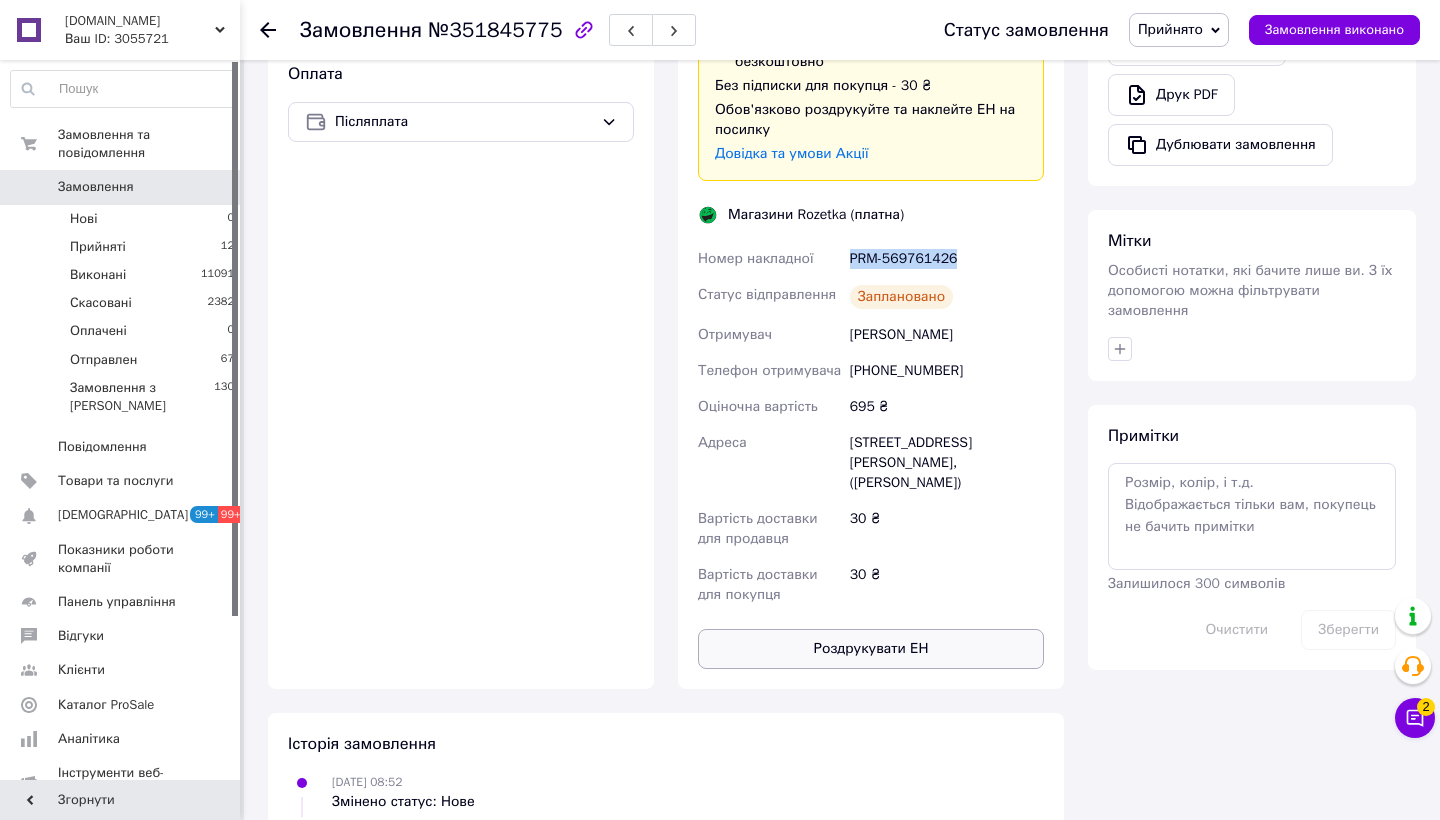 click on "Роздрукувати ЕН" at bounding box center [871, 649] 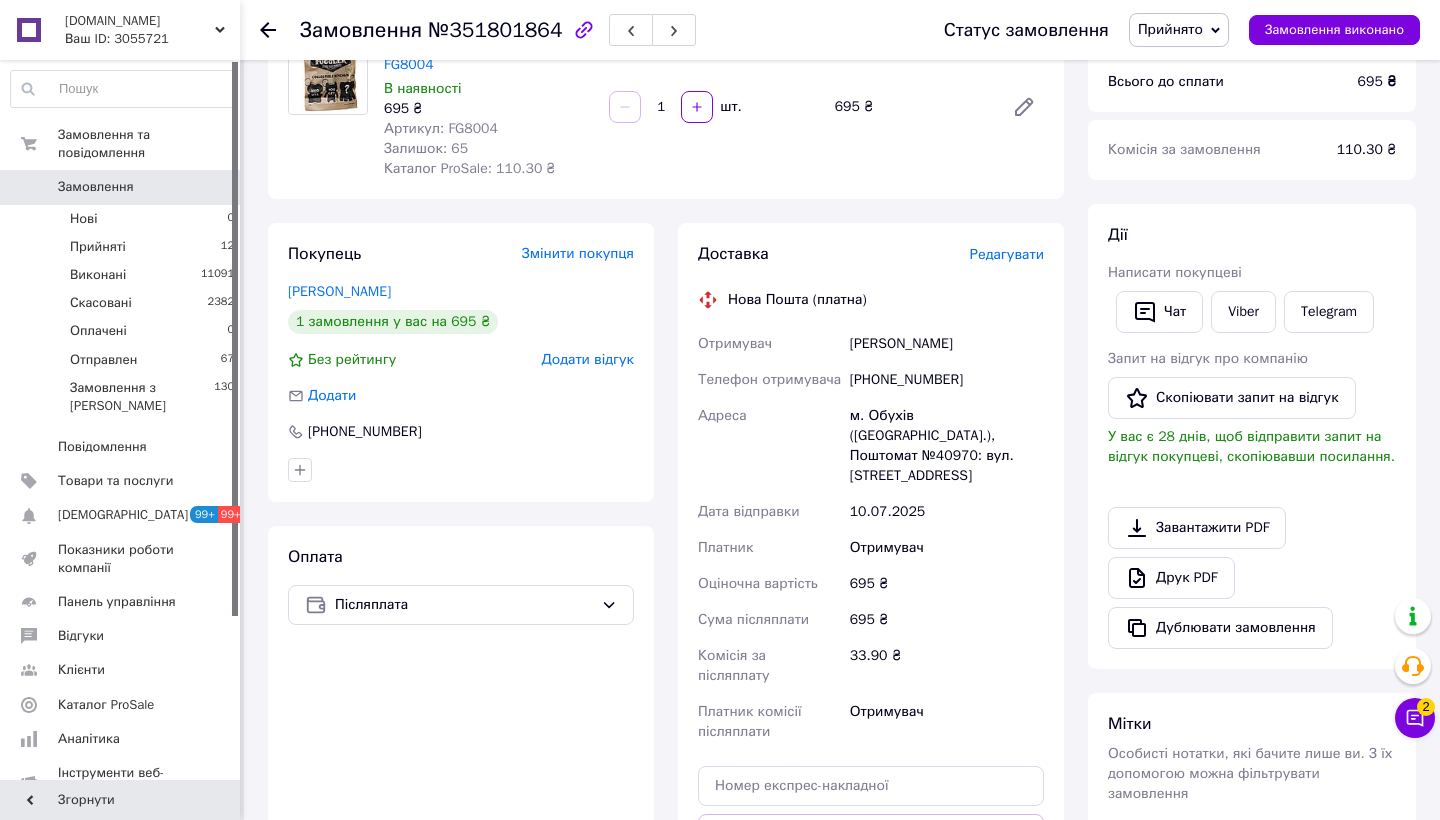 scroll, scrollTop: 196, scrollLeft: 0, axis: vertical 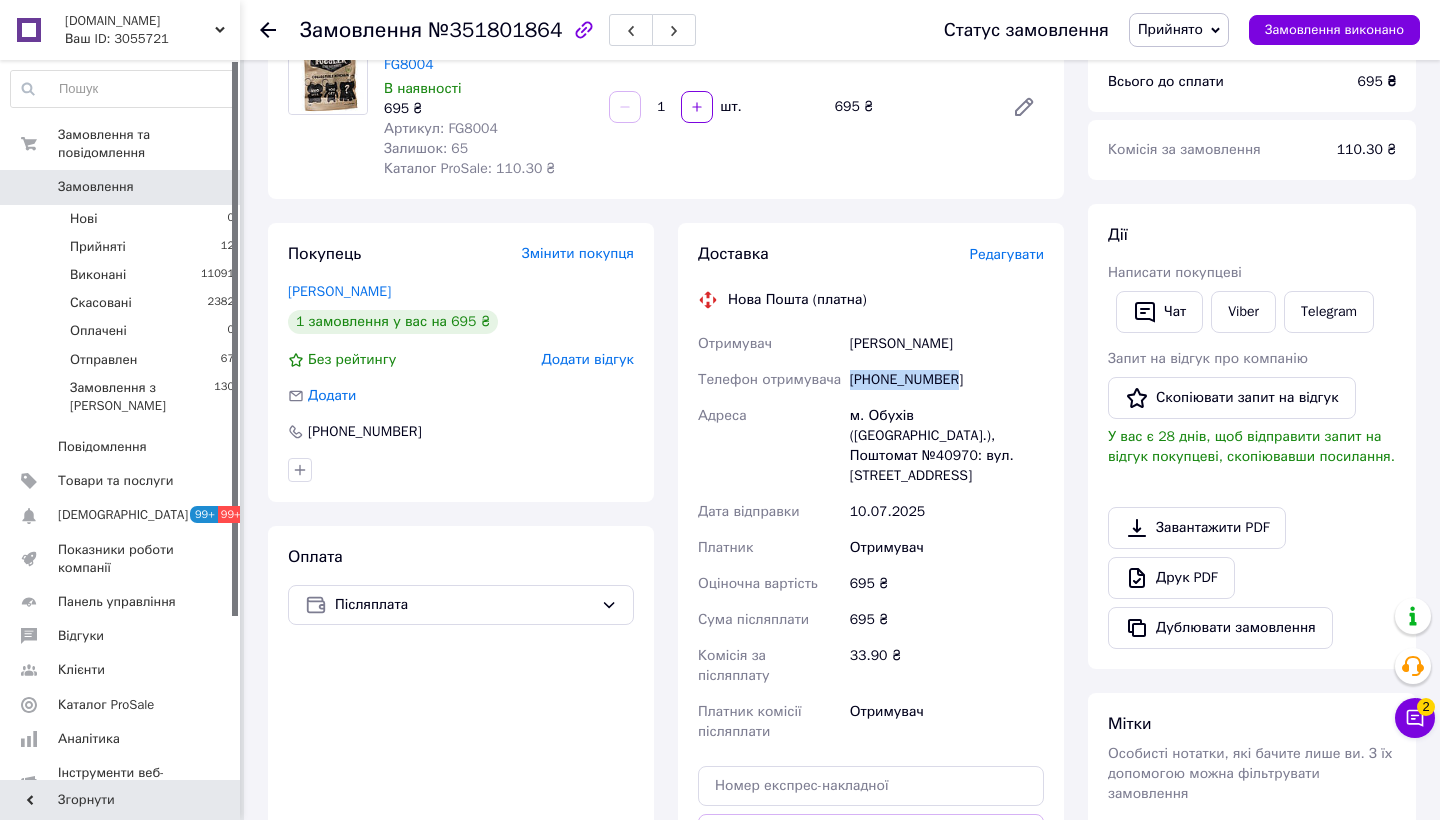 drag, startPoint x: 853, startPoint y: 376, endPoint x: 964, endPoint y: 382, distance: 111.16204 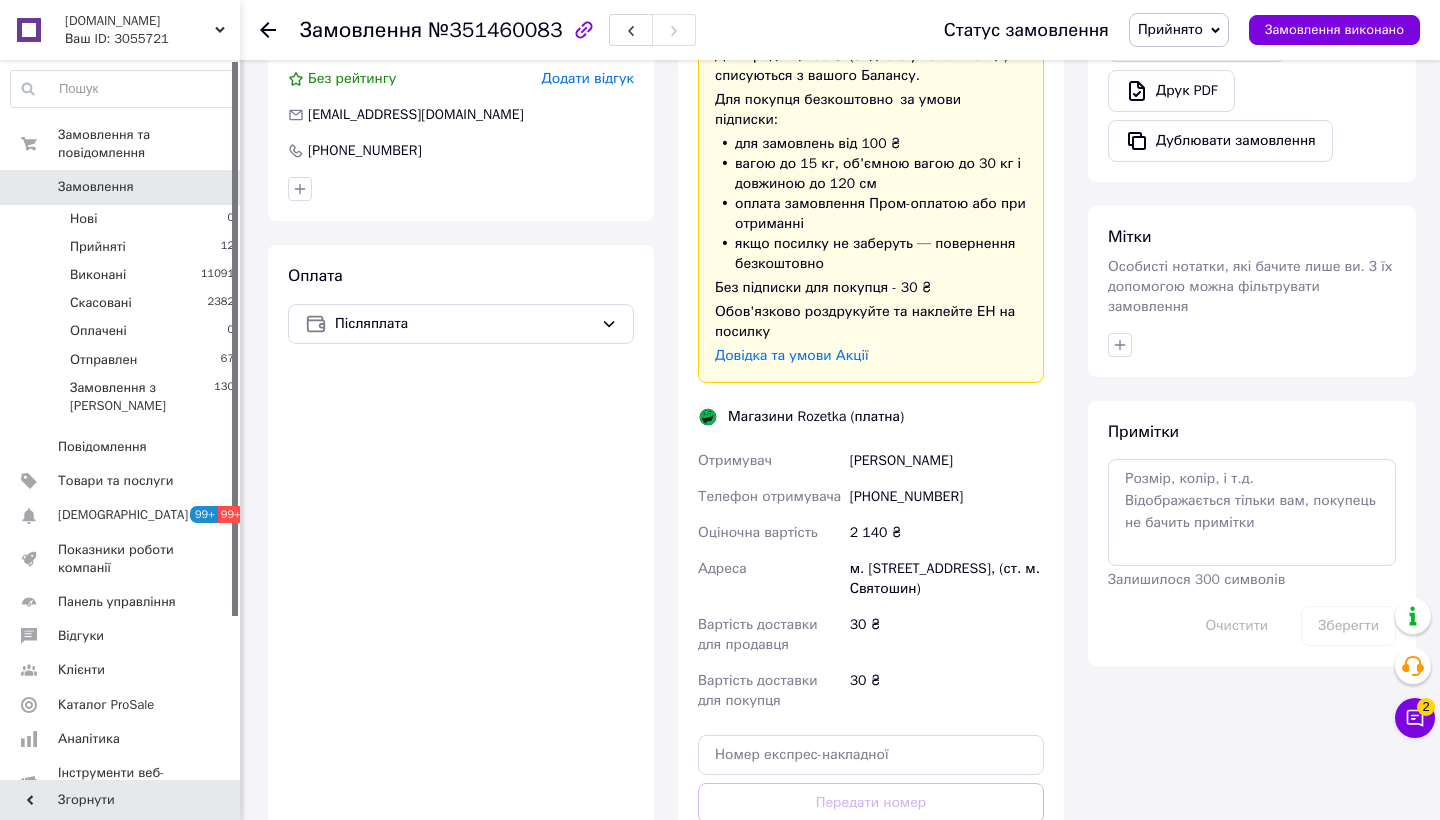 scroll, scrollTop: 742, scrollLeft: 0, axis: vertical 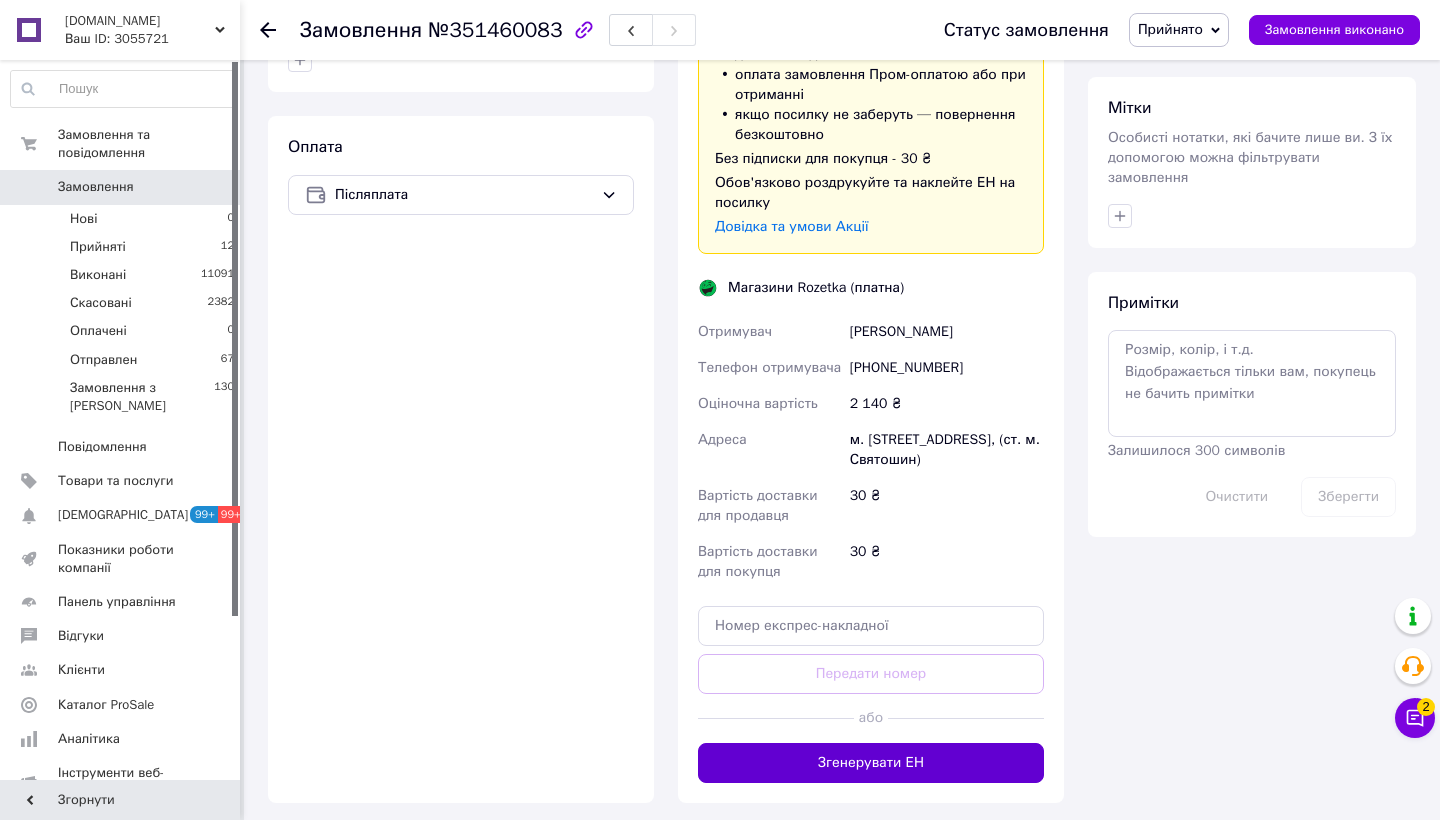 click on "Згенерувати ЕН" at bounding box center (871, 763) 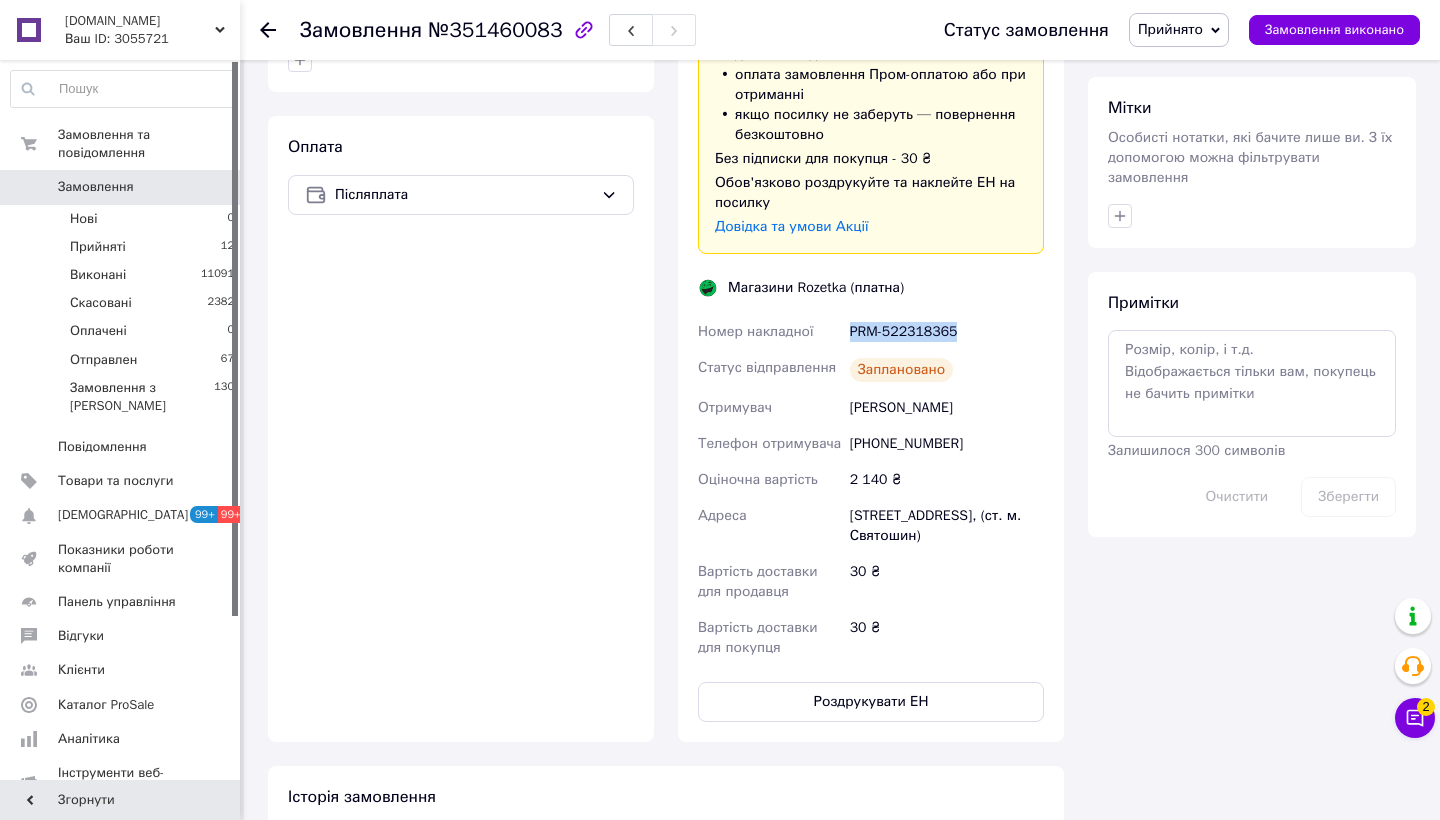 drag, startPoint x: 851, startPoint y: 327, endPoint x: 976, endPoint y: 323, distance: 125.06398 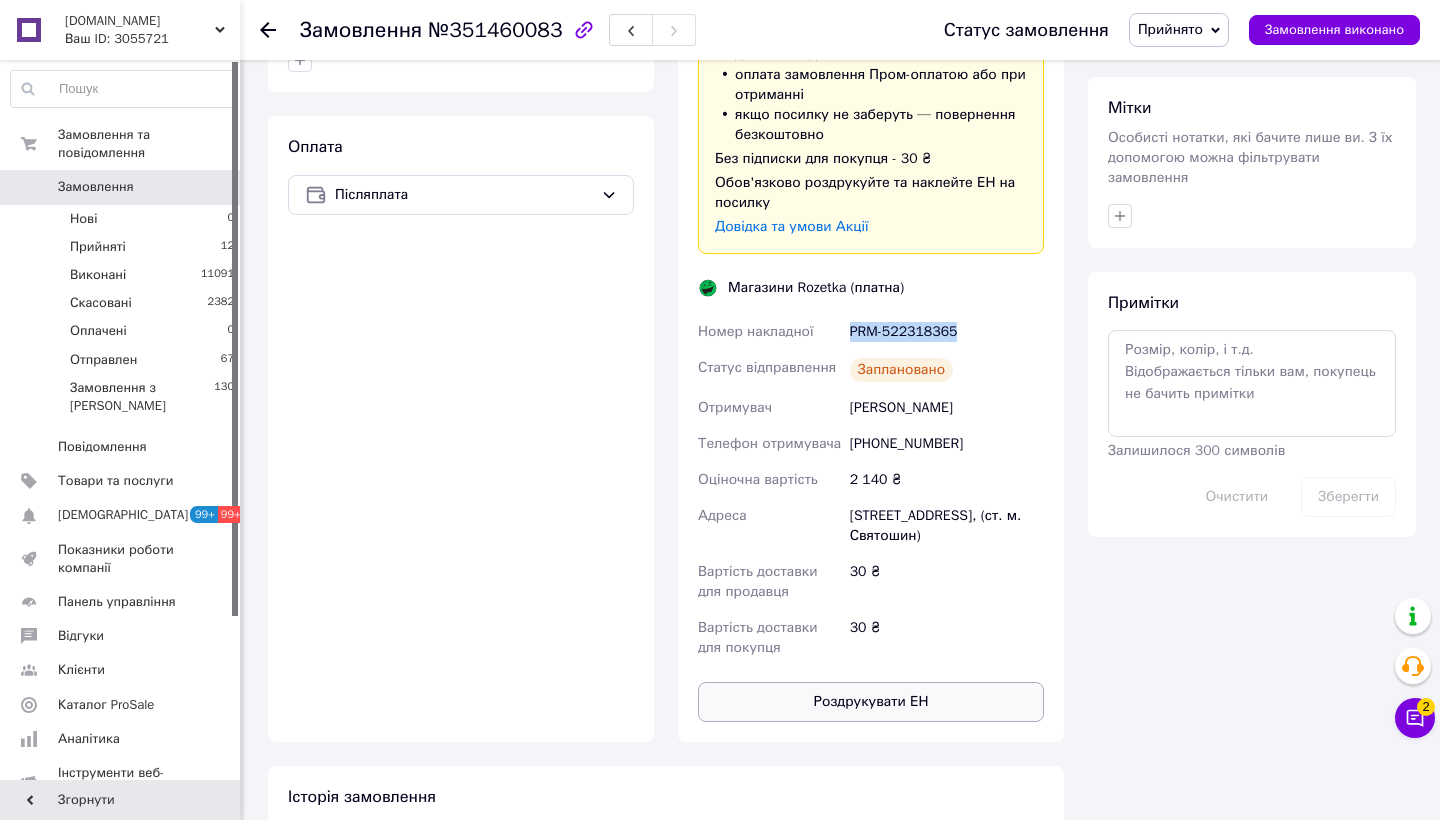 click on "Роздрукувати ЕН" at bounding box center (871, 702) 